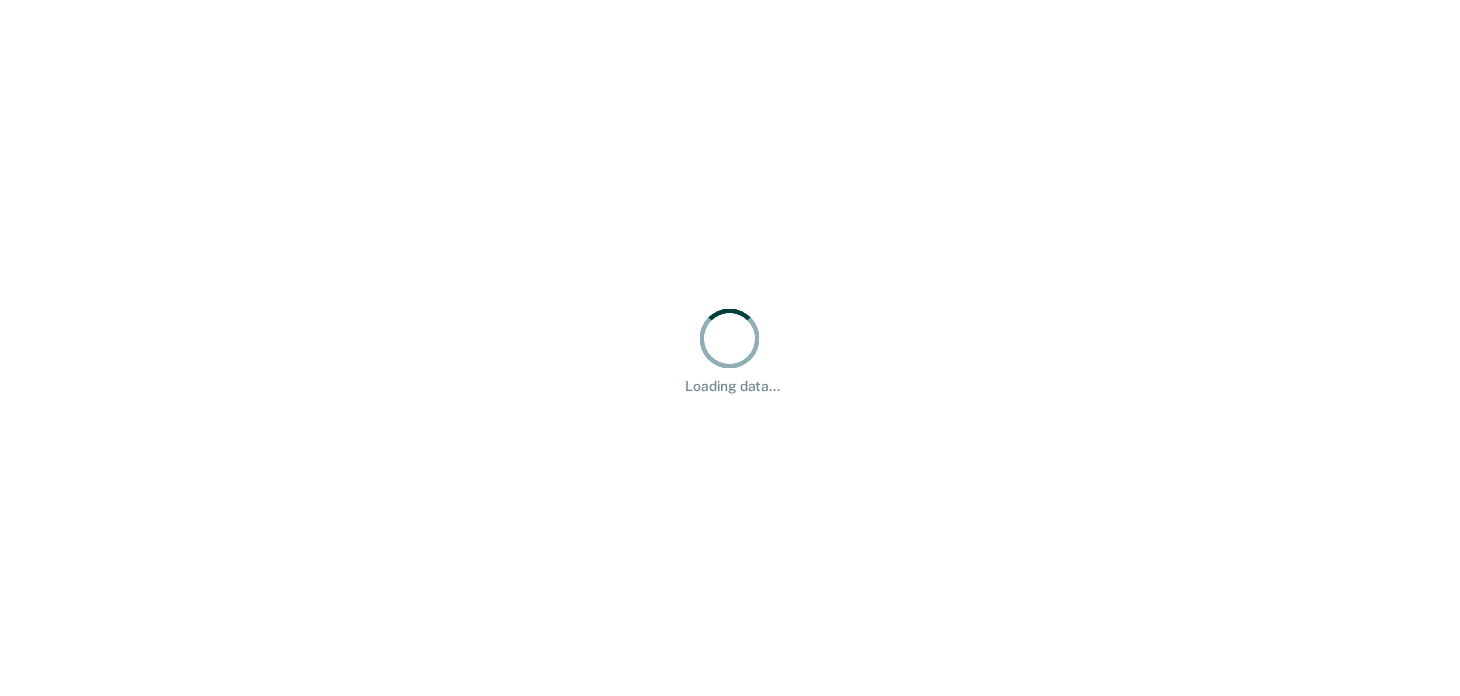 scroll, scrollTop: 0, scrollLeft: 0, axis: both 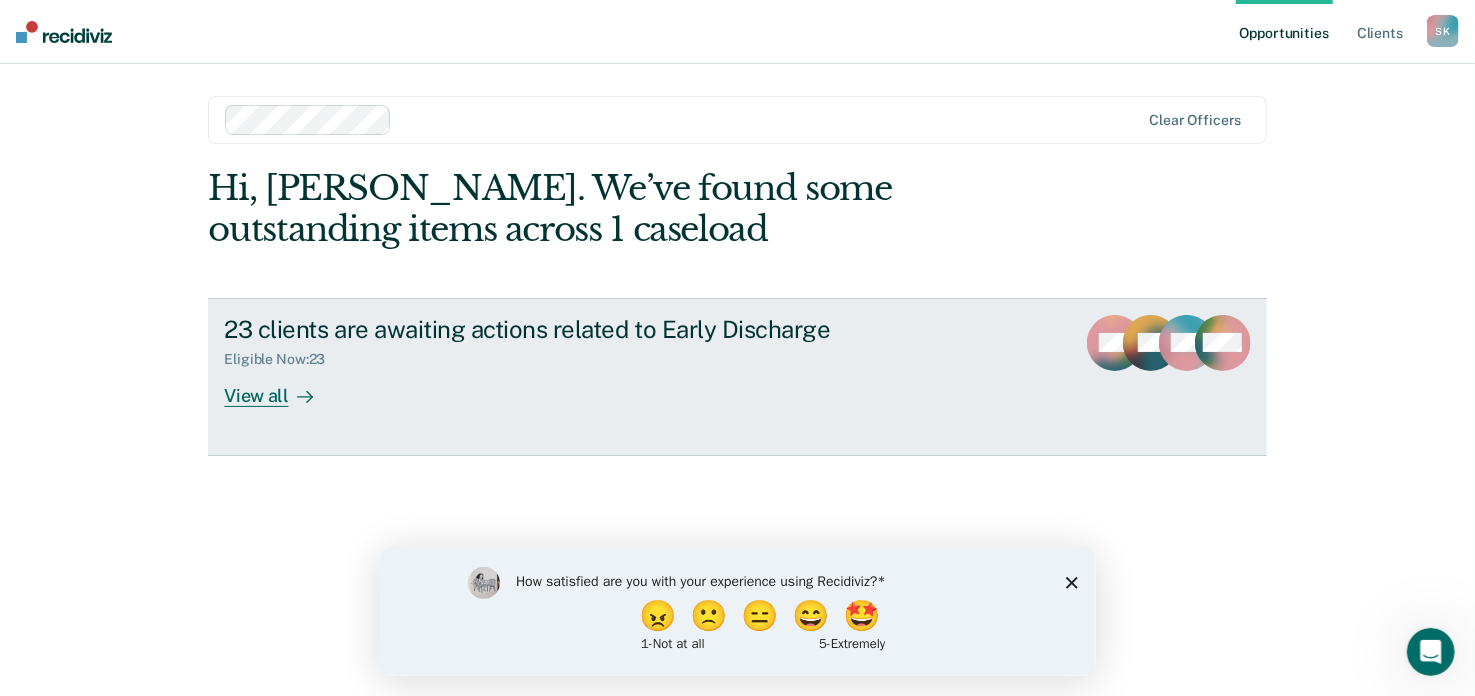 click on "View all" at bounding box center [280, 387] 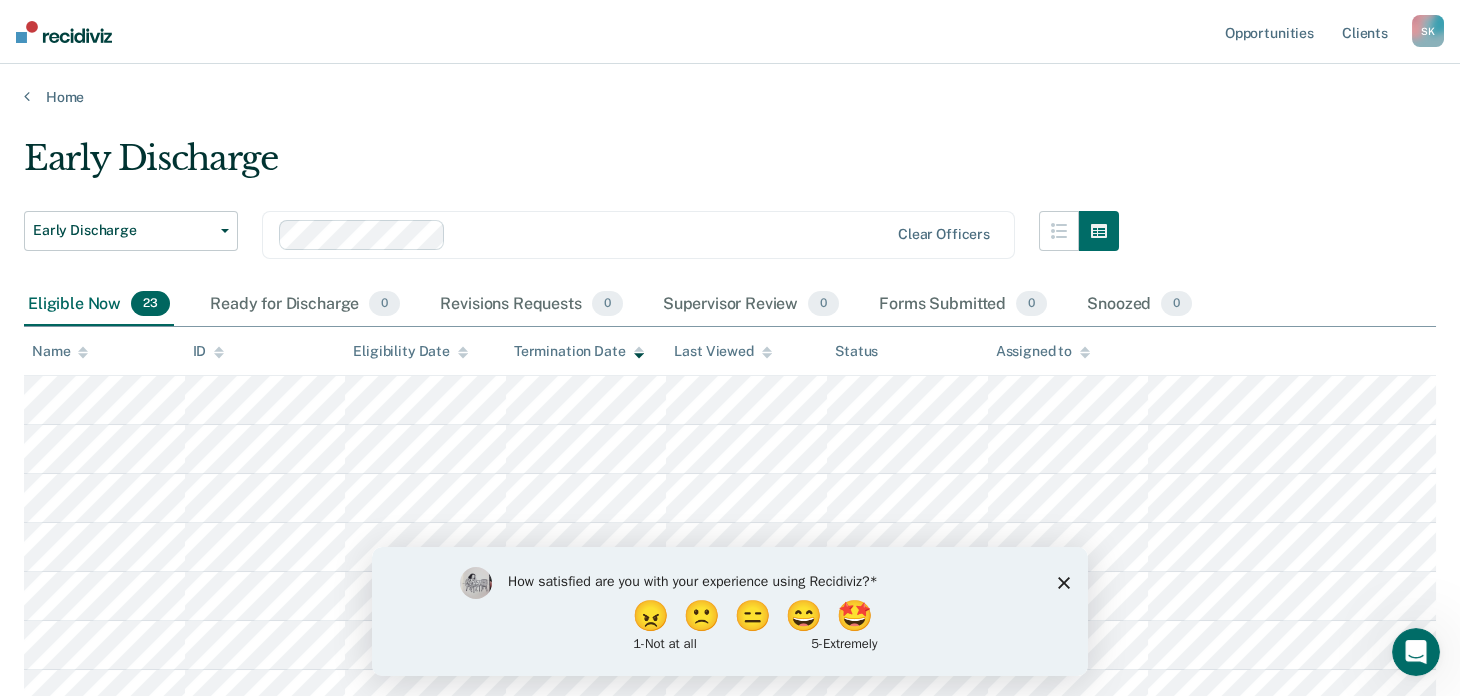 click on "How satisfied are you with your experience using Recidiviz? 😠 🙁 😑 😄 🤩 1  -  Not at all 5  -  Extremely" at bounding box center (730, 610) 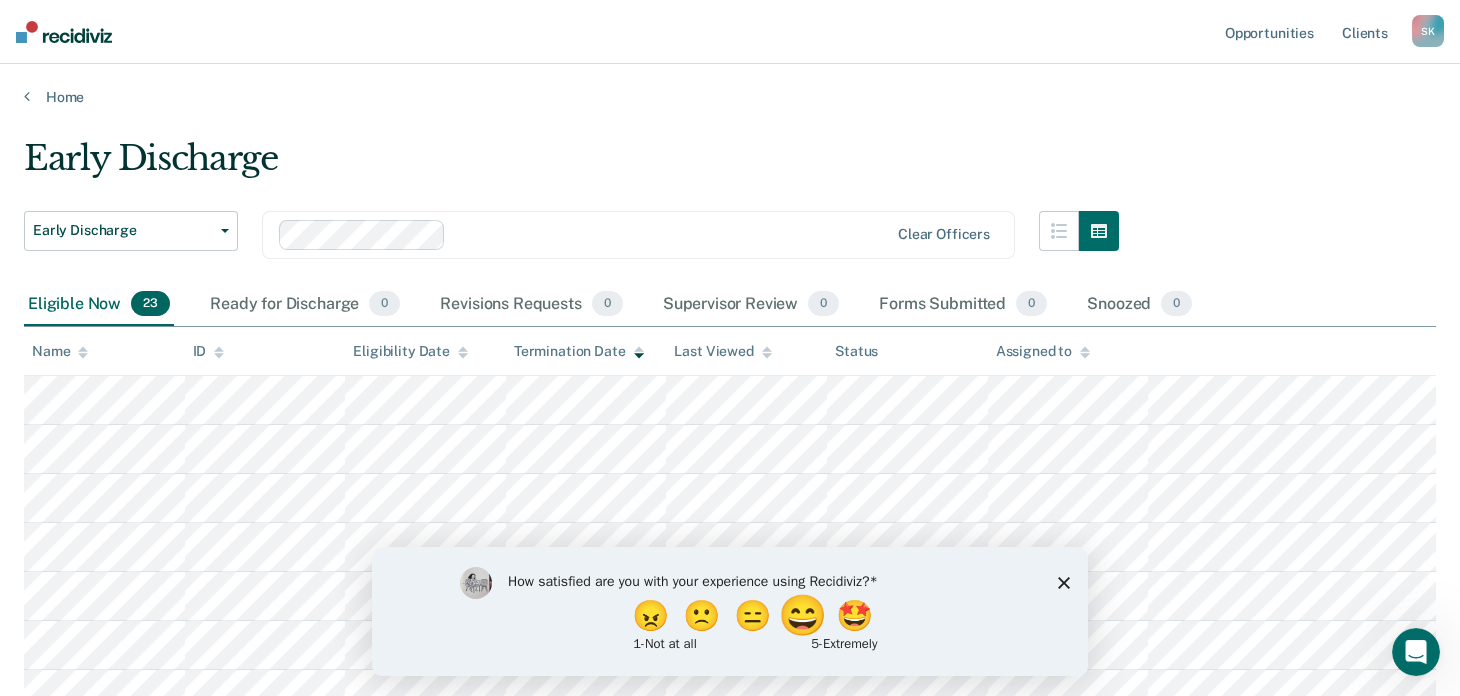 click on "😄" at bounding box center [805, 615] 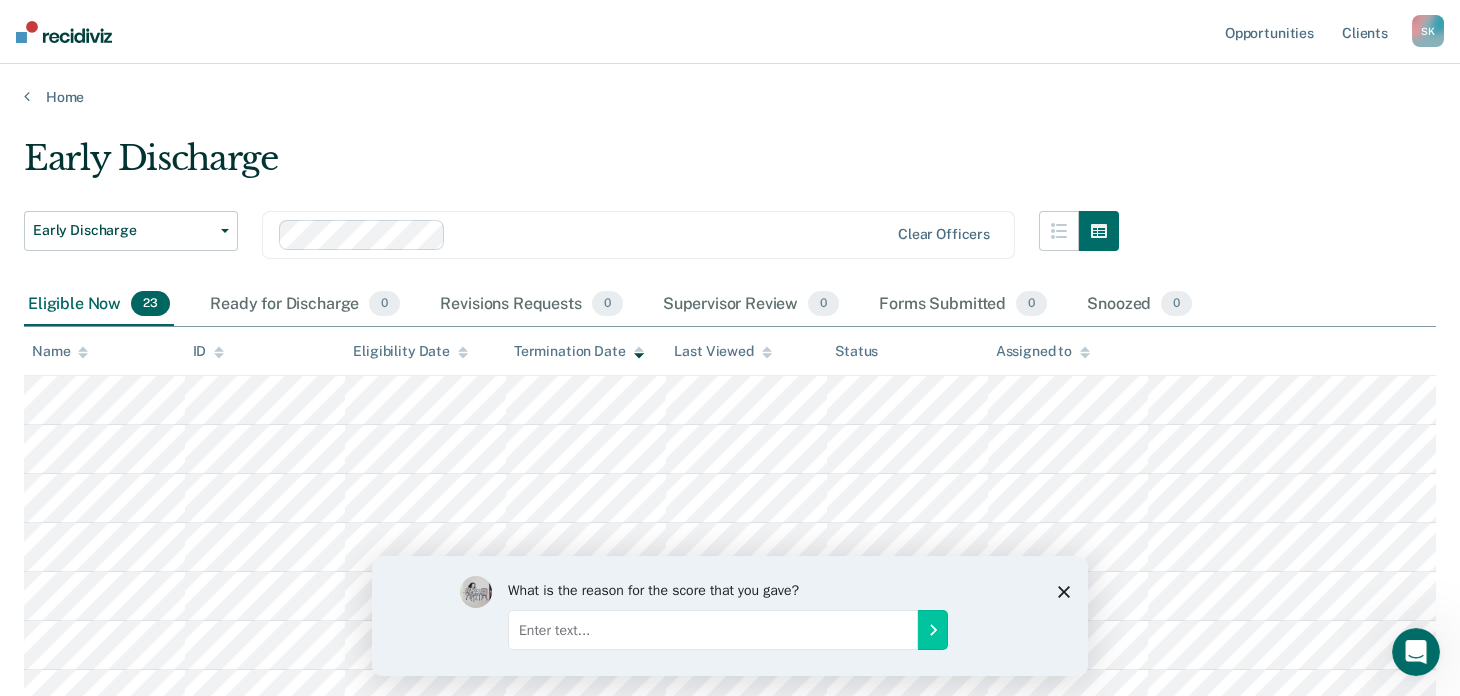 click 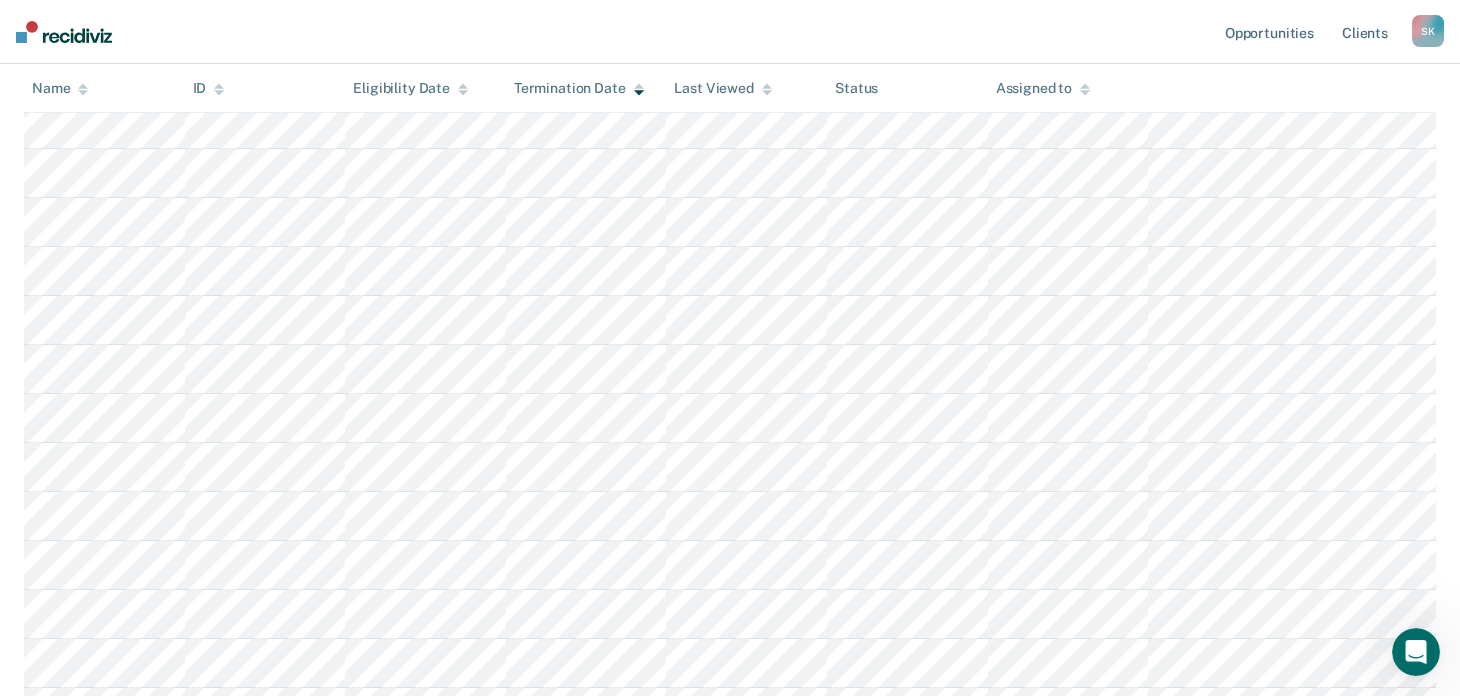 scroll, scrollTop: 699, scrollLeft: 0, axis: vertical 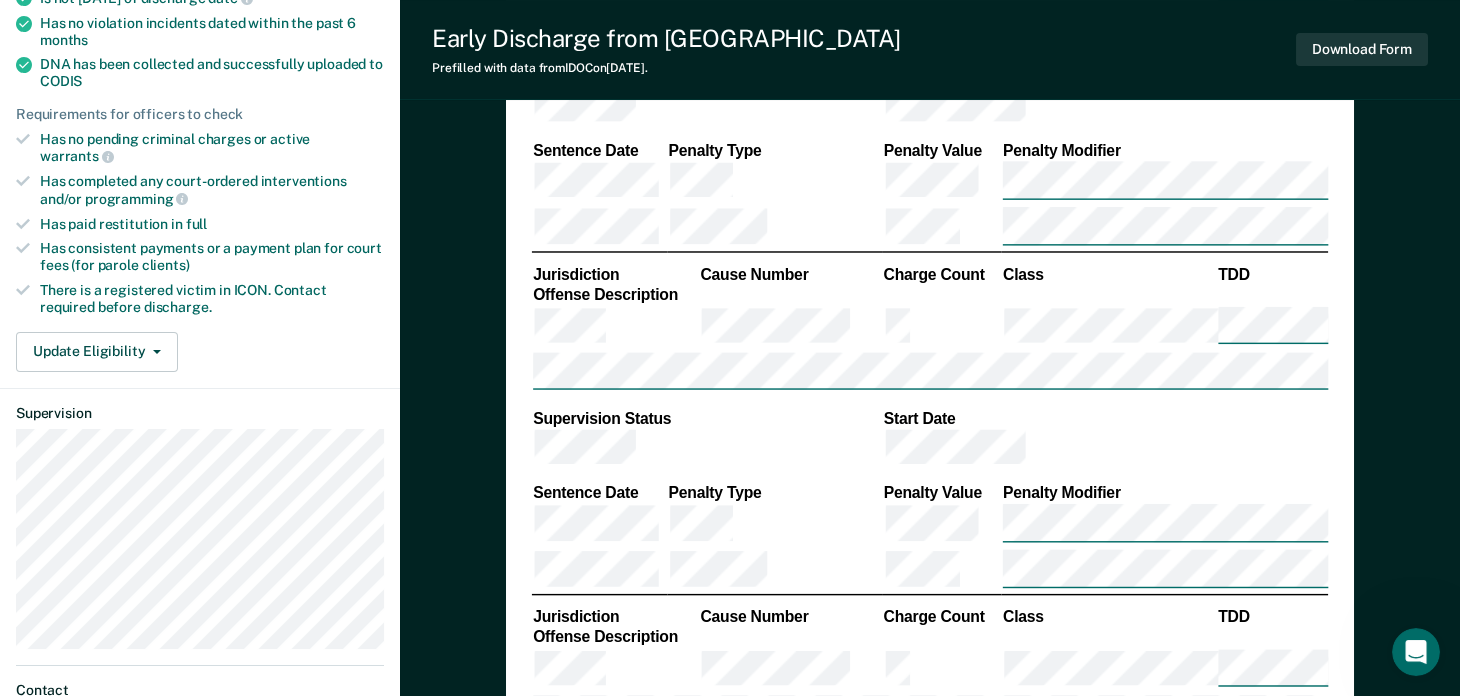 type on "x" 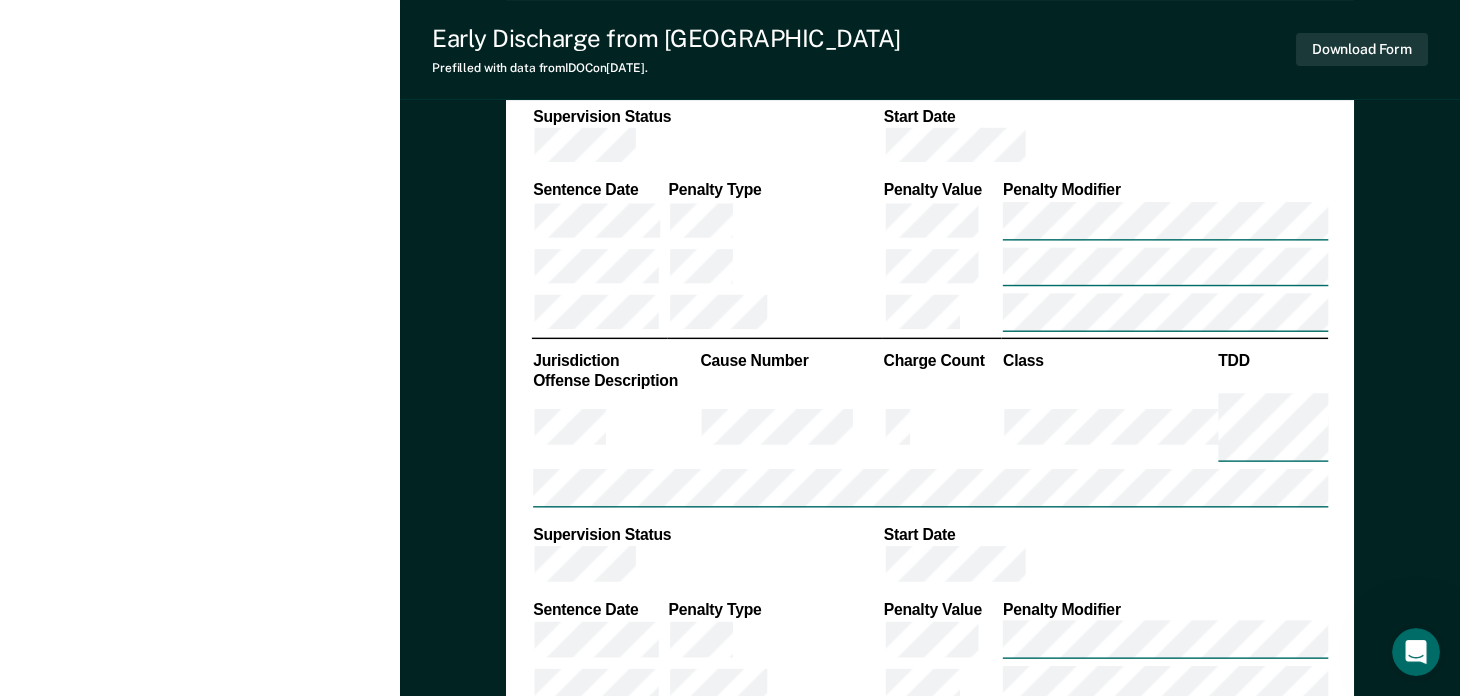 scroll, scrollTop: 1062, scrollLeft: 0, axis: vertical 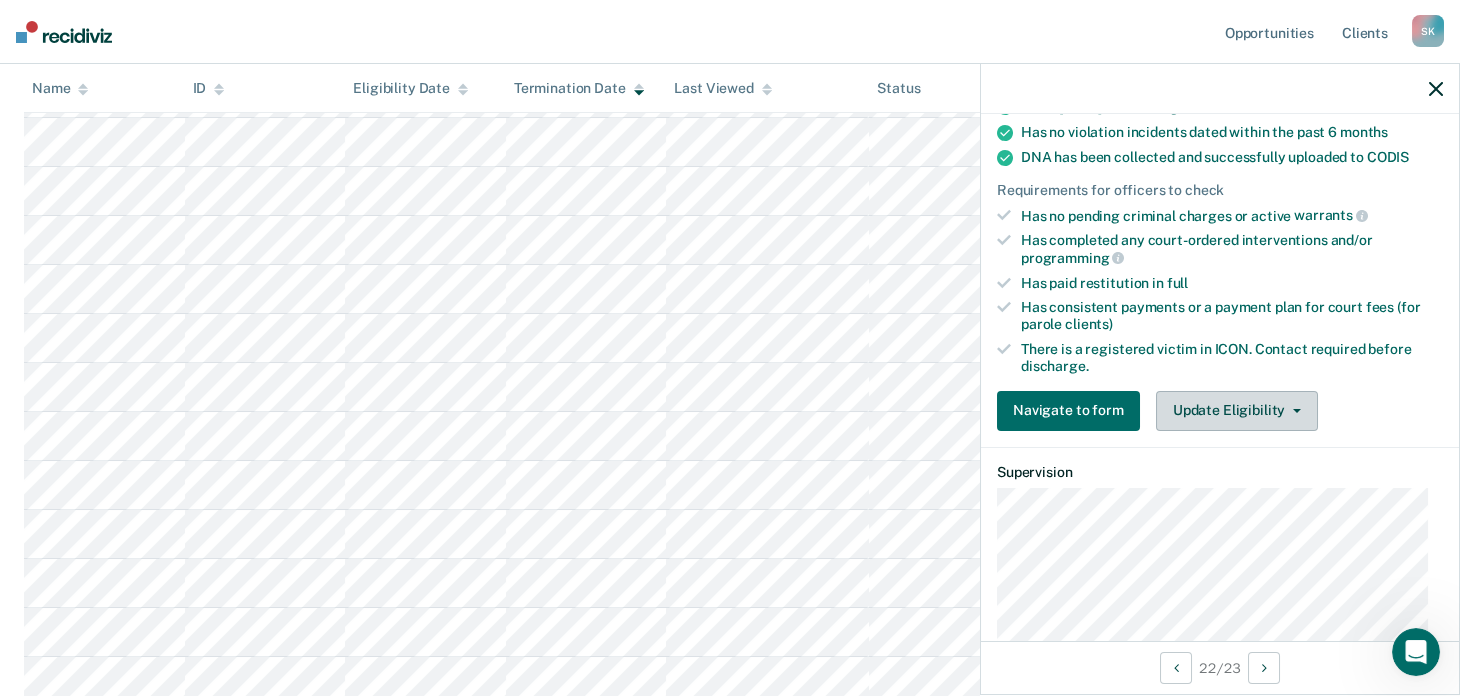 click on "Update Eligibility" at bounding box center (1237, 411) 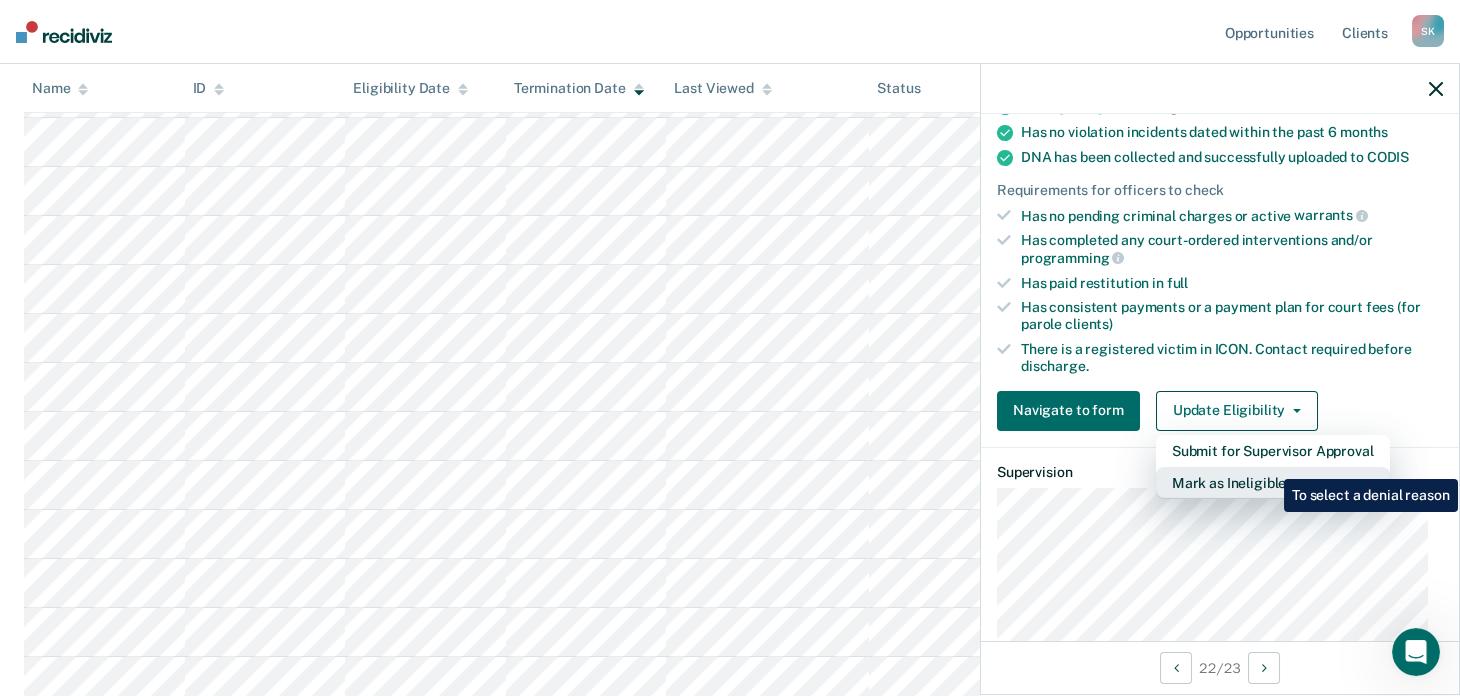 click on "Mark as Ineligible" at bounding box center (1273, 483) 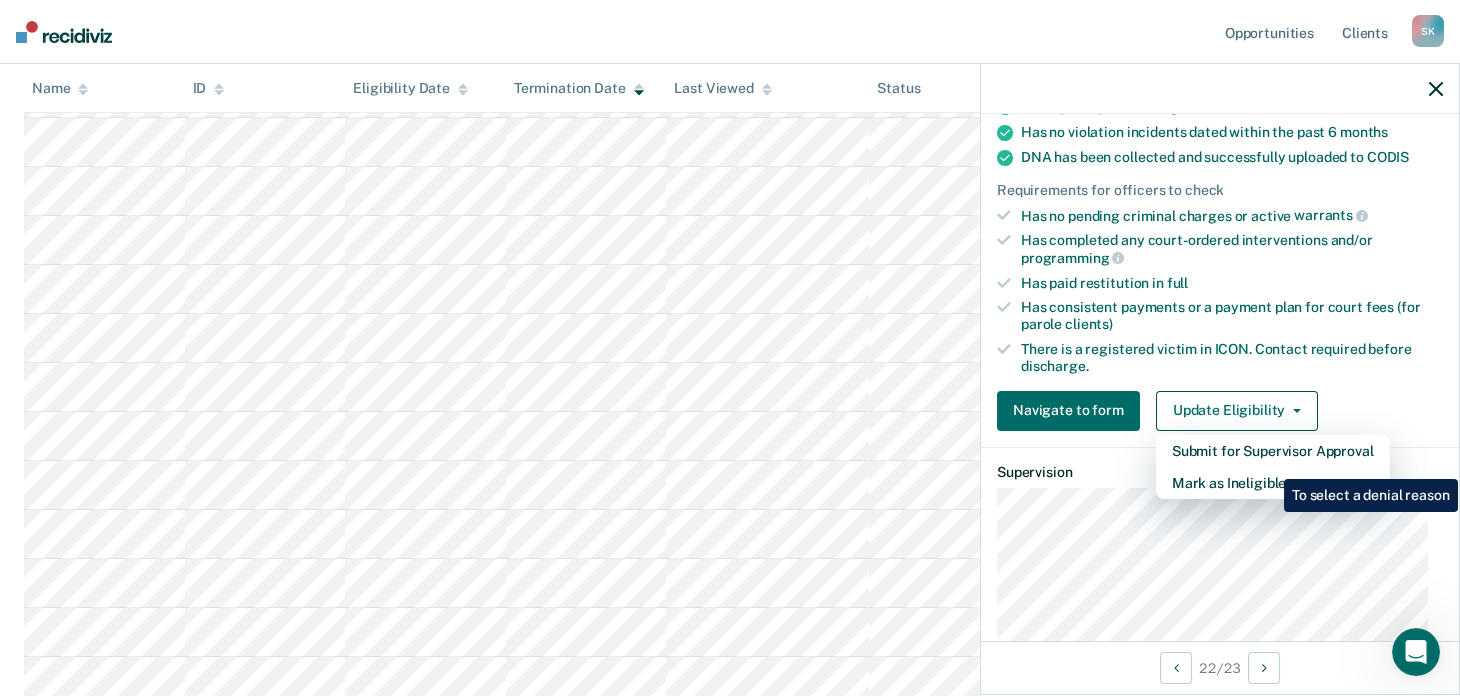 scroll, scrollTop: 305, scrollLeft: 0, axis: vertical 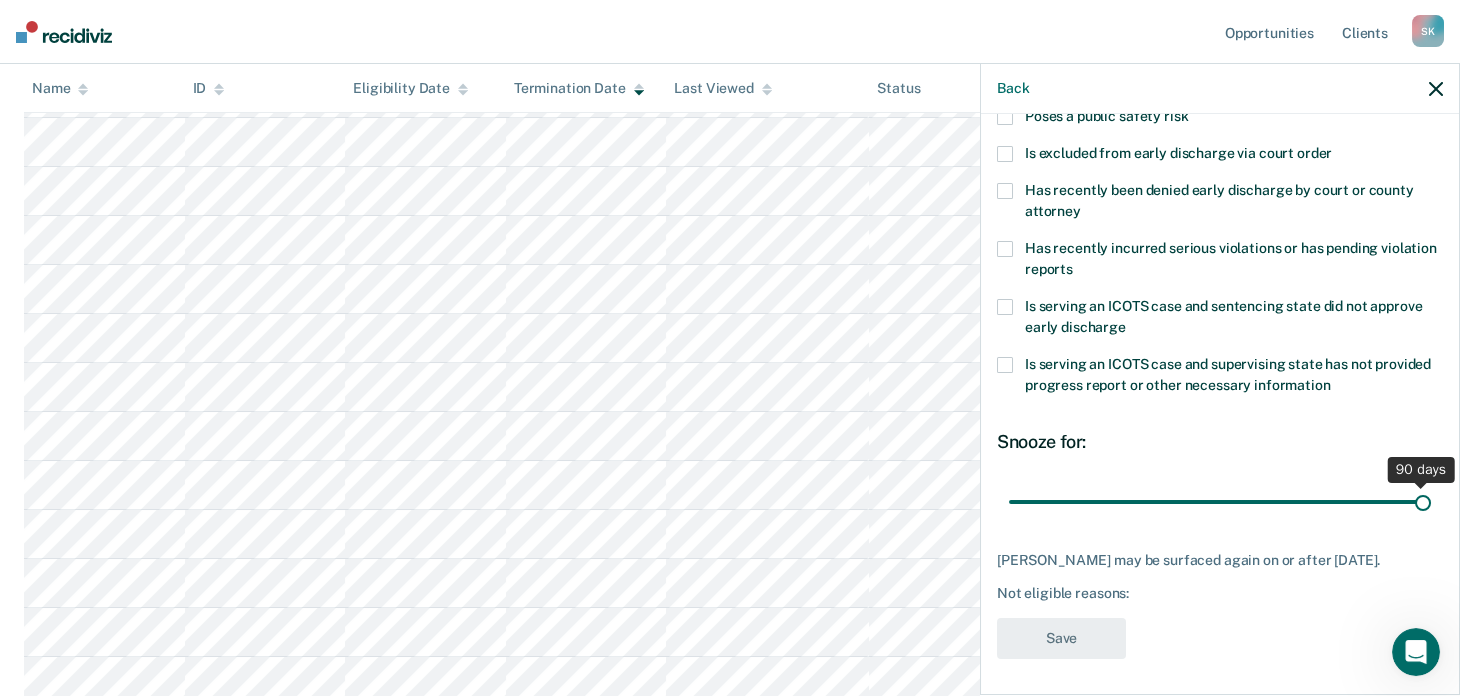 drag, startPoint x: 1151, startPoint y: 497, endPoint x: 1465, endPoint y: 535, distance: 316.29102 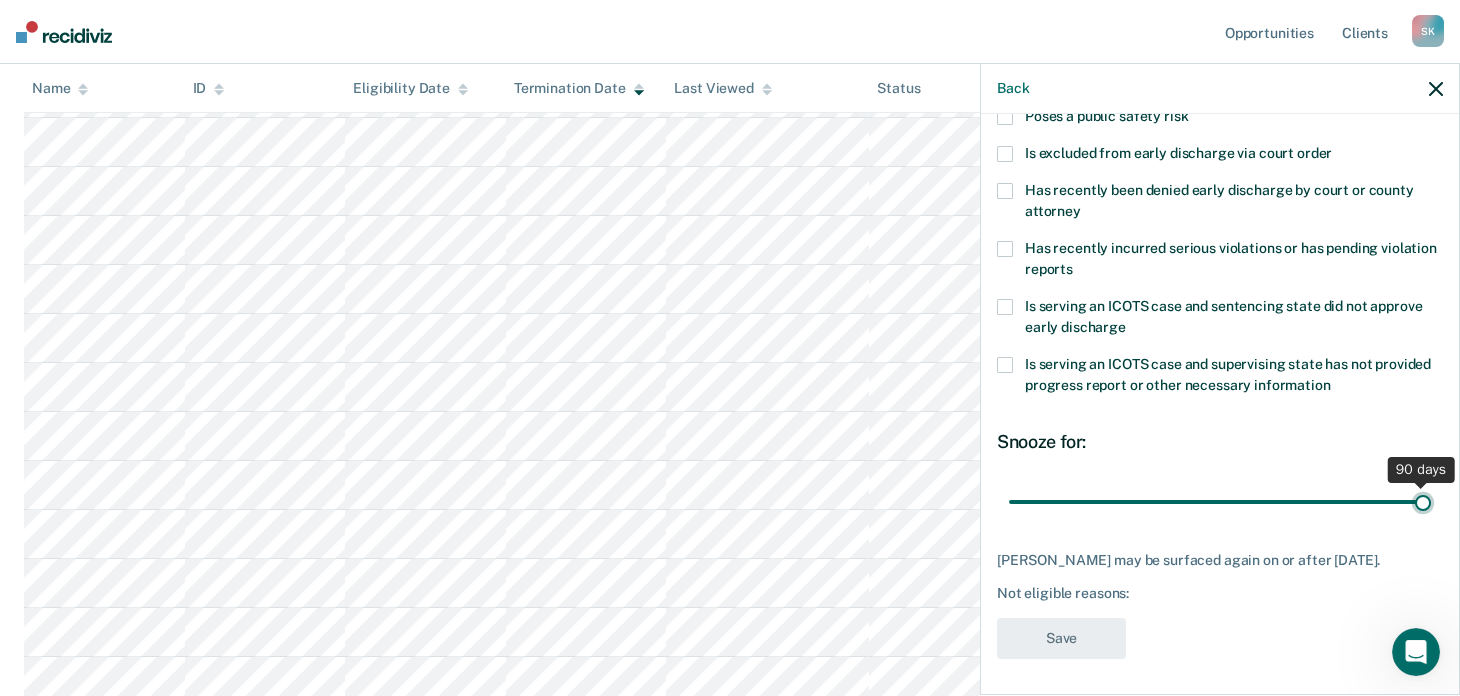 type on "90" 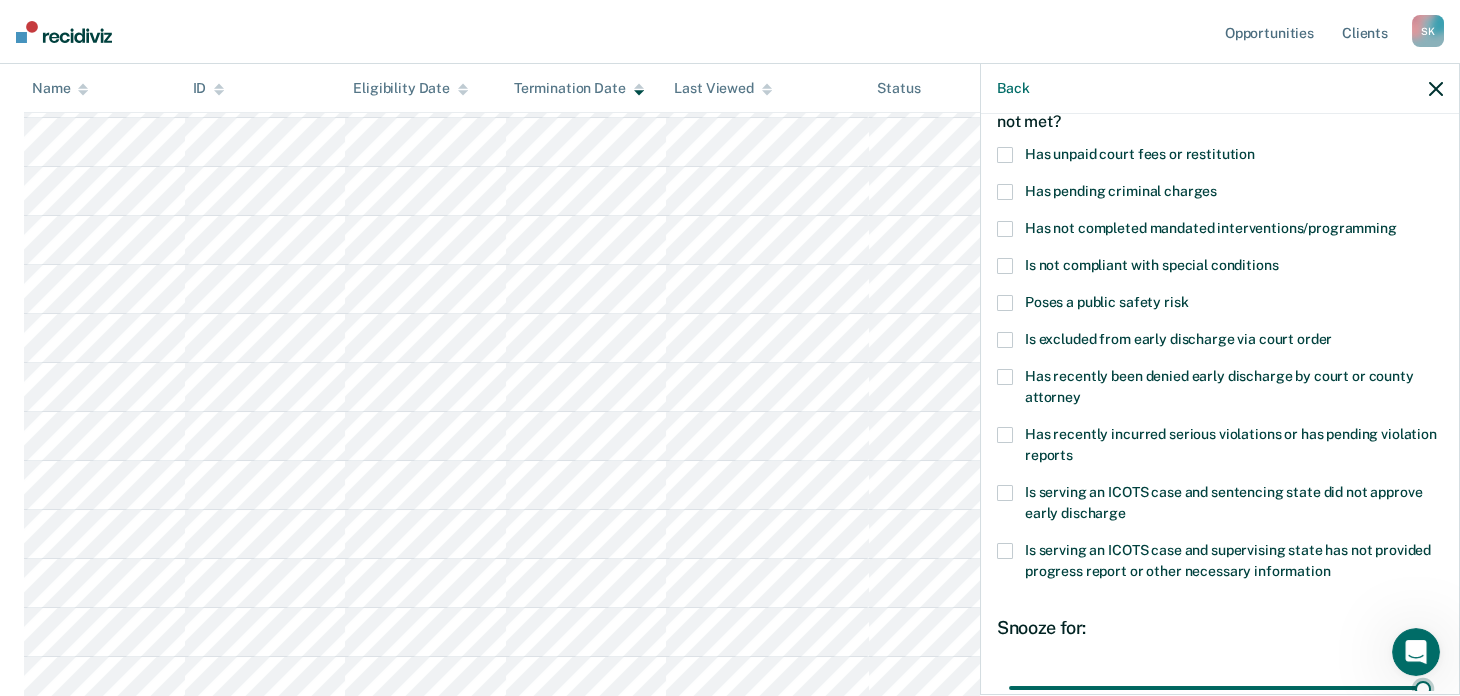 scroll, scrollTop: 305, scrollLeft: 0, axis: vertical 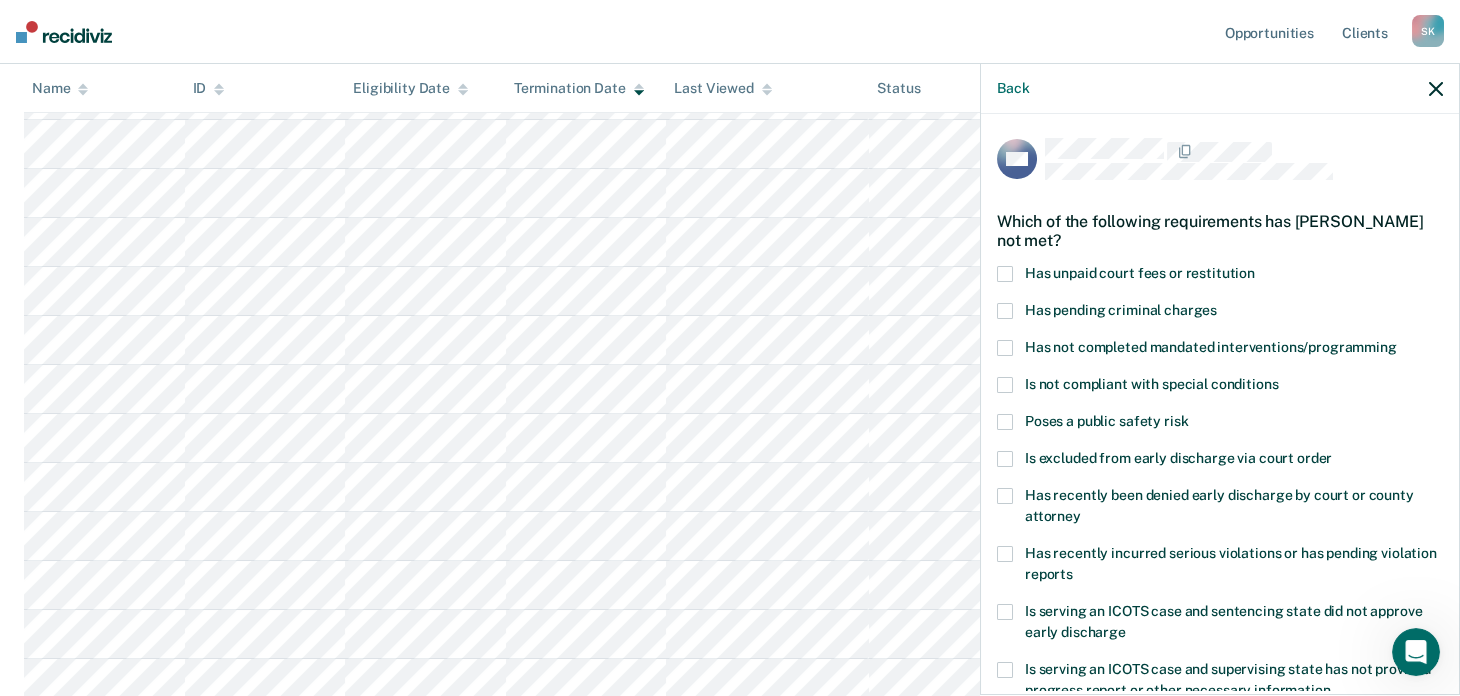 click at bounding box center (1005, 422) 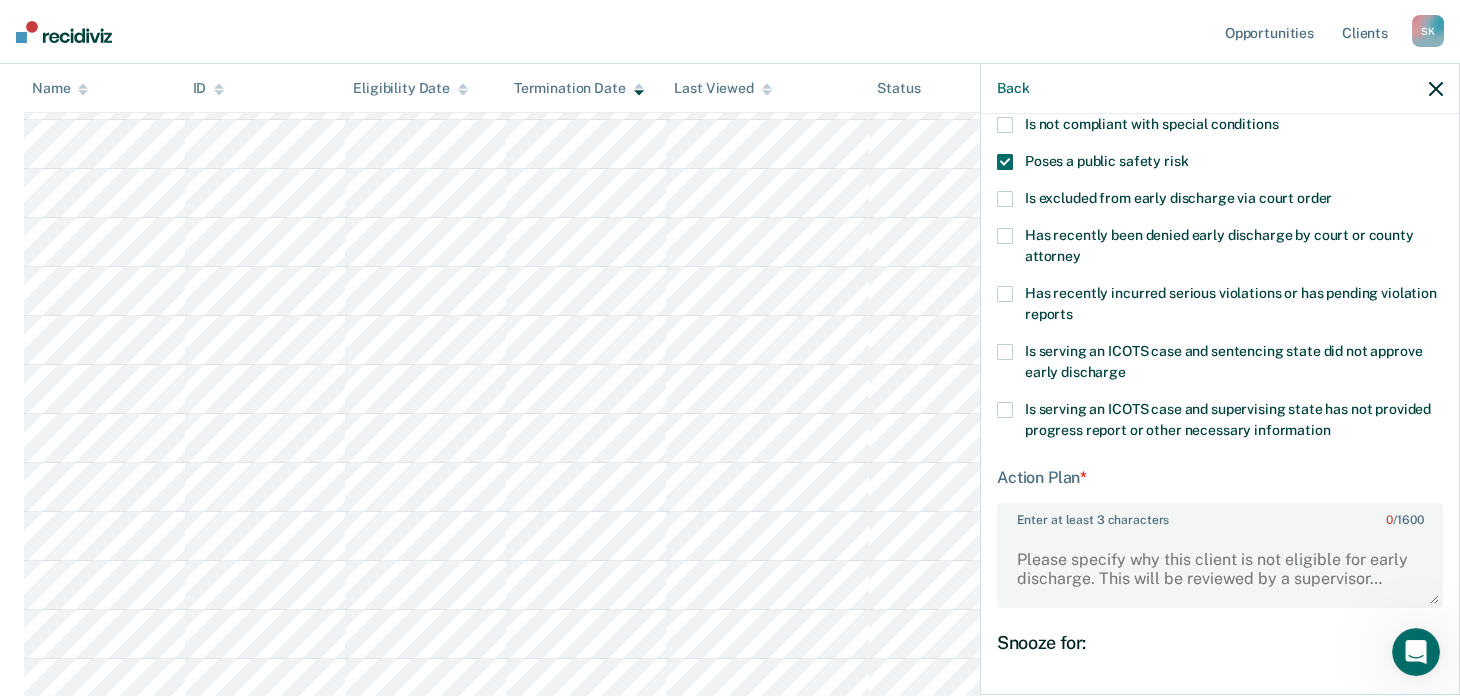 scroll, scrollTop: 460, scrollLeft: 0, axis: vertical 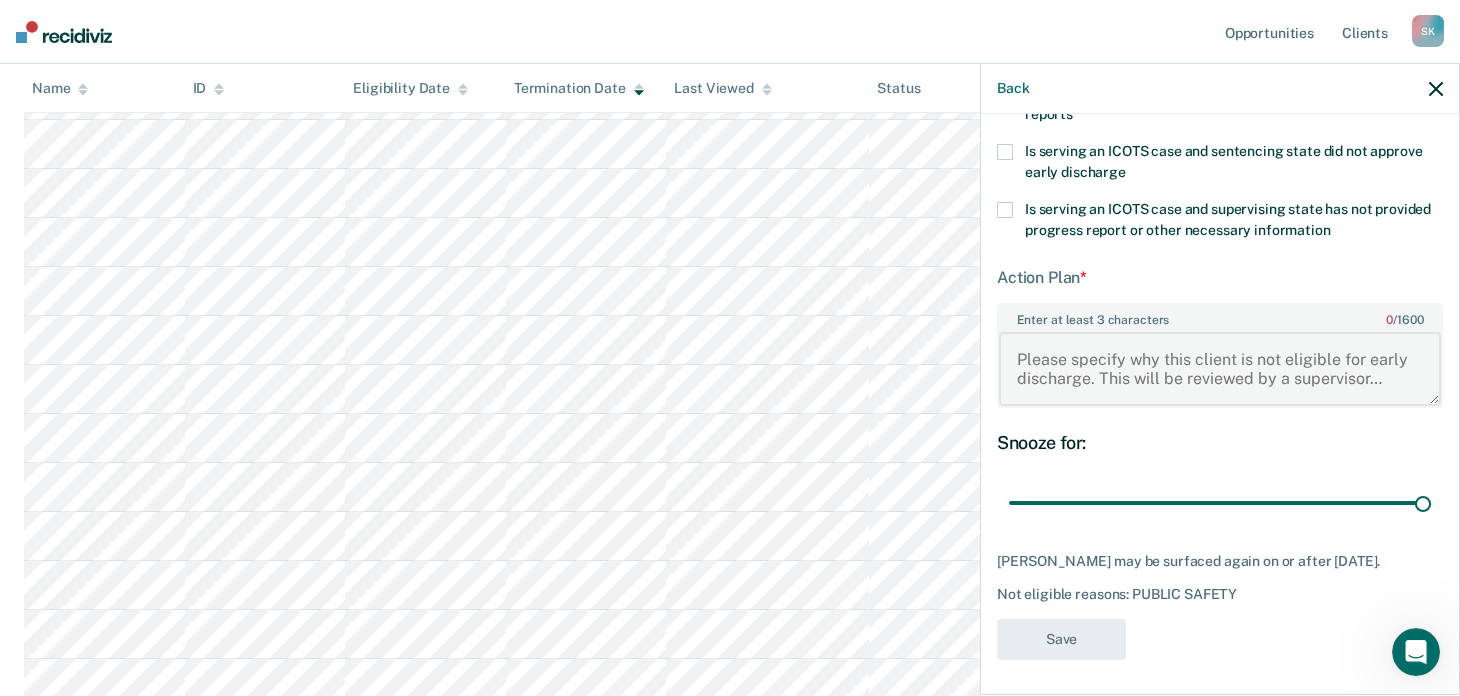 click on "Enter at least 3 characters 0  /  1600" at bounding box center [1220, 369] 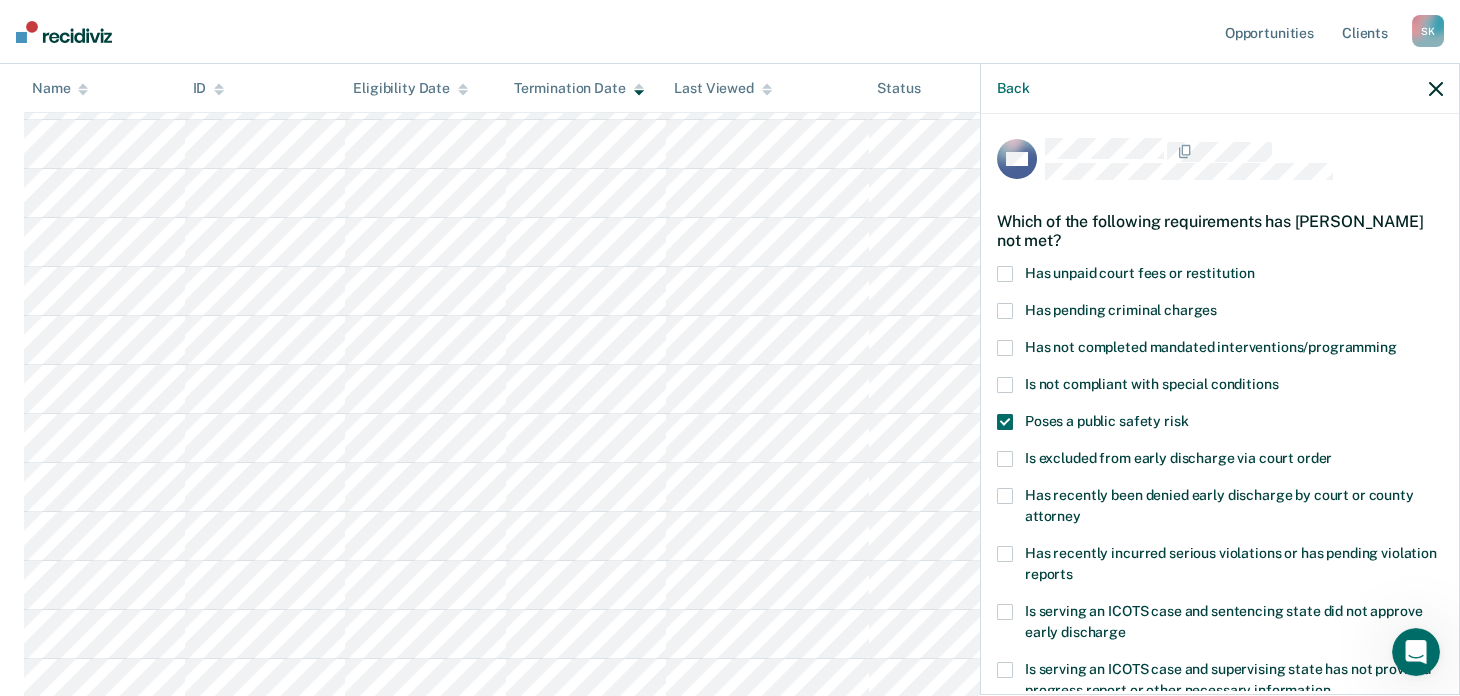 scroll, scrollTop: 99, scrollLeft: 0, axis: vertical 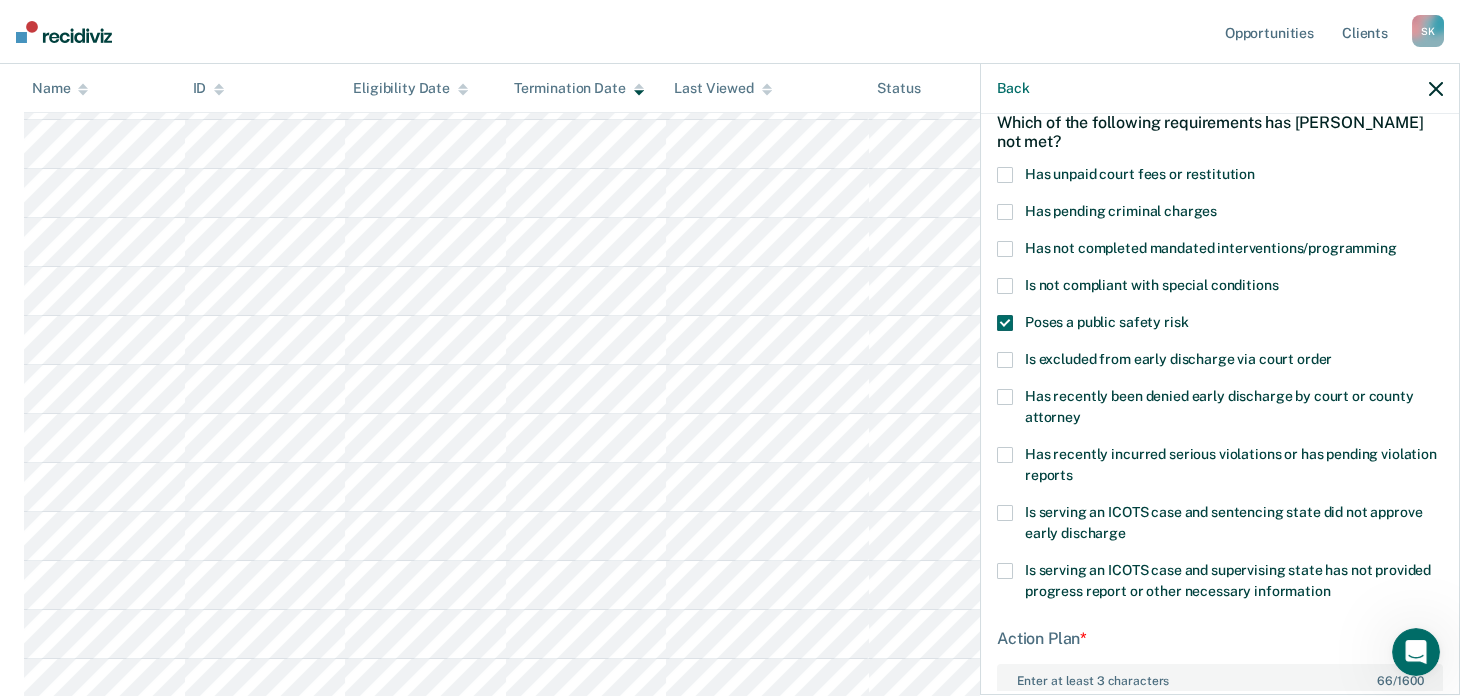 type on "Convicting Crime Code:707.6A(1) (1997) -- VEH. HOMICIDE/OWI 321J.2" 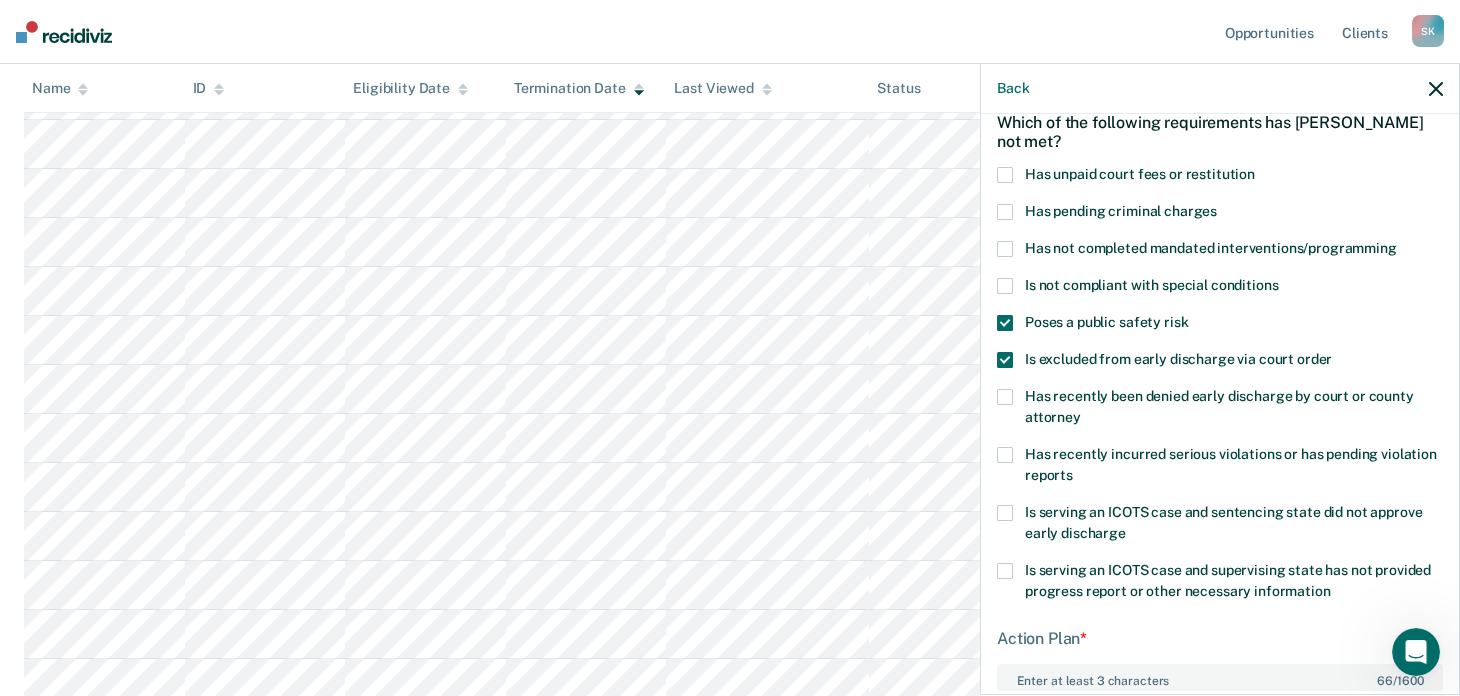 click at bounding box center (1005, 323) 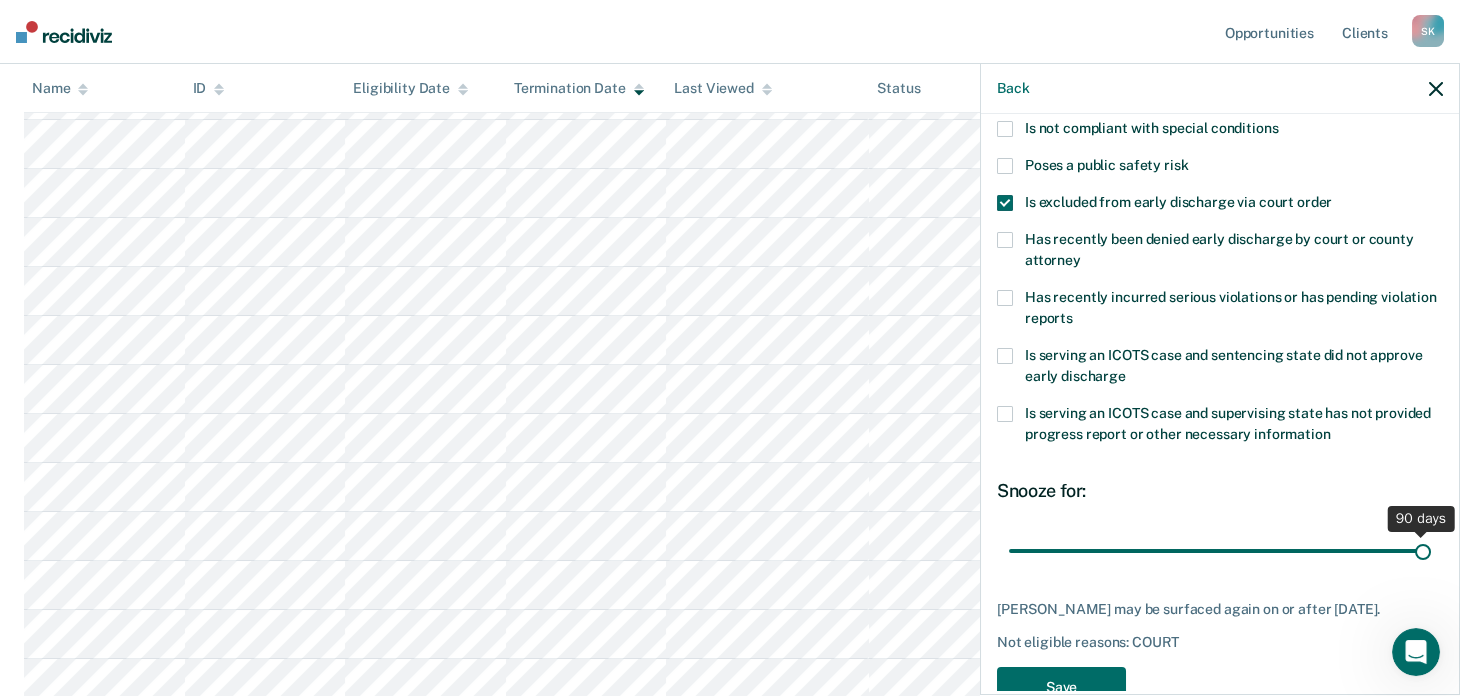 scroll, scrollTop: 305, scrollLeft: 0, axis: vertical 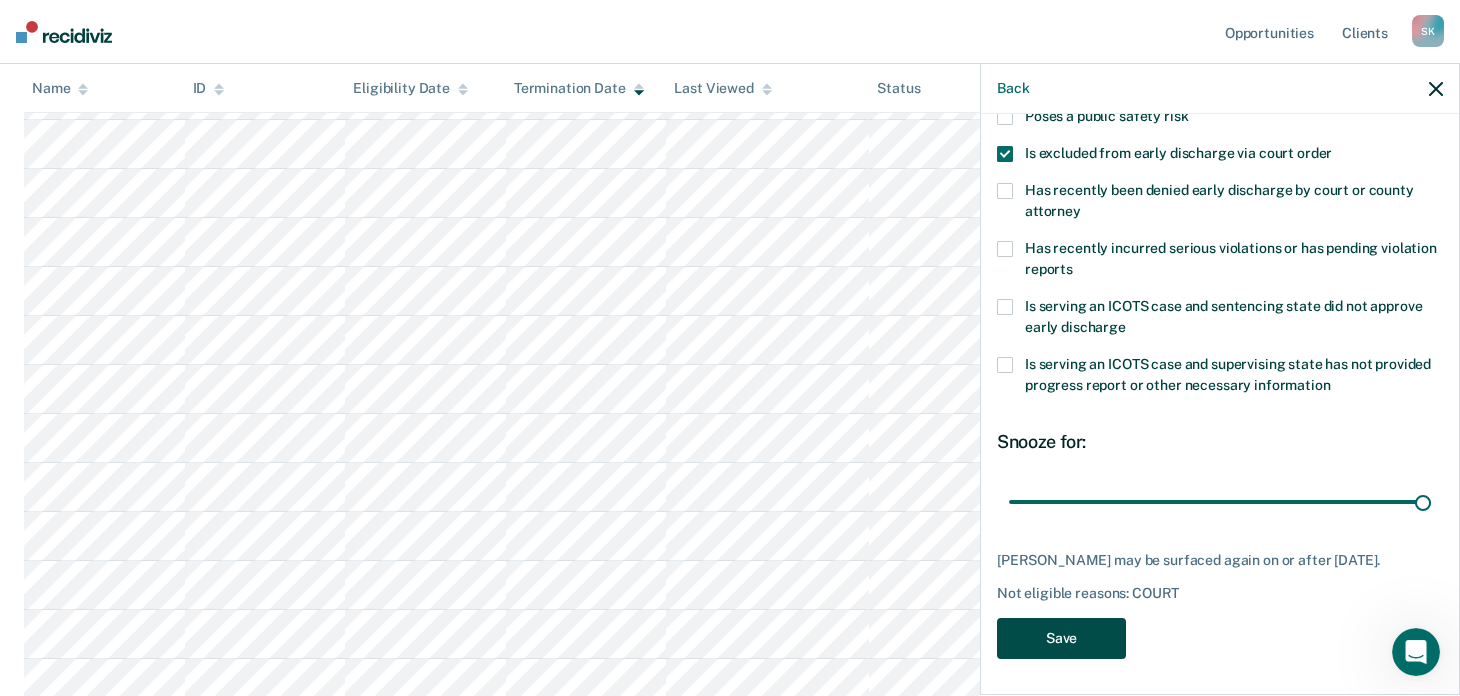 click on "Save" at bounding box center (1061, 638) 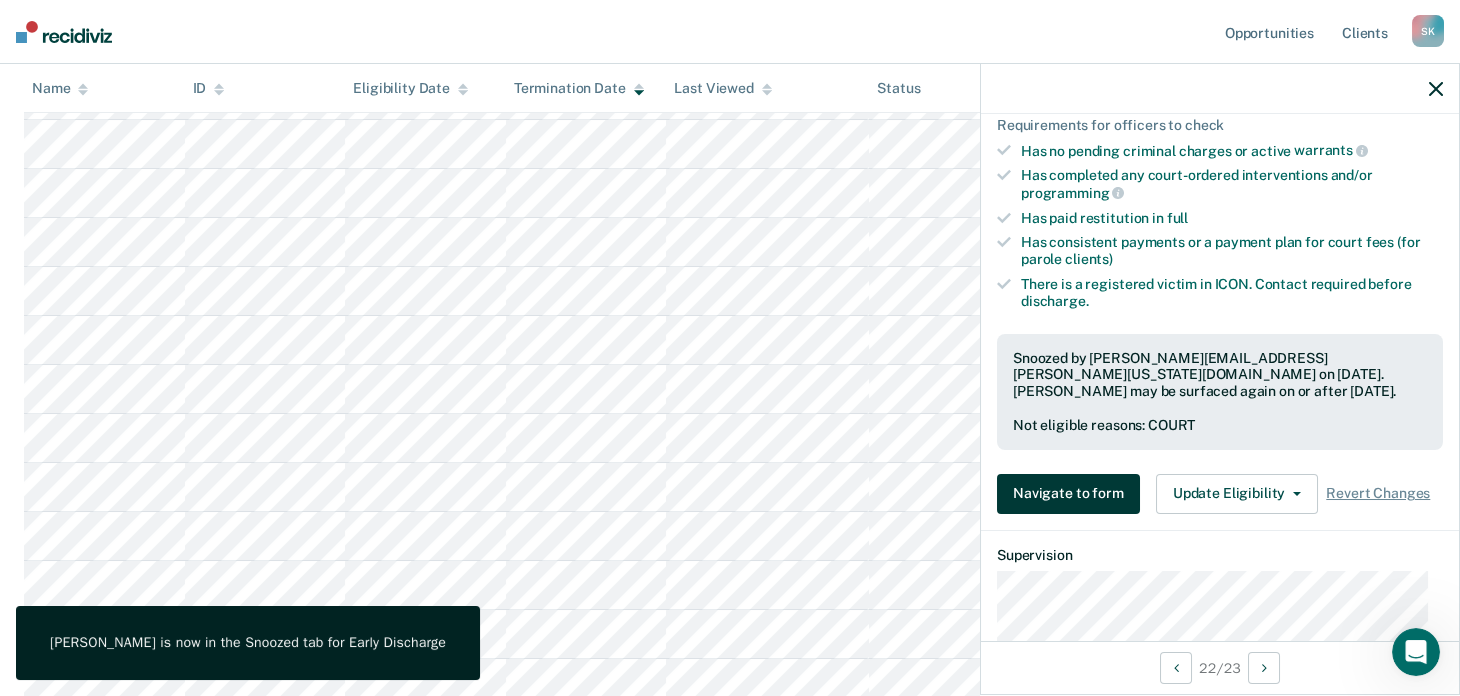scroll, scrollTop: 605, scrollLeft: 0, axis: vertical 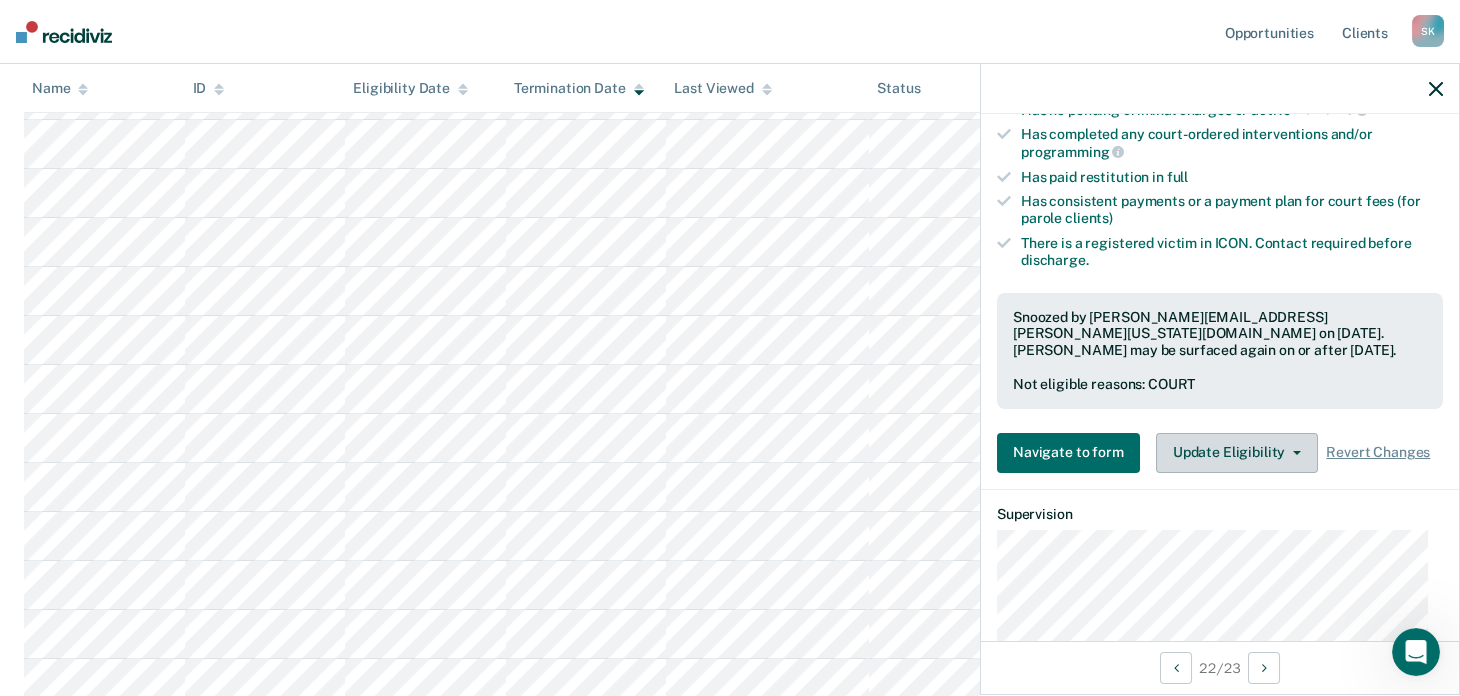 click on "Update Eligibility" at bounding box center [1237, 453] 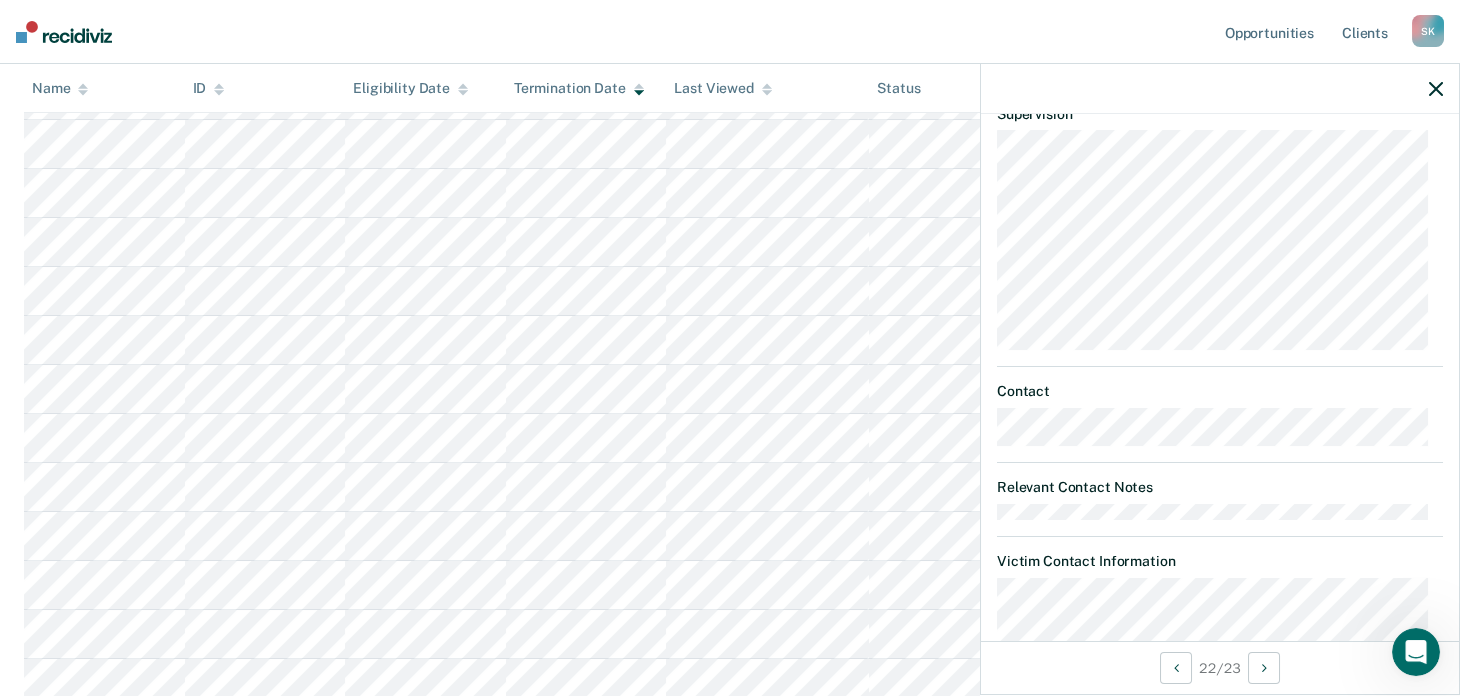 scroll, scrollTop: 1191, scrollLeft: 0, axis: vertical 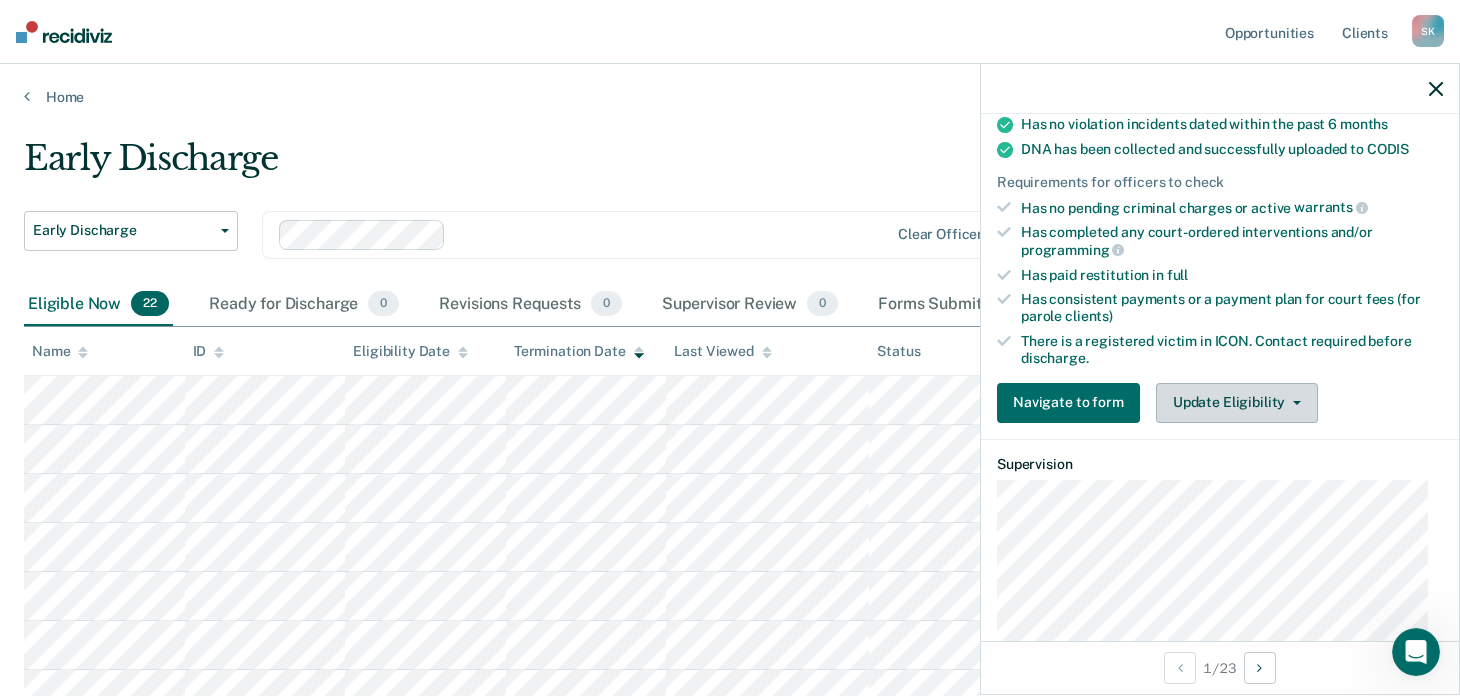 click on "Update Eligibility" at bounding box center (1237, 403) 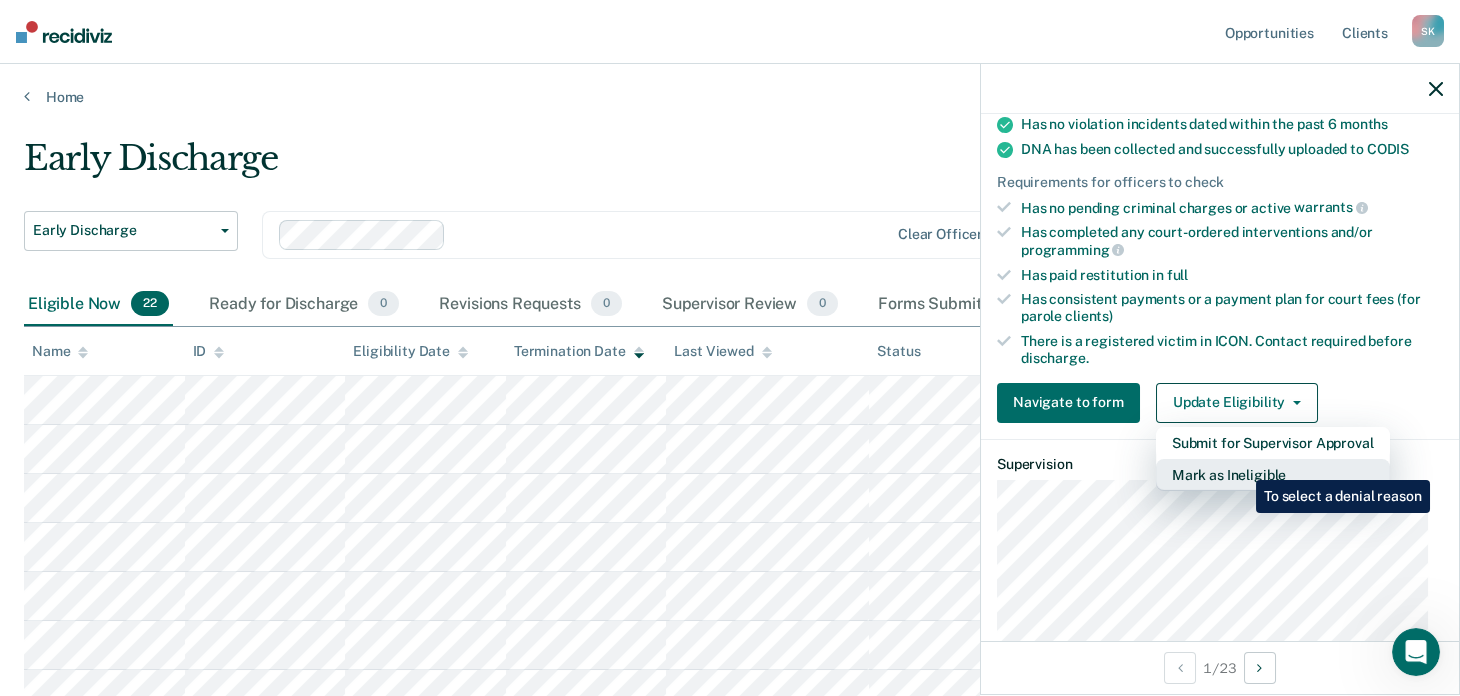 click on "Mark as Ineligible" at bounding box center [1273, 475] 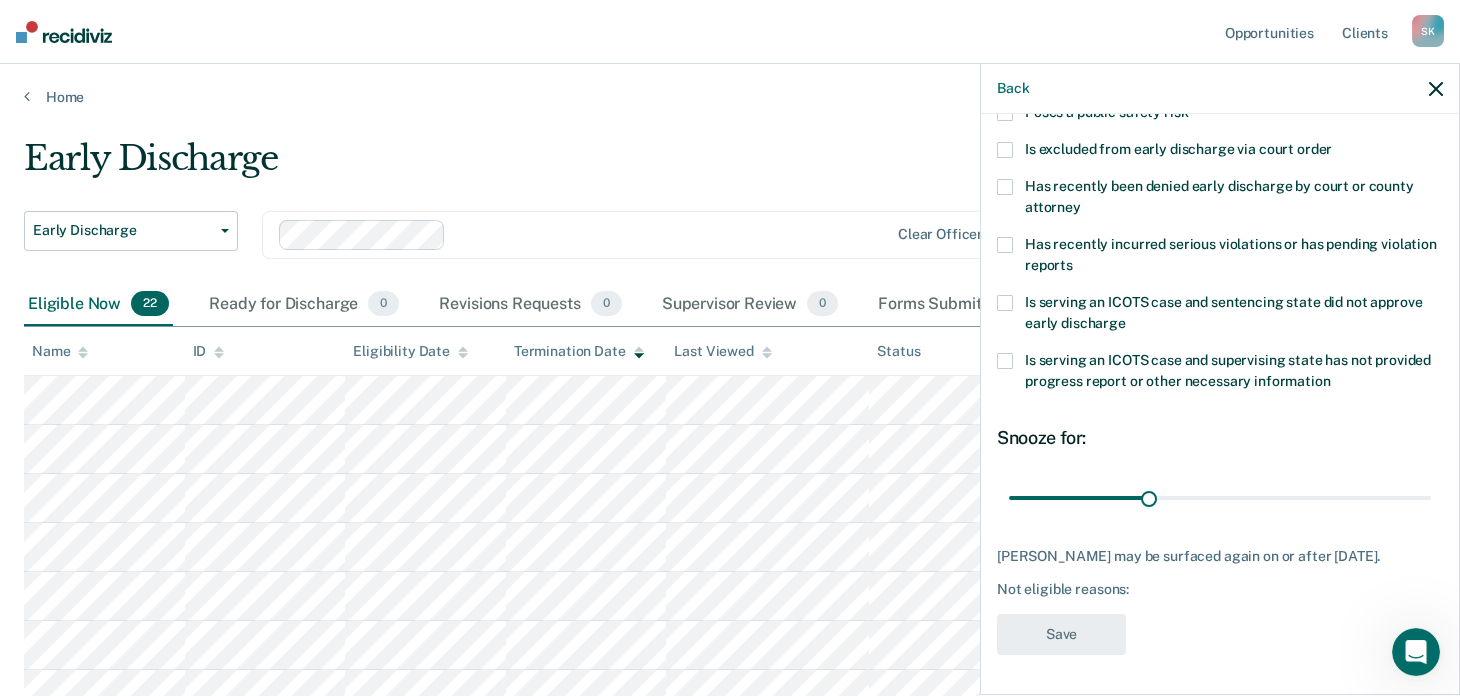scroll, scrollTop: 305, scrollLeft: 0, axis: vertical 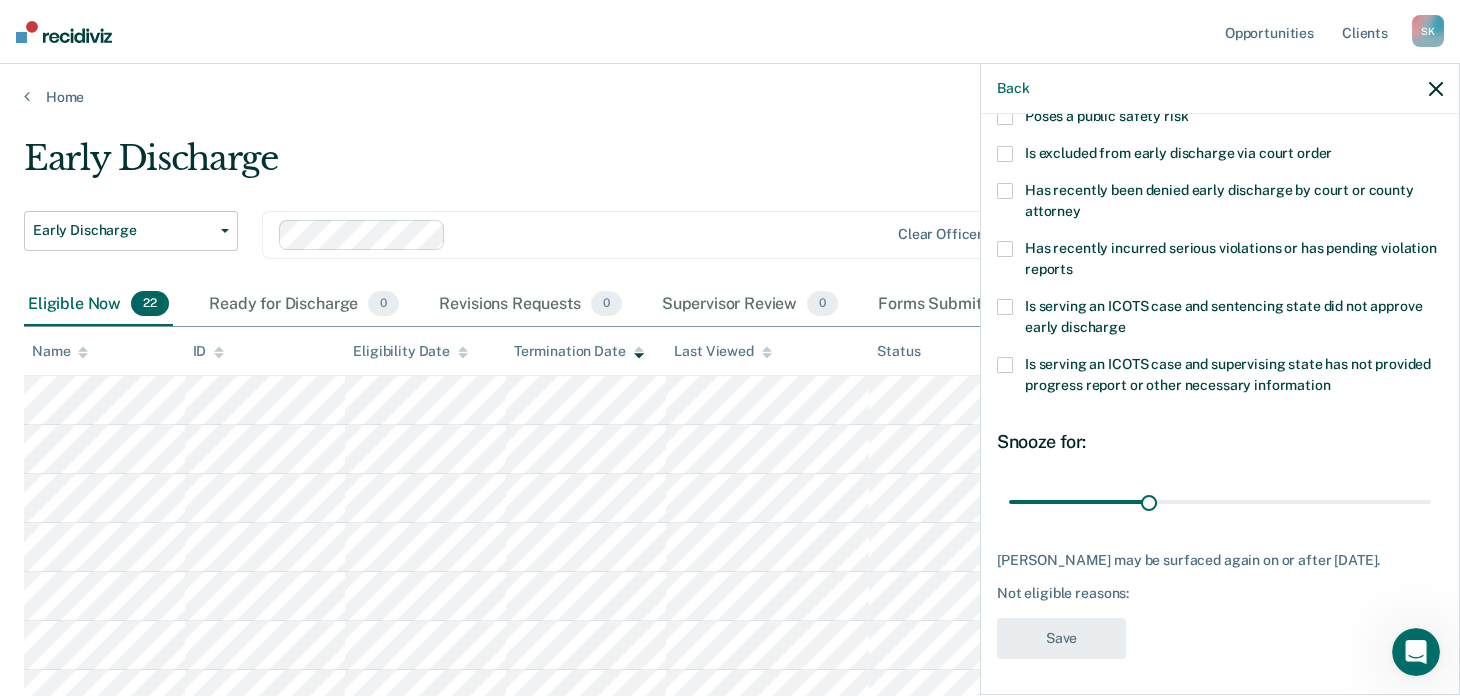 click at bounding box center [1005, 154] 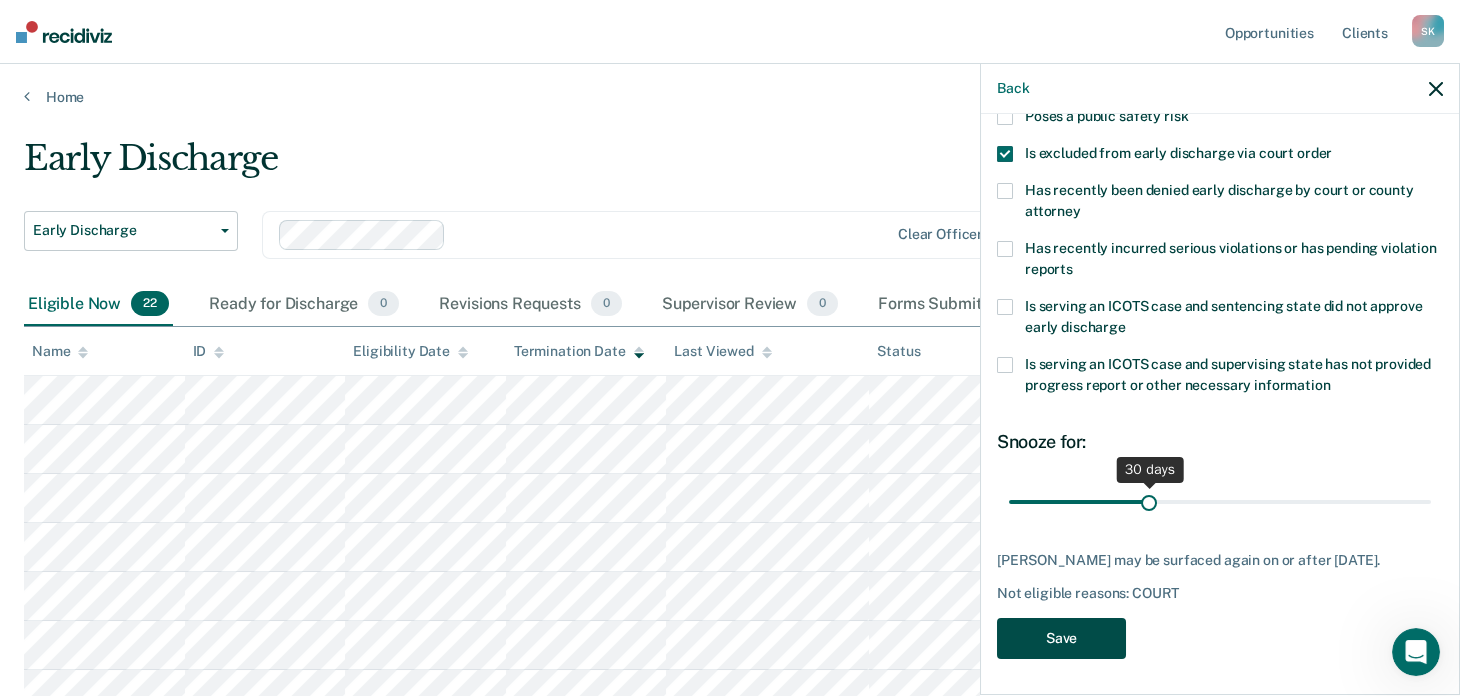 drag, startPoint x: 1039, startPoint y: 643, endPoint x: 1135, endPoint y: 488, distance: 182.32115 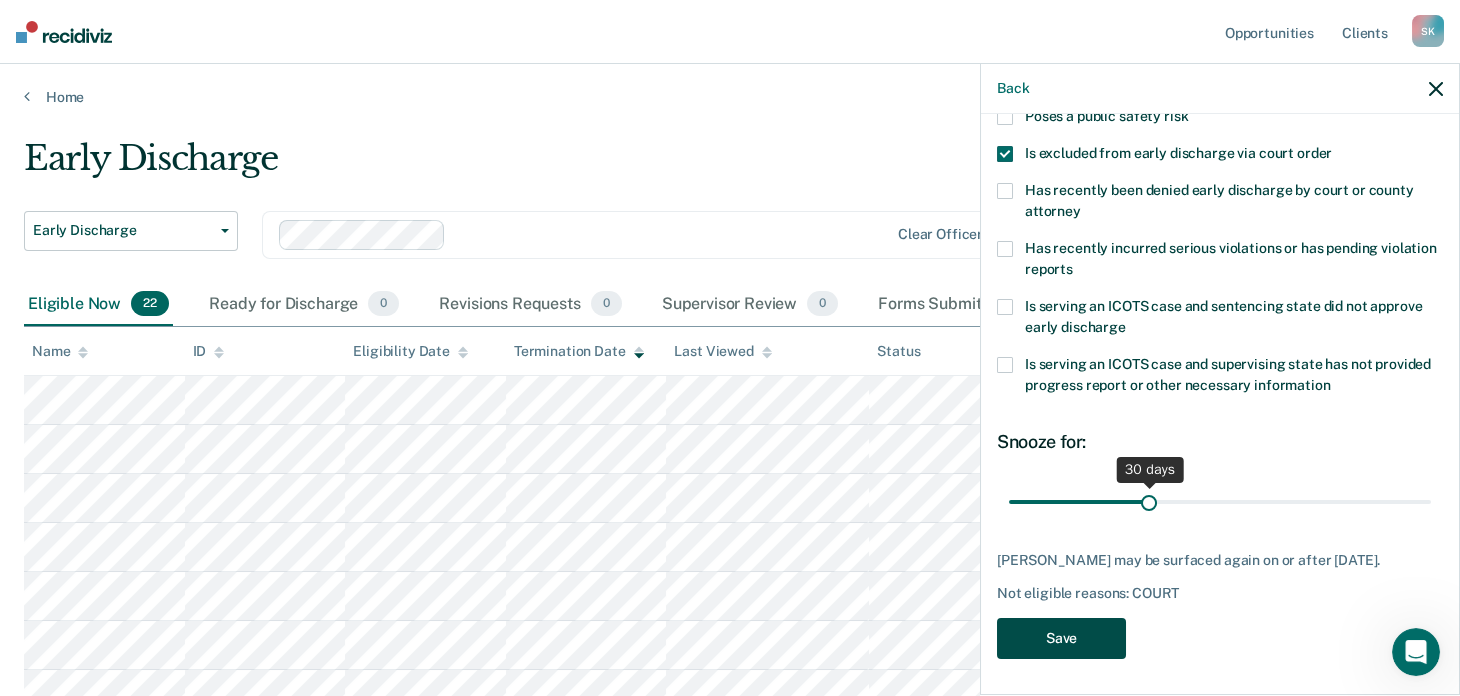 click on "DW   Which of the following requirements has [PERSON_NAME] not met? Has unpaid court fees or restitution  Has pending criminal charges Has not completed mandated interventions/programming Is not compliant with special conditions Poses a public safety risk Is excluded from early discharge via court order  Has recently been denied early discharge by court or county attorney Has recently incurred serious violations or has pending violation reports Is serving an ICOTS case and sentencing state did not approve early discharge Is serving an ICOTS case and supervising state has not provided progress report or other necessary information Snooze for: 30 days [PERSON_NAME] may be surfaced again on or after [DATE]. Not eligible reasons: COURT Save" at bounding box center (1220, 252) 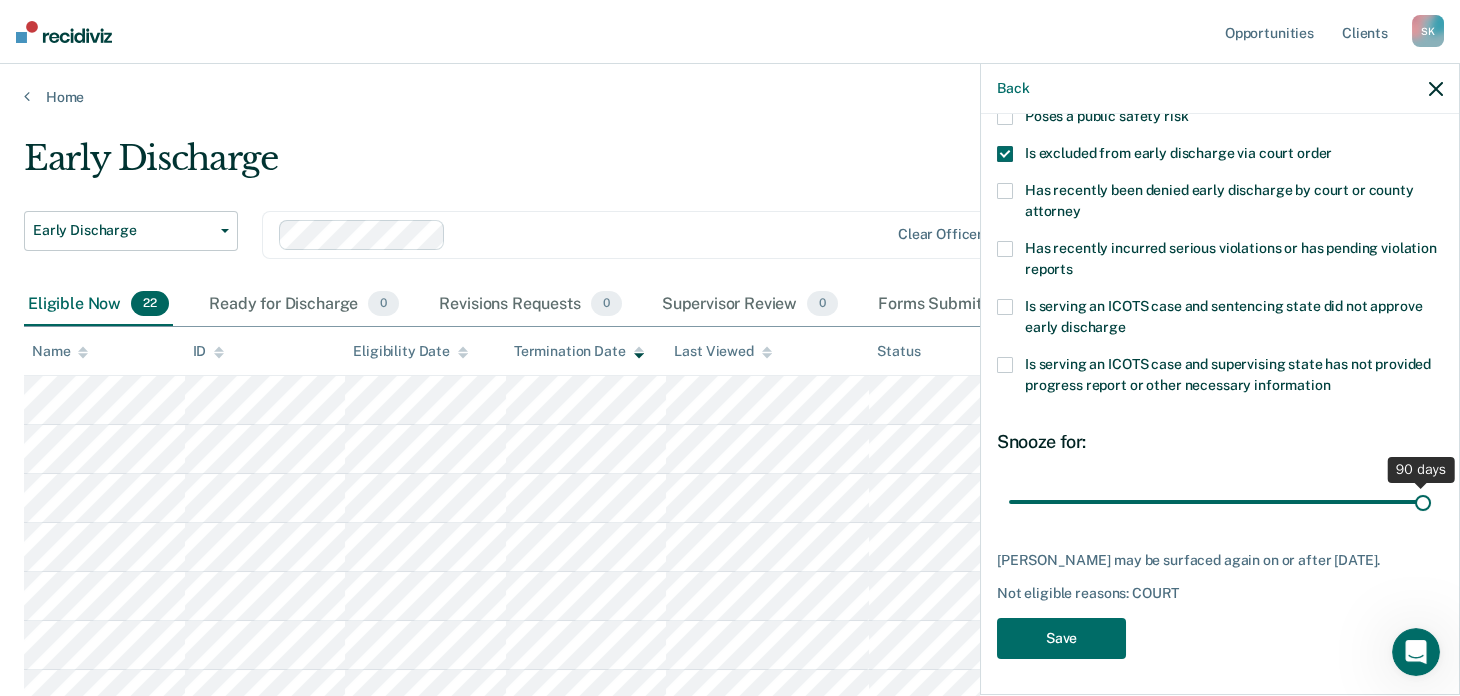 drag, startPoint x: 1138, startPoint y: 502, endPoint x: 1463, endPoint y: 499, distance: 325.01385 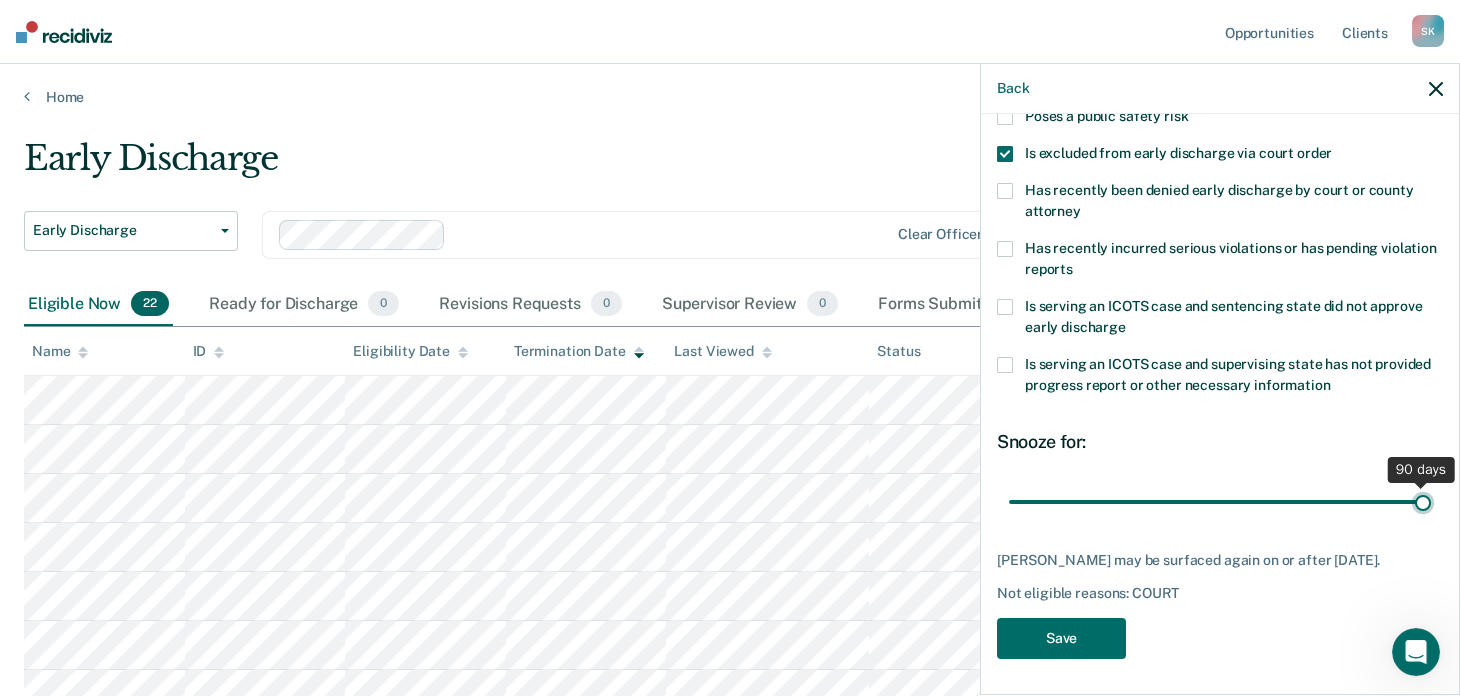 type on "90" 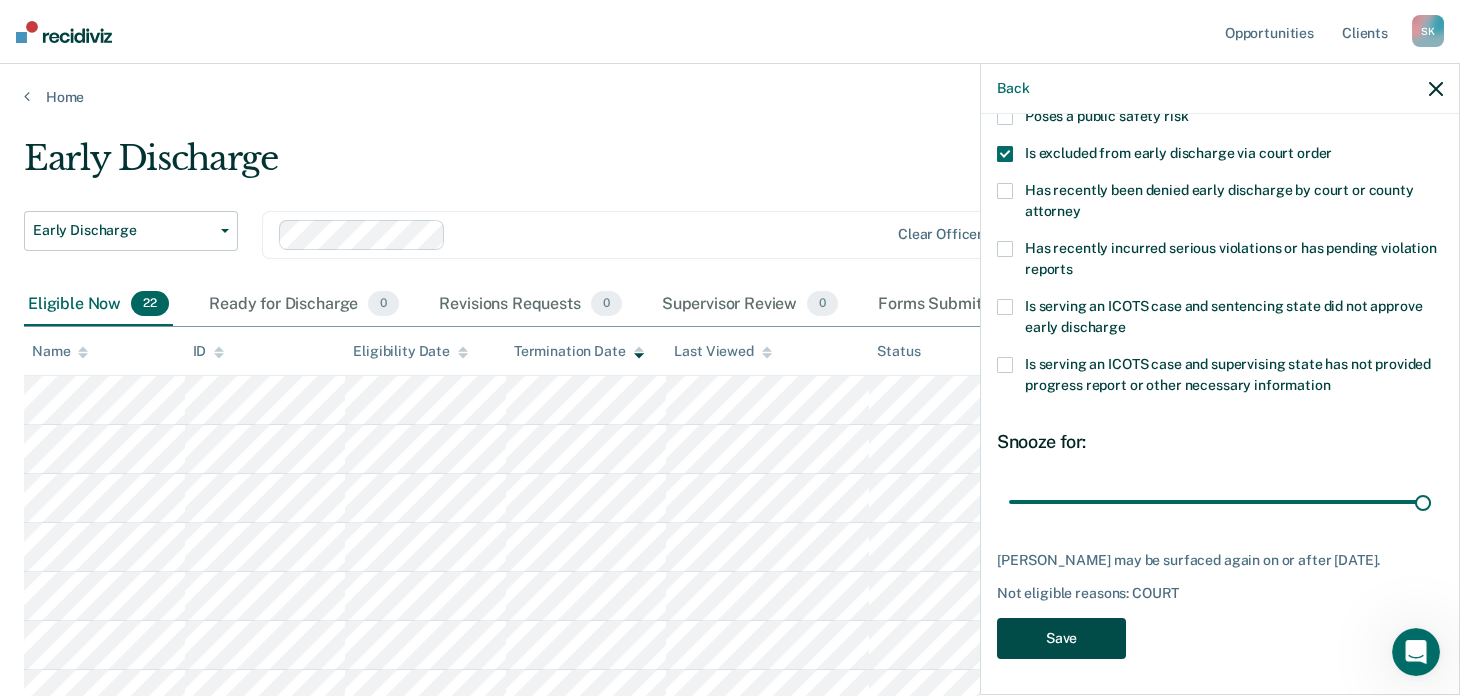 click on "Save" at bounding box center [1061, 638] 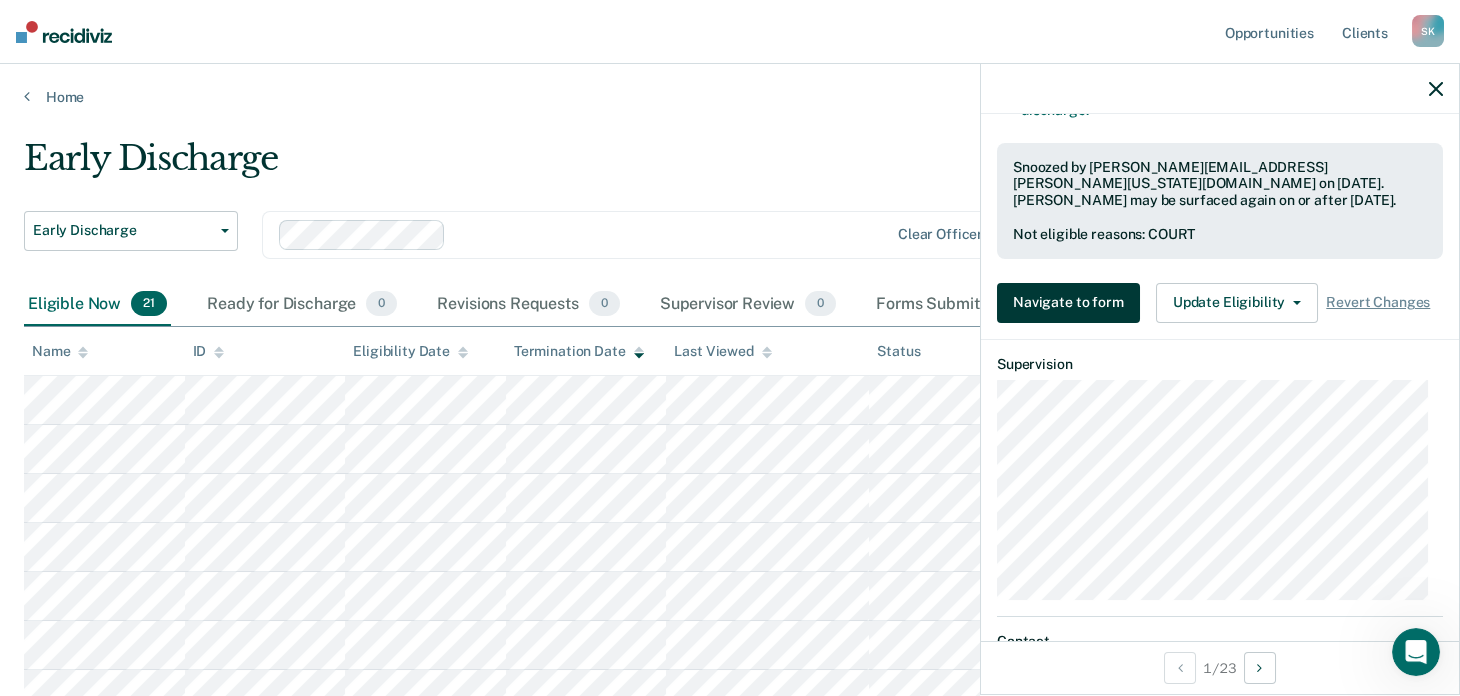 scroll, scrollTop: 0, scrollLeft: 0, axis: both 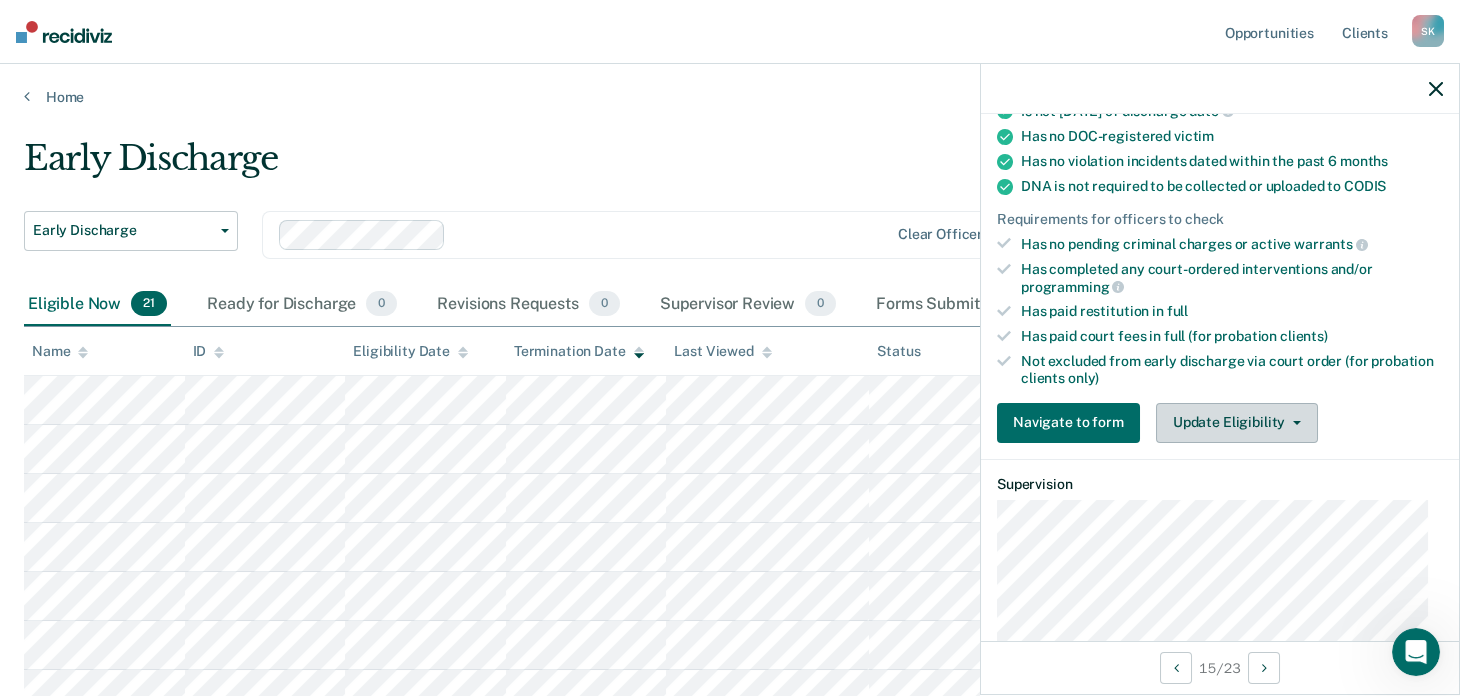 click on "Update Eligibility" at bounding box center (1237, 423) 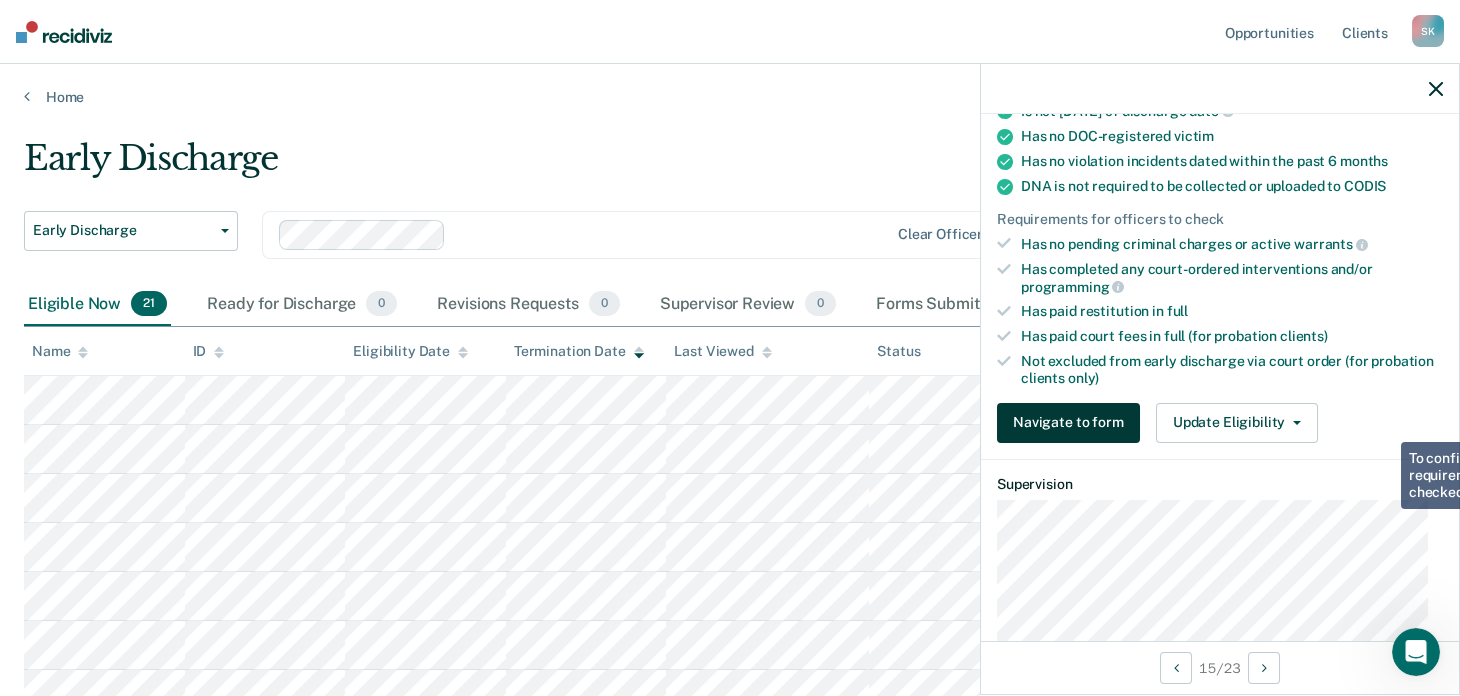 click on "Navigate to form" at bounding box center (1068, 423) 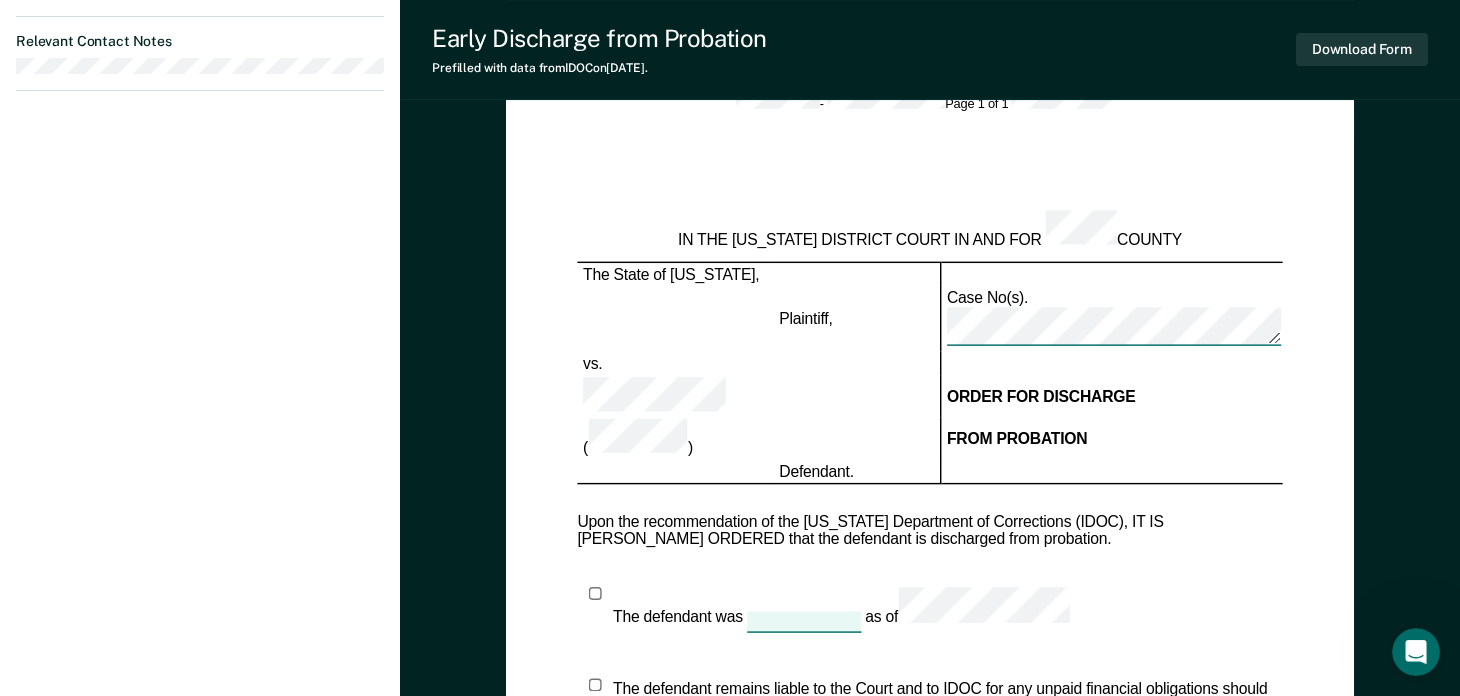 scroll, scrollTop: 45, scrollLeft: 0, axis: vertical 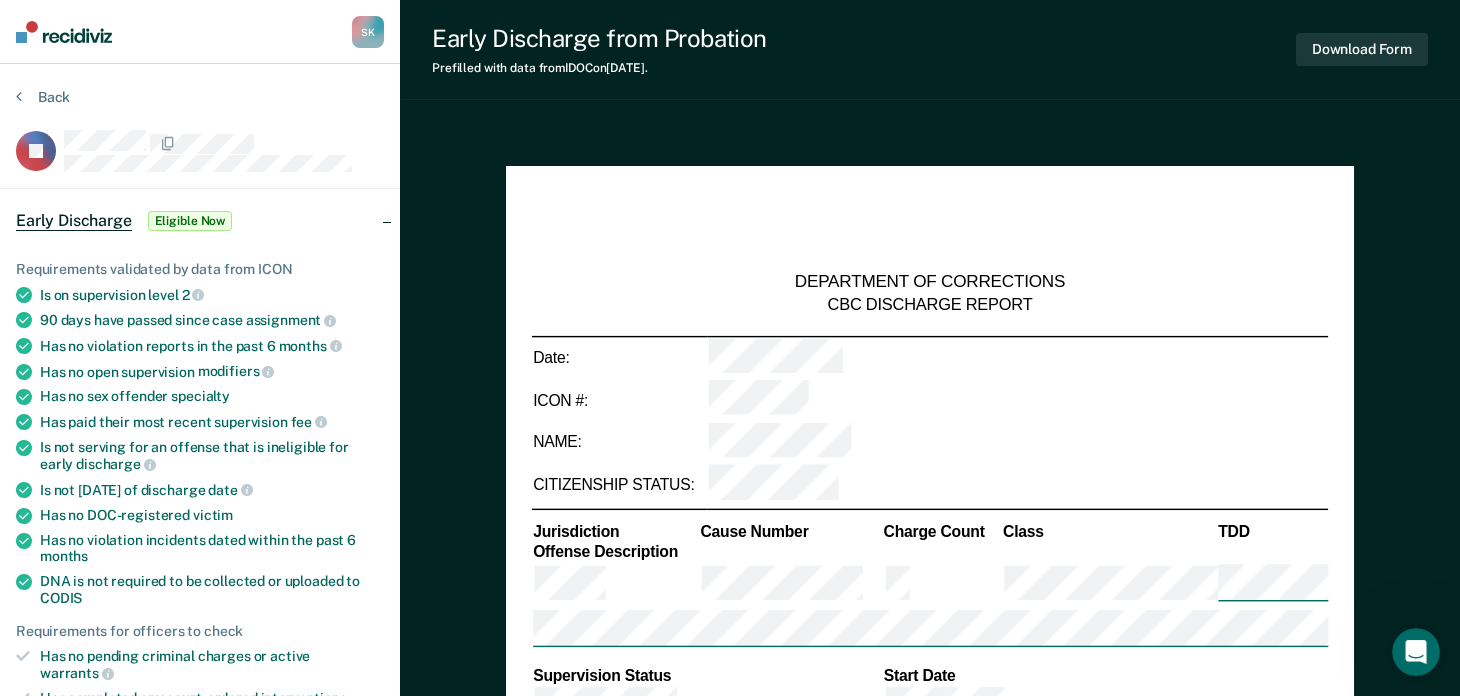 type on "x" 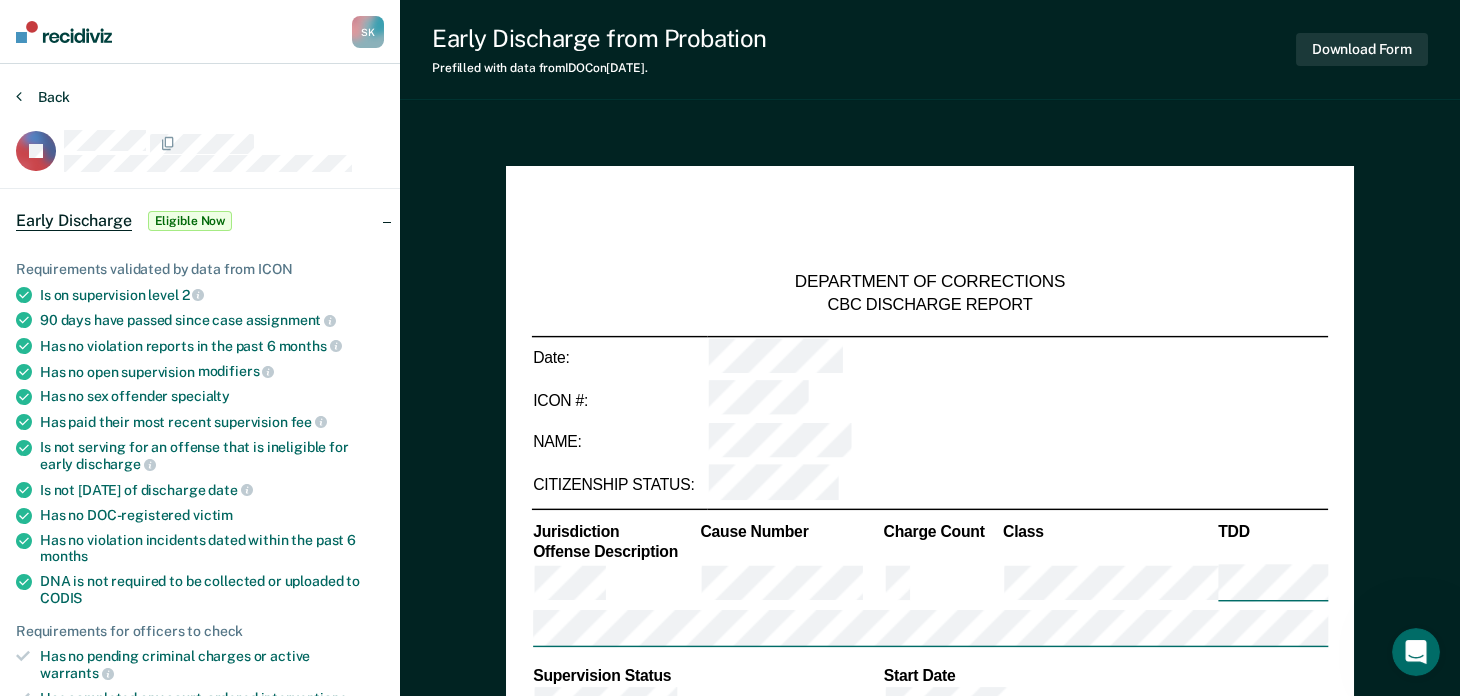 click on "Back" at bounding box center [43, 97] 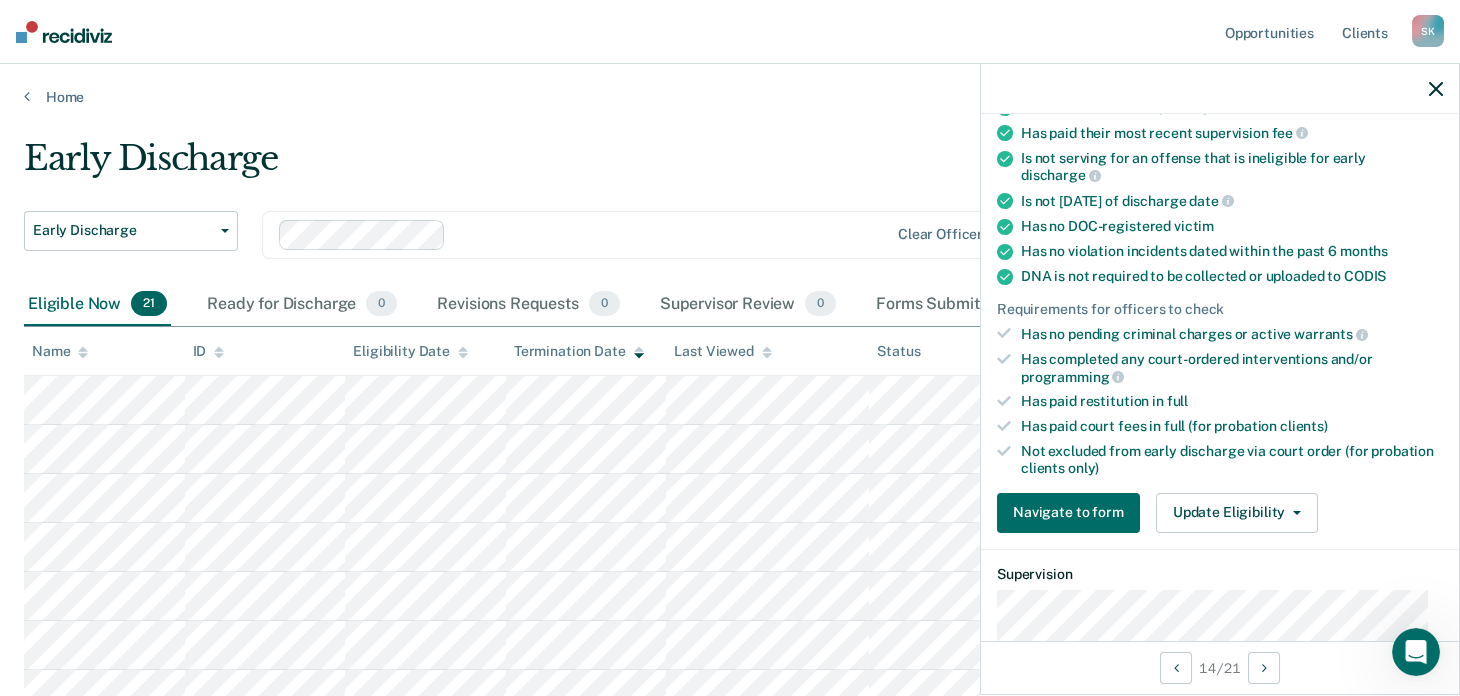 scroll, scrollTop: 300, scrollLeft: 0, axis: vertical 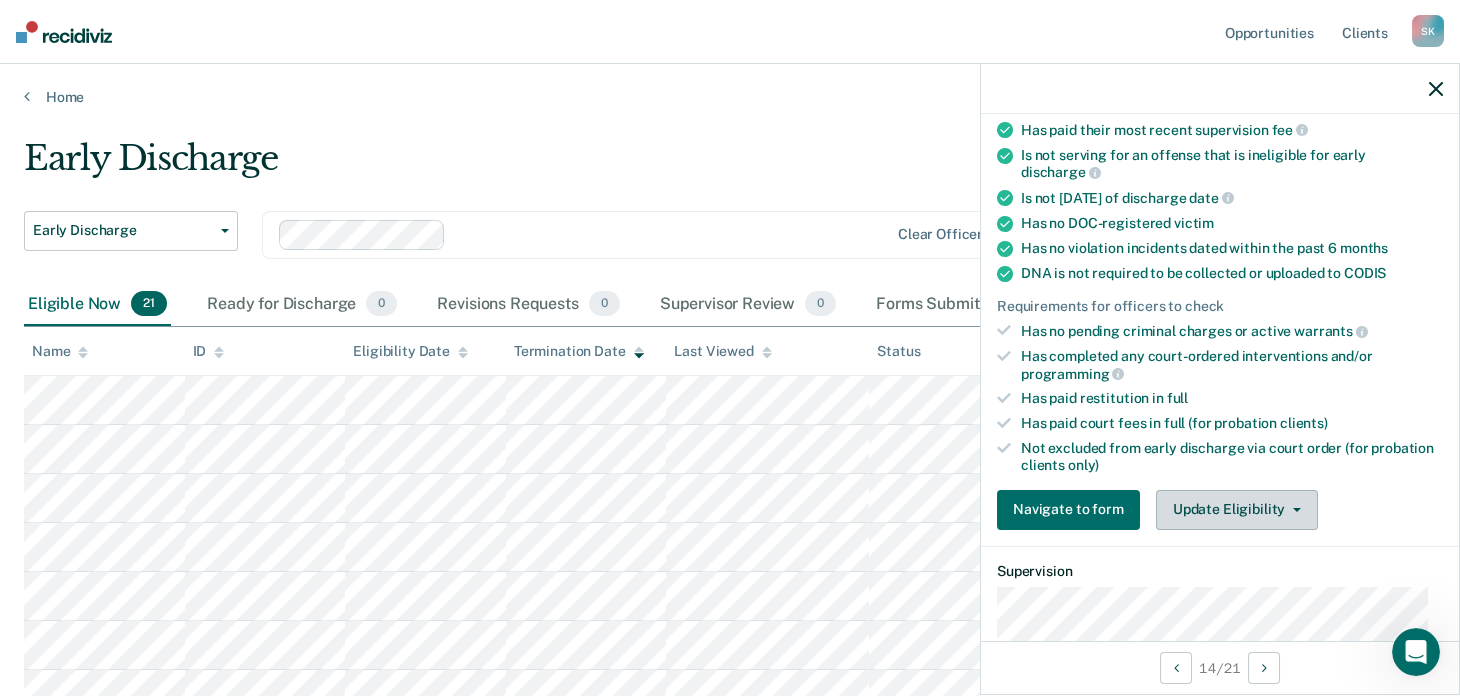 click on "Update Eligibility" at bounding box center [1237, 510] 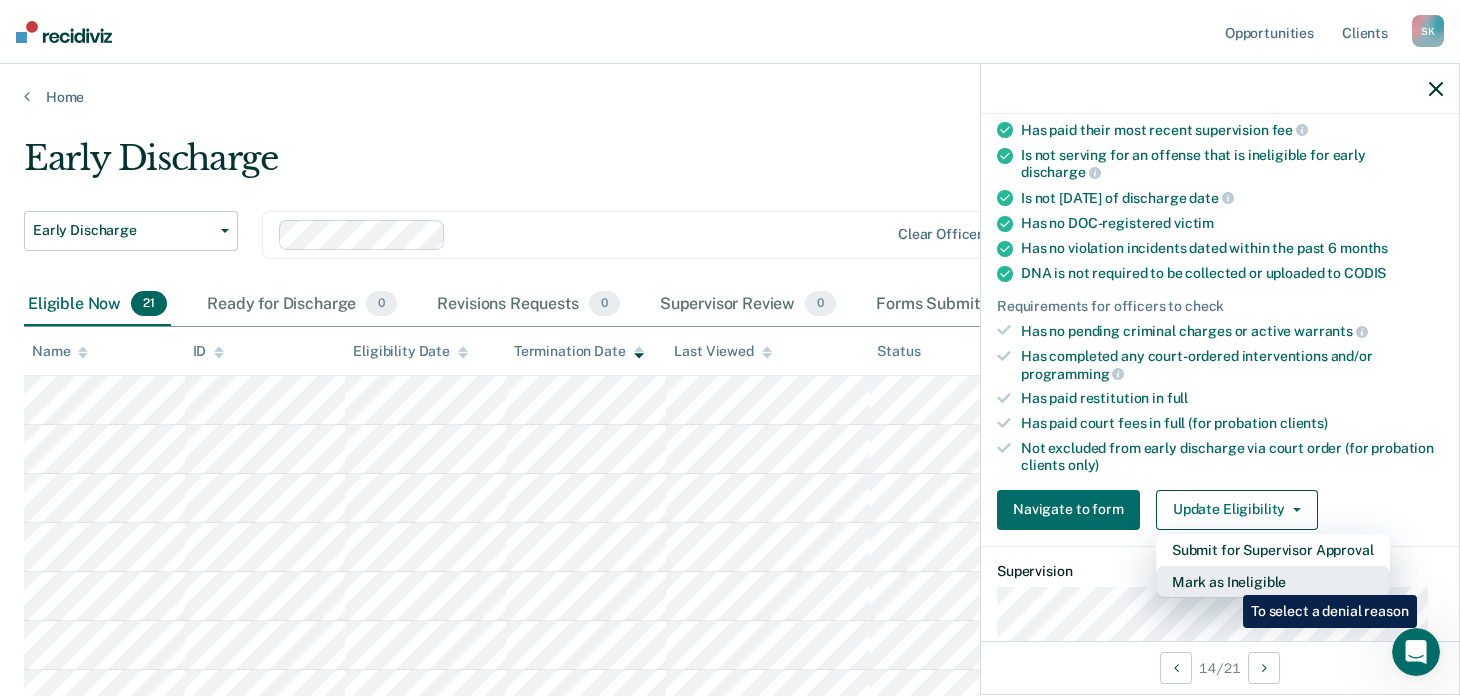 click on "Mark as Ineligible" at bounding box center [1273, 582] 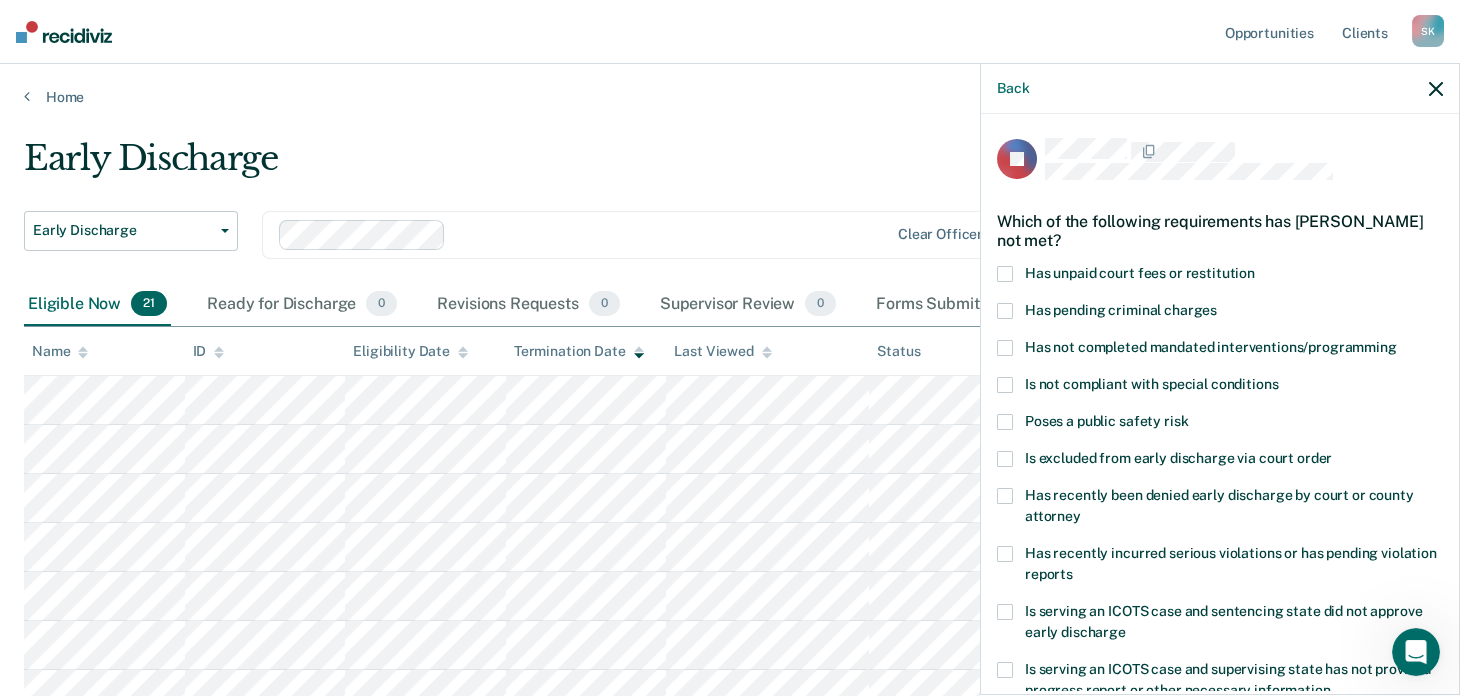 scroll, scrollTop: 0, scrollLeft: 0, axis: both 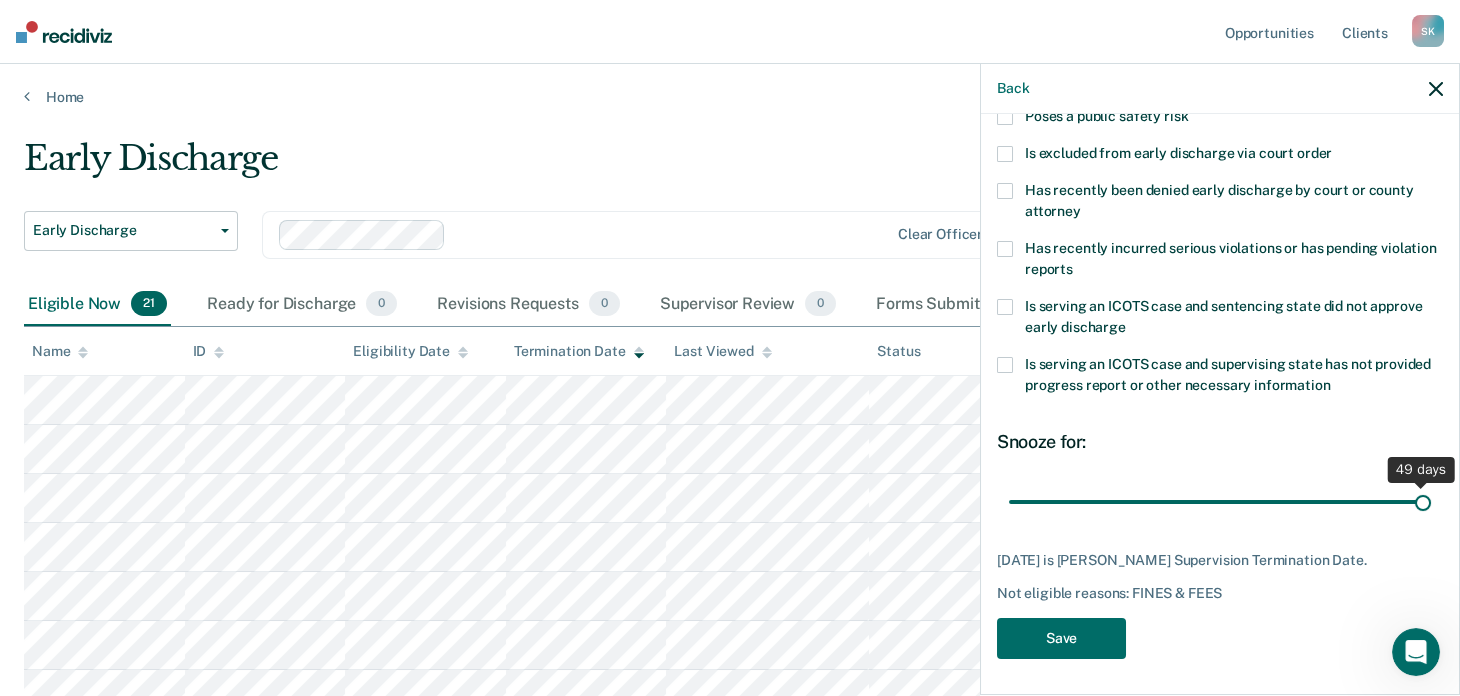 drag, startPoint x: 1257, startPoint y: 505, endPoint x: 1433, endPoint y: 513, distance: 176.18172 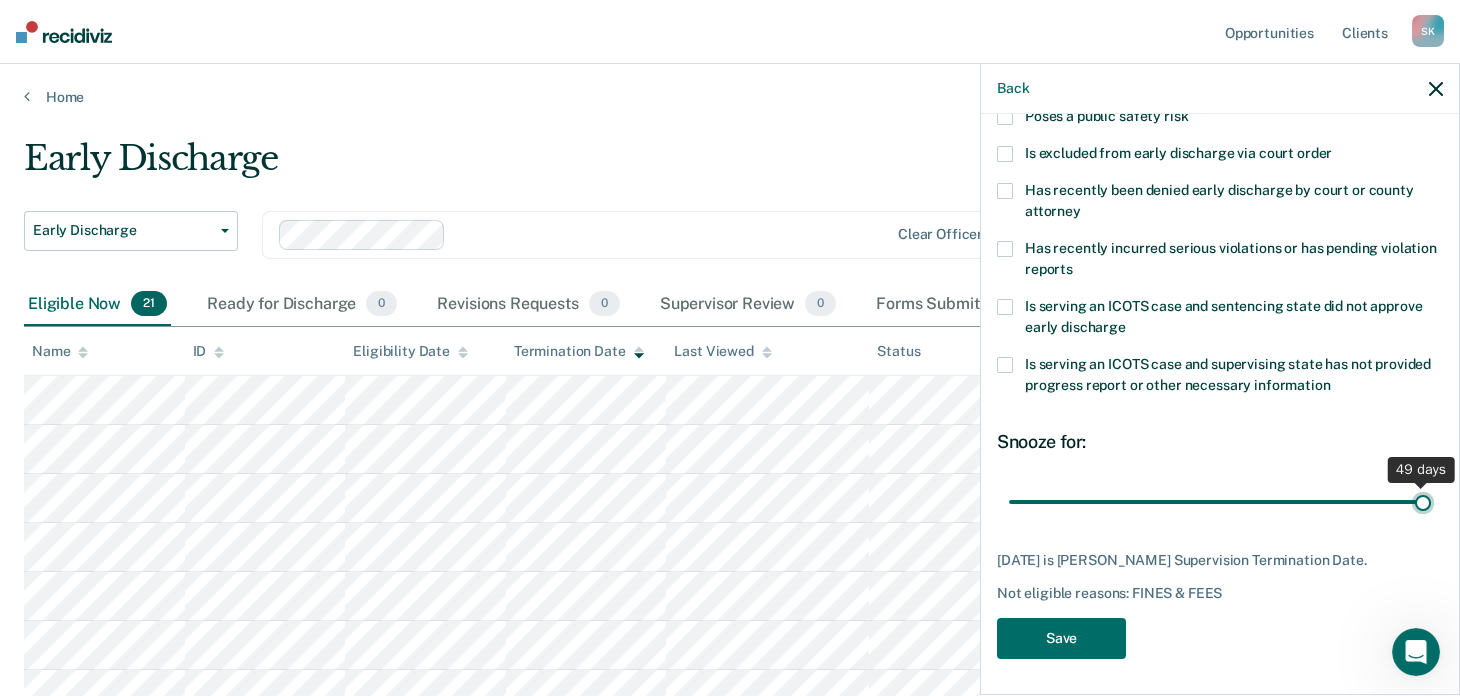 type on "49" 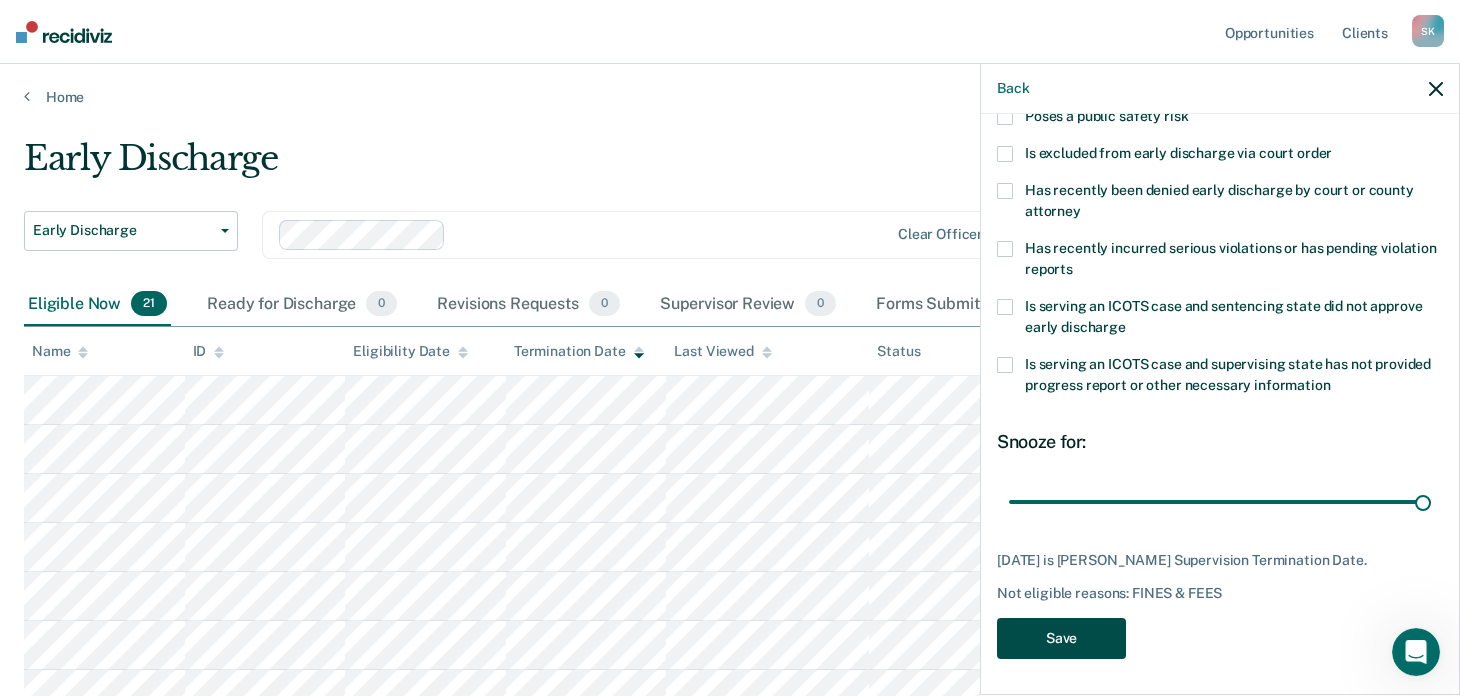 click on "Save" at bounding box center [1061, 638] 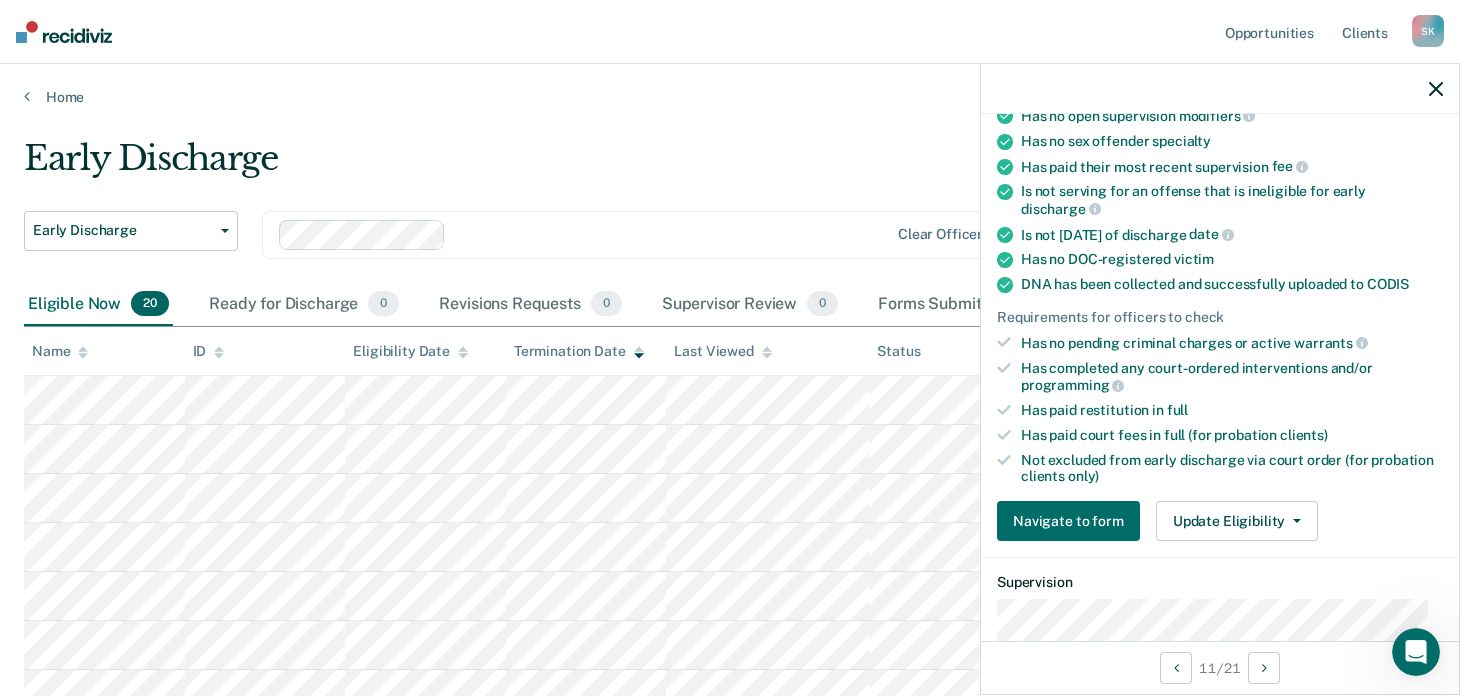 scroll, scrollTop: 347, scrollLeft: 0, axis: vertical 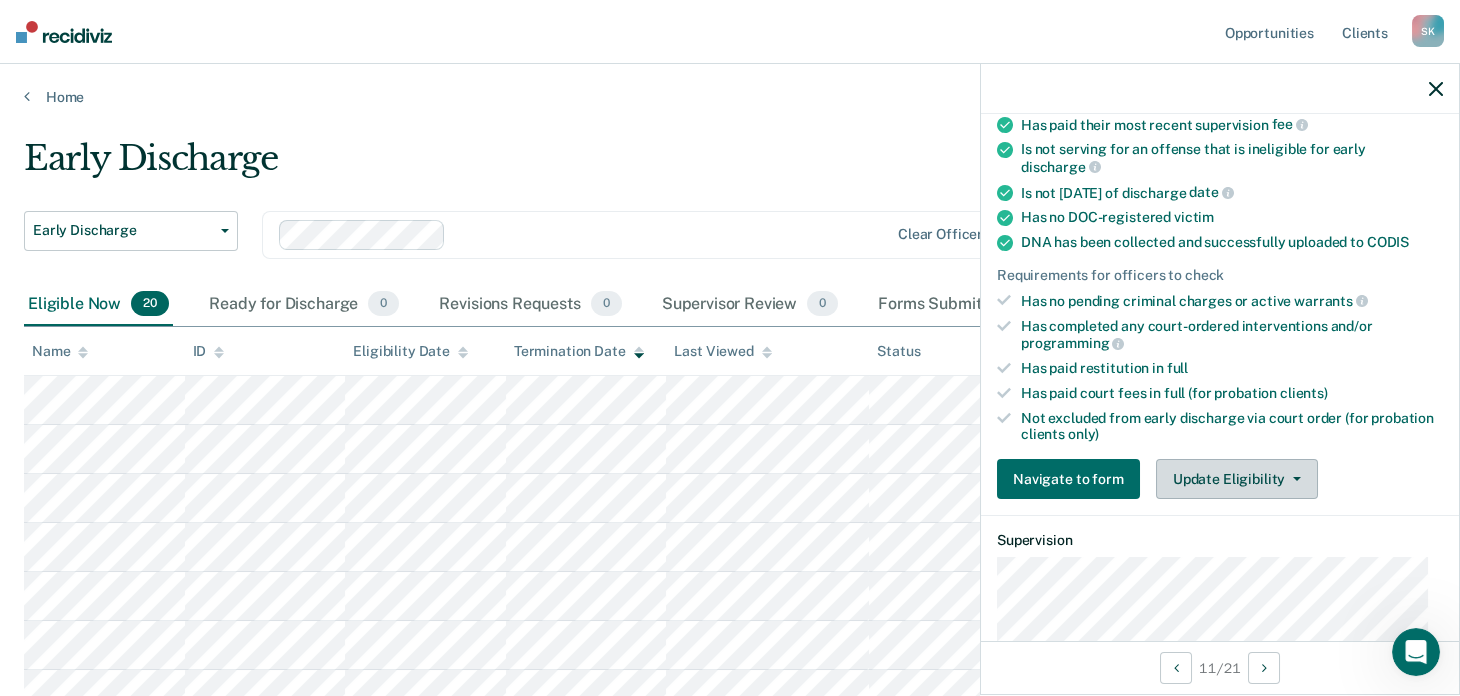 click on "Update Eligibility" at bounding box center (1237, 479) 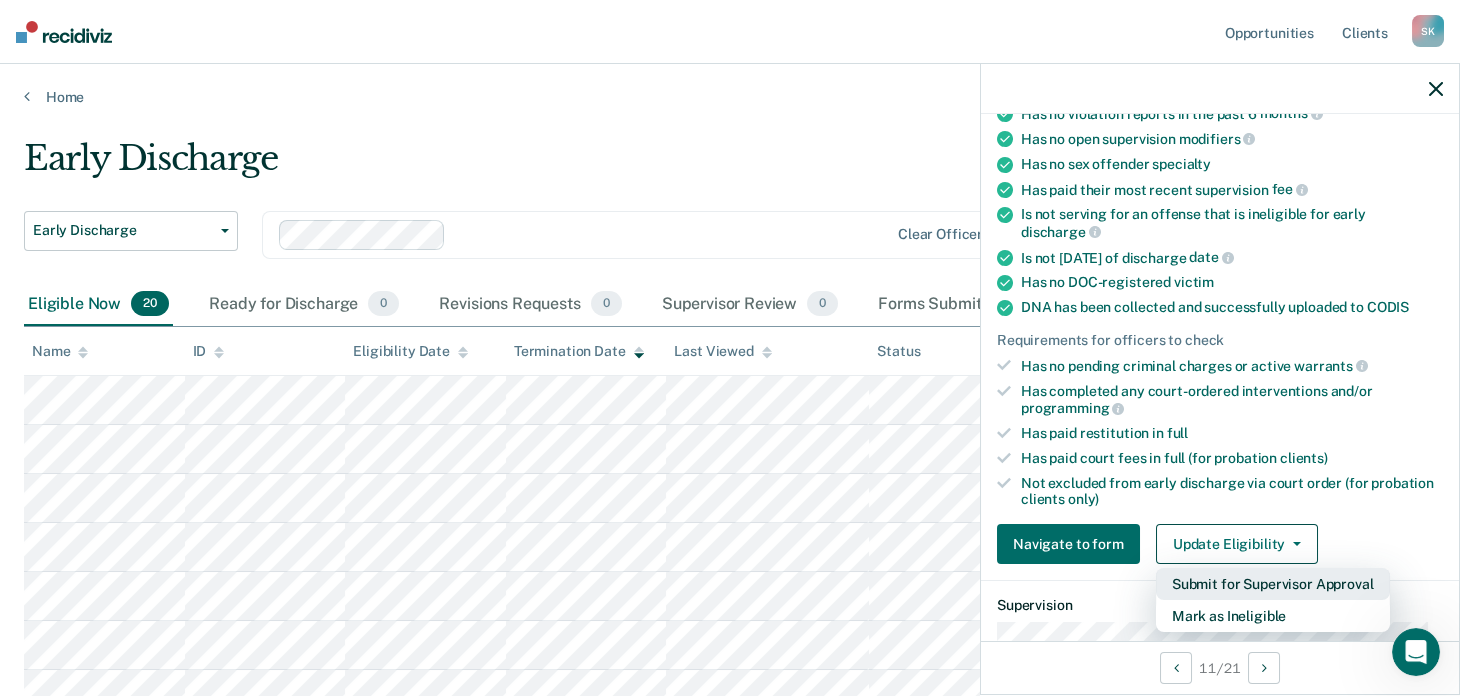 scroll, scrollTop: 0, scrollLeft: 0, axis: both 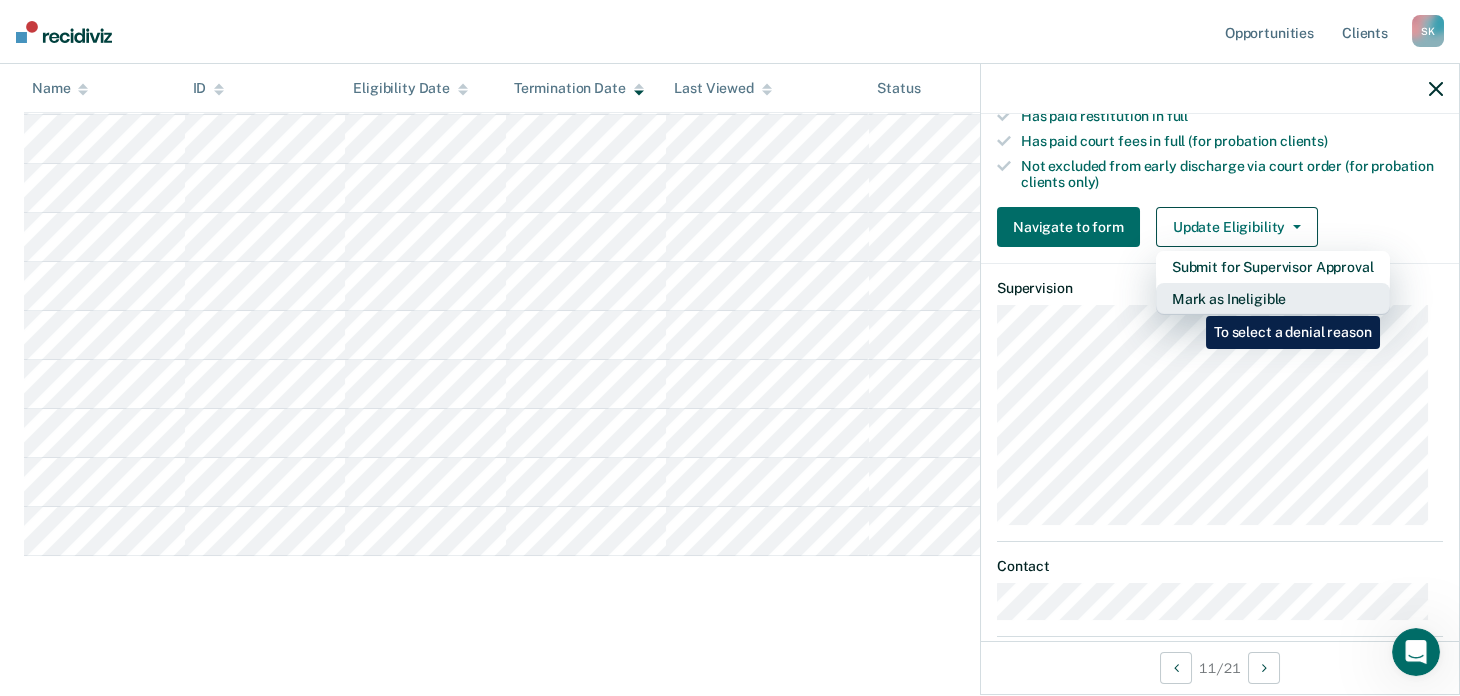 click on "Mark as Ineligible" at bounding box center [1273, 299] 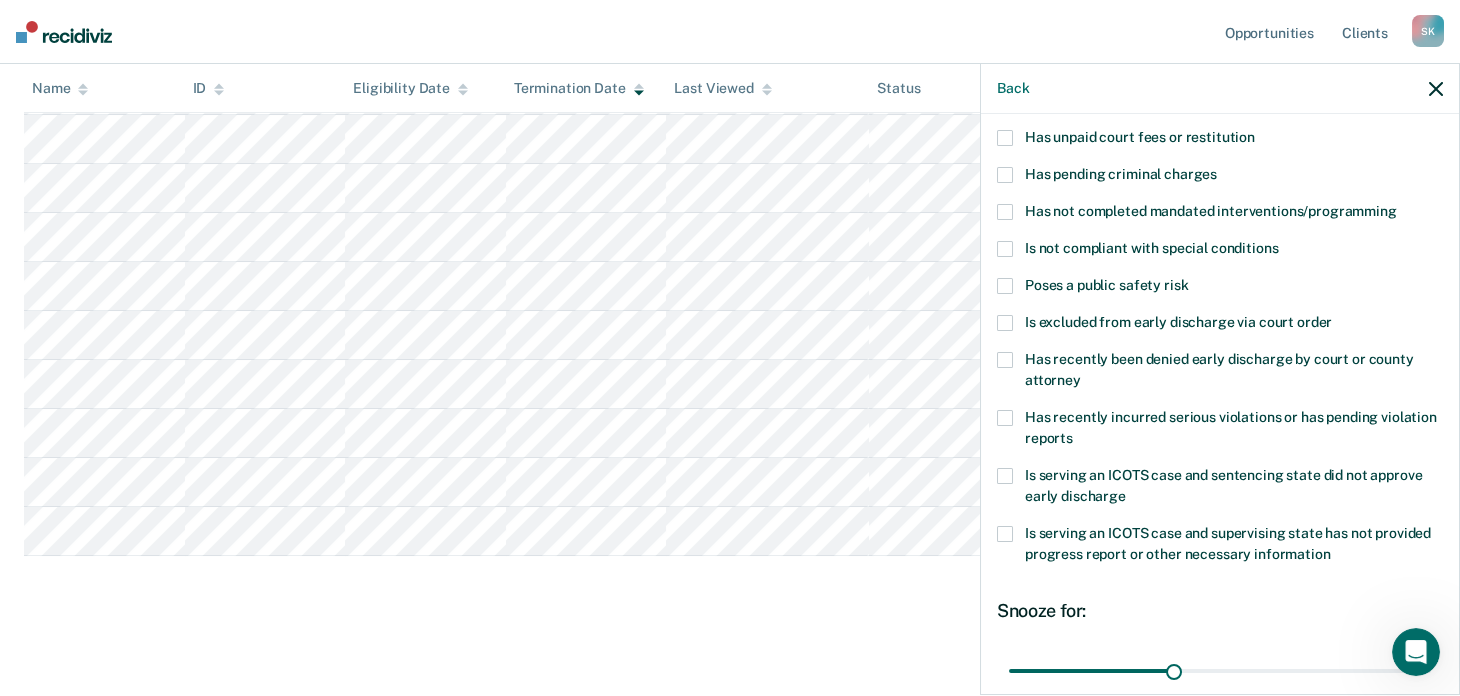 scroll, scrollTop: 0, scrollLeft: 0, axis: both 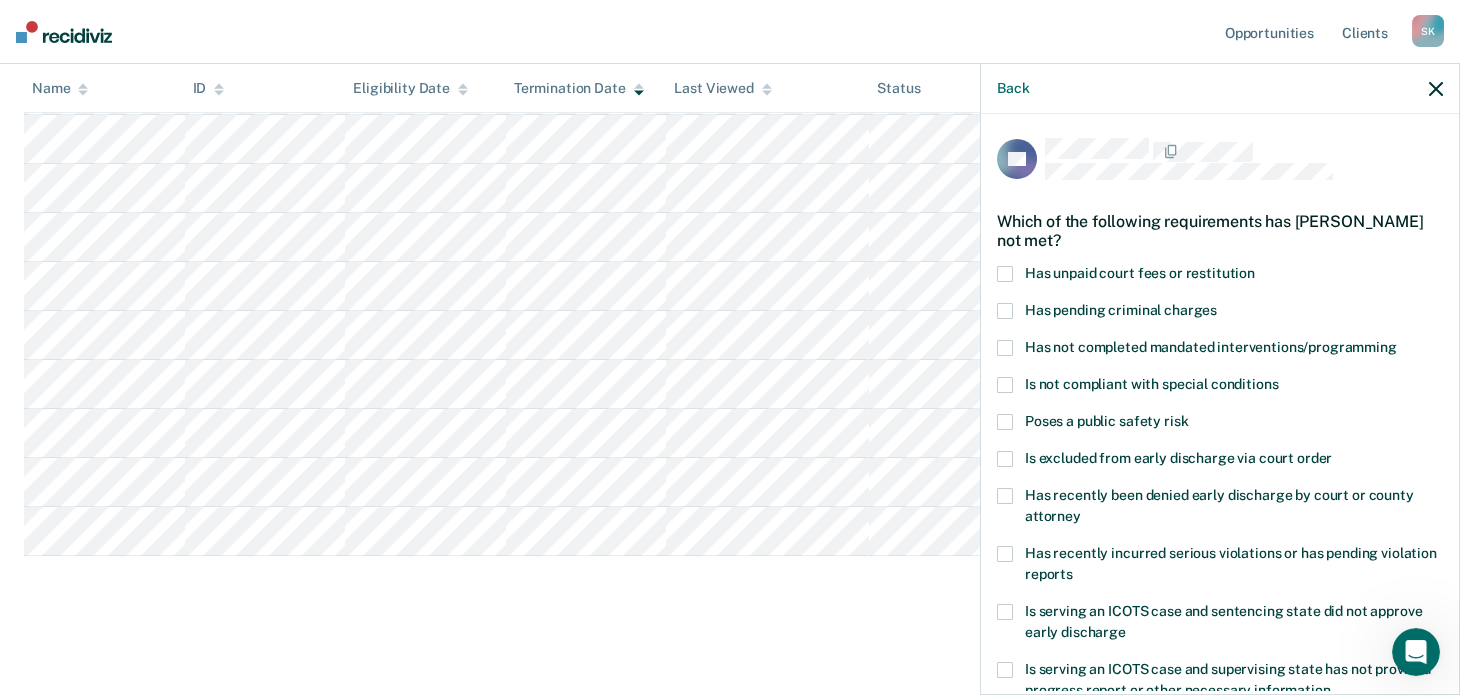 click at bounding box center (1005, 274) 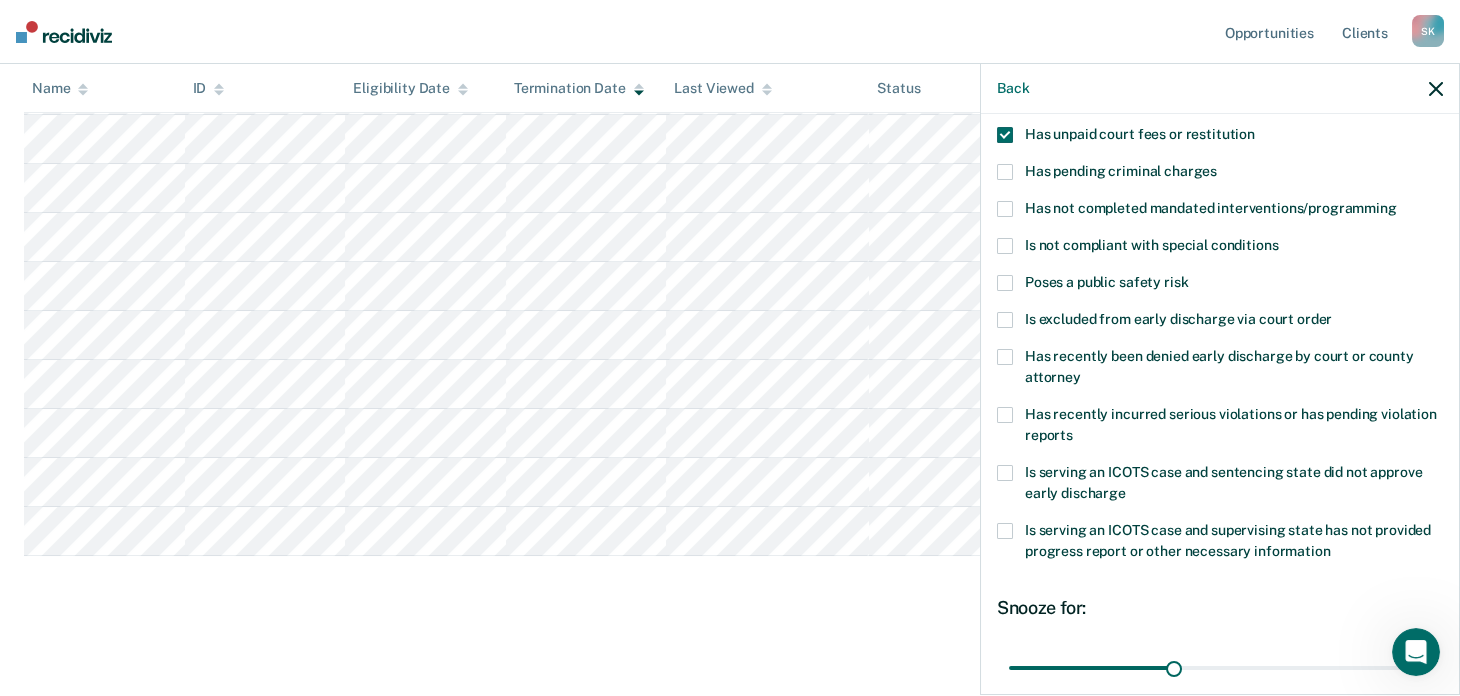 scroll, scrollTop: 305, scrollLeft: 0, axis: vertical 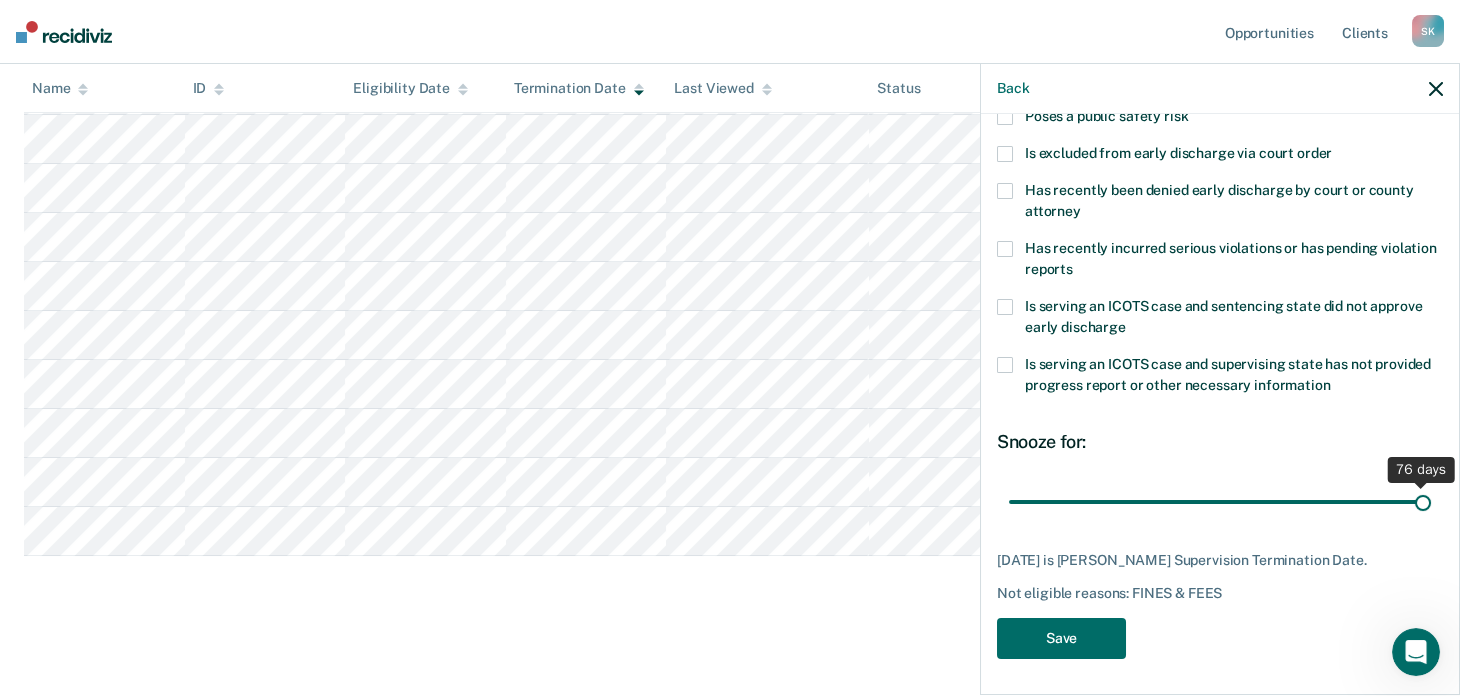 drag, startPoint x: 1271, startPoint y: 489, endPoint x: 1473, endPoint y: 495, distance: 202.0891 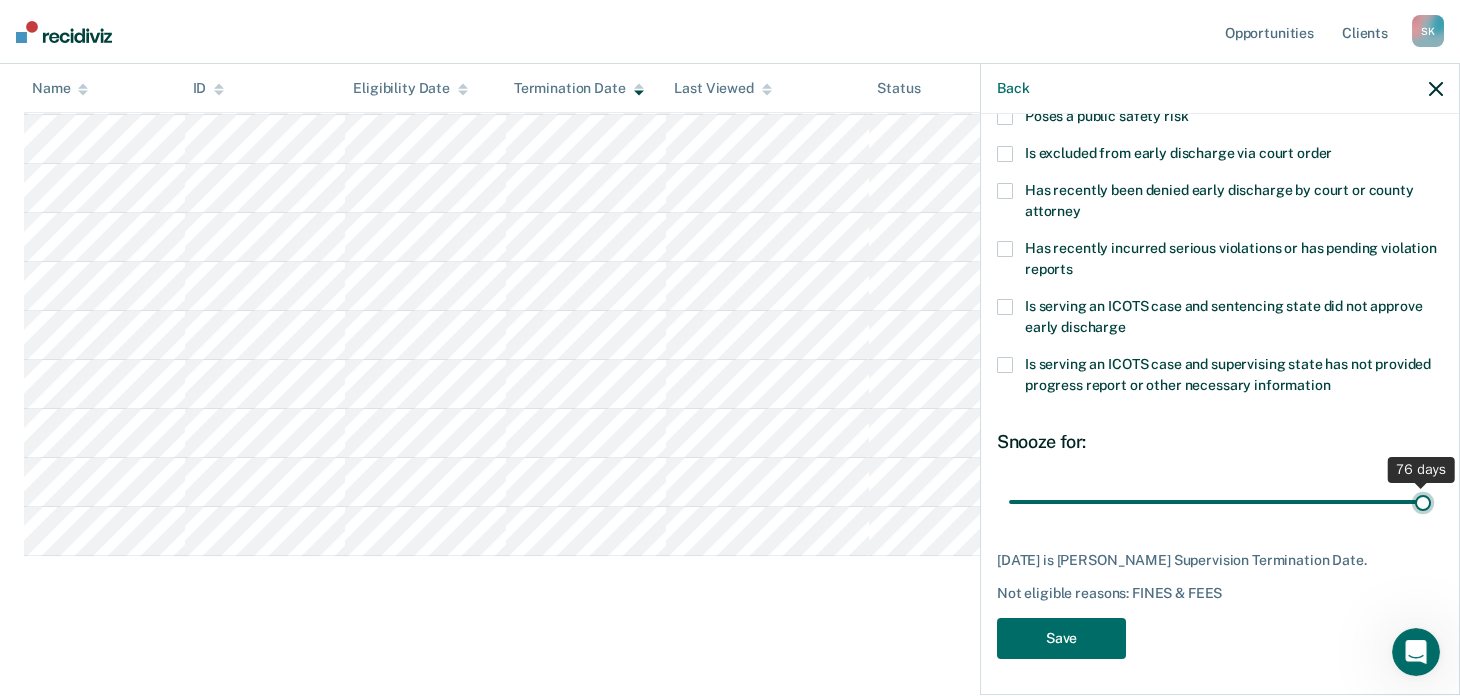 type on "76" 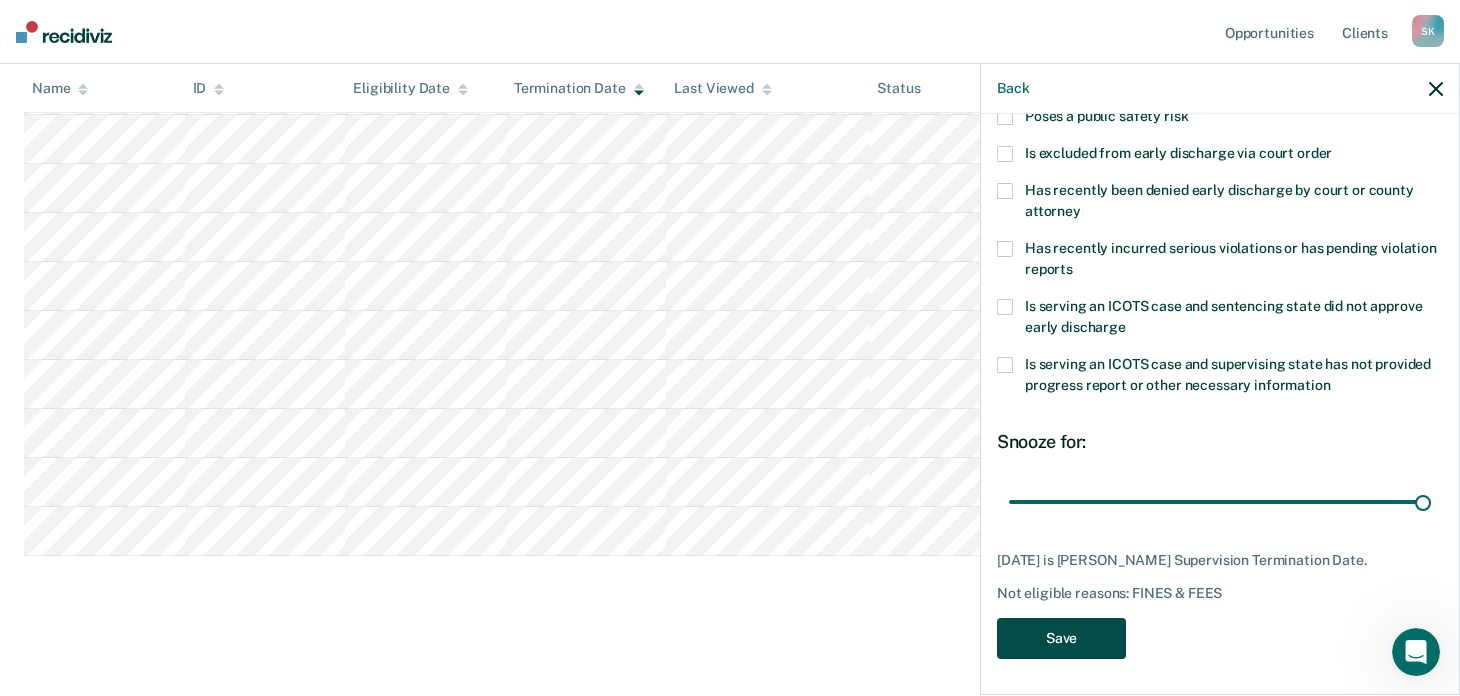 click on "Save" at bounding box center [1061, 638] 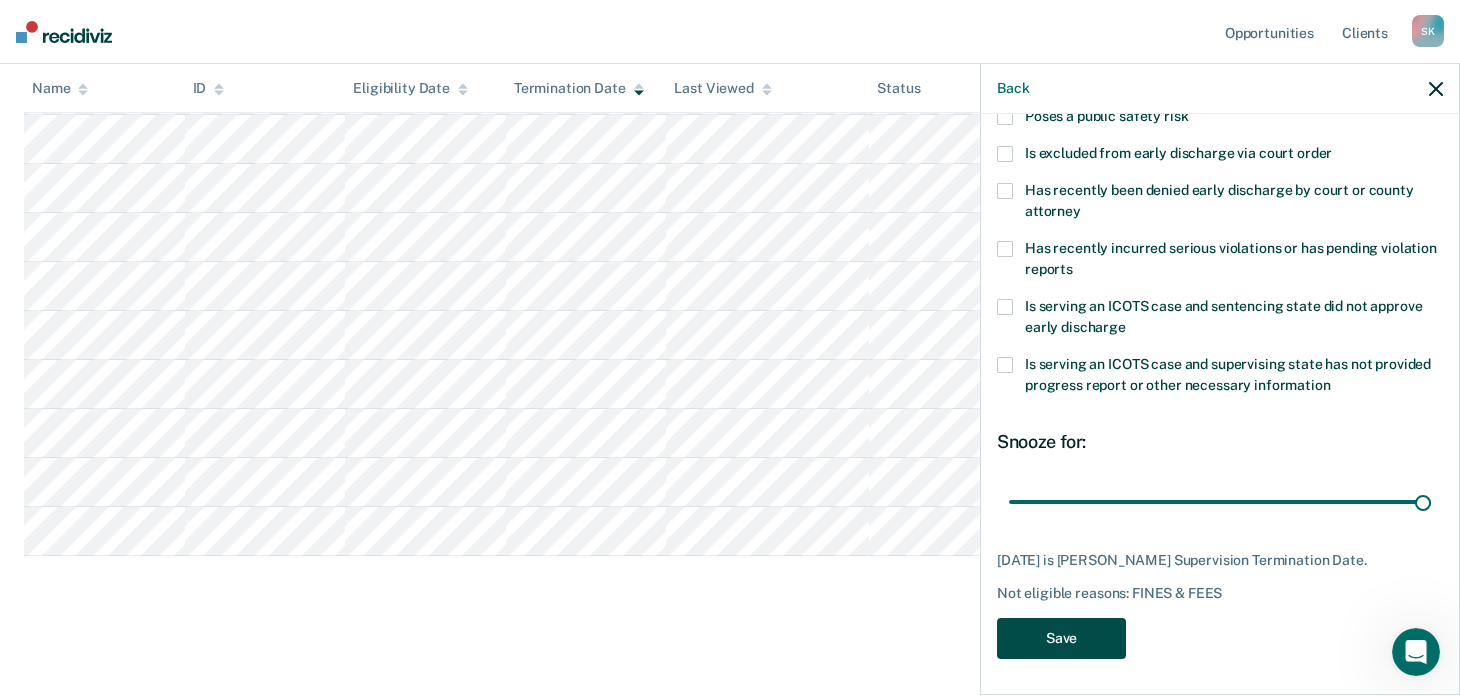 scroll, scrollTop: 163, scrollLeft: 0, axis: vertical 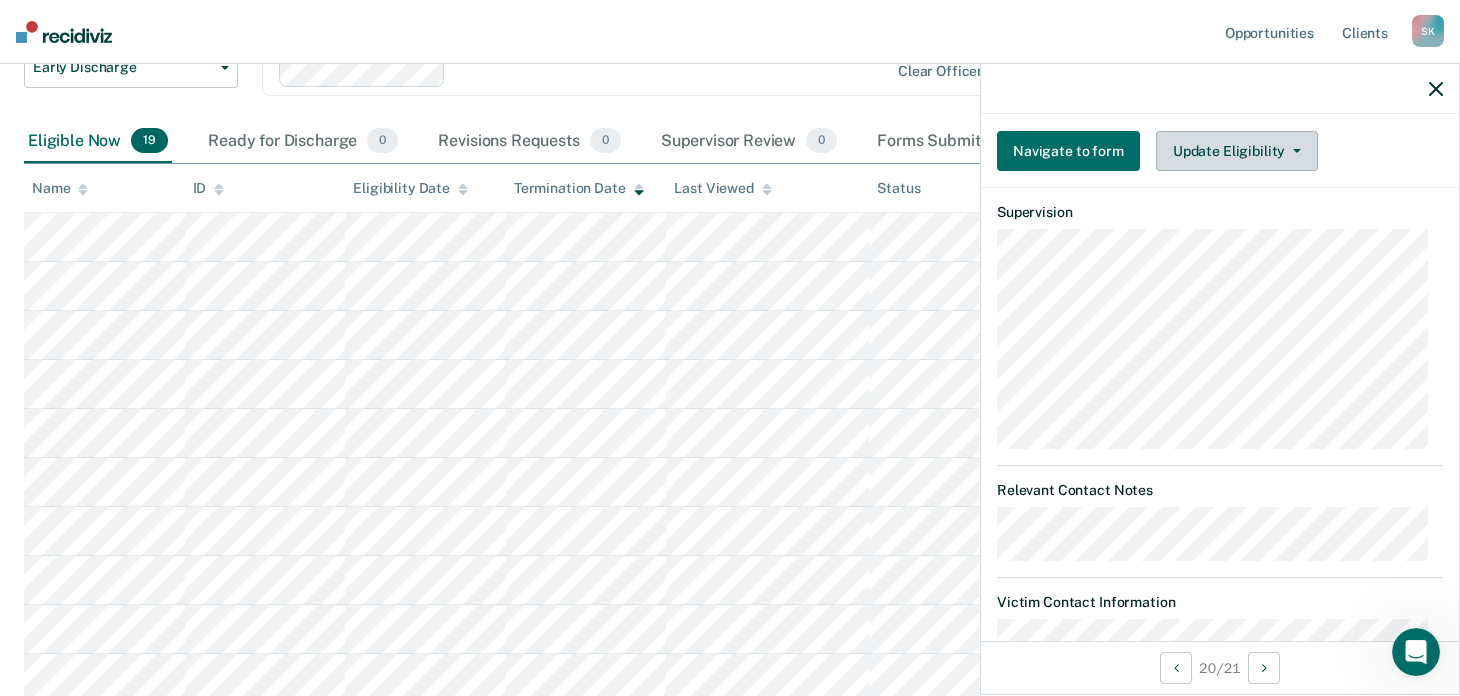 click on "Update Eligibility" at bounding box center [1237, 151] 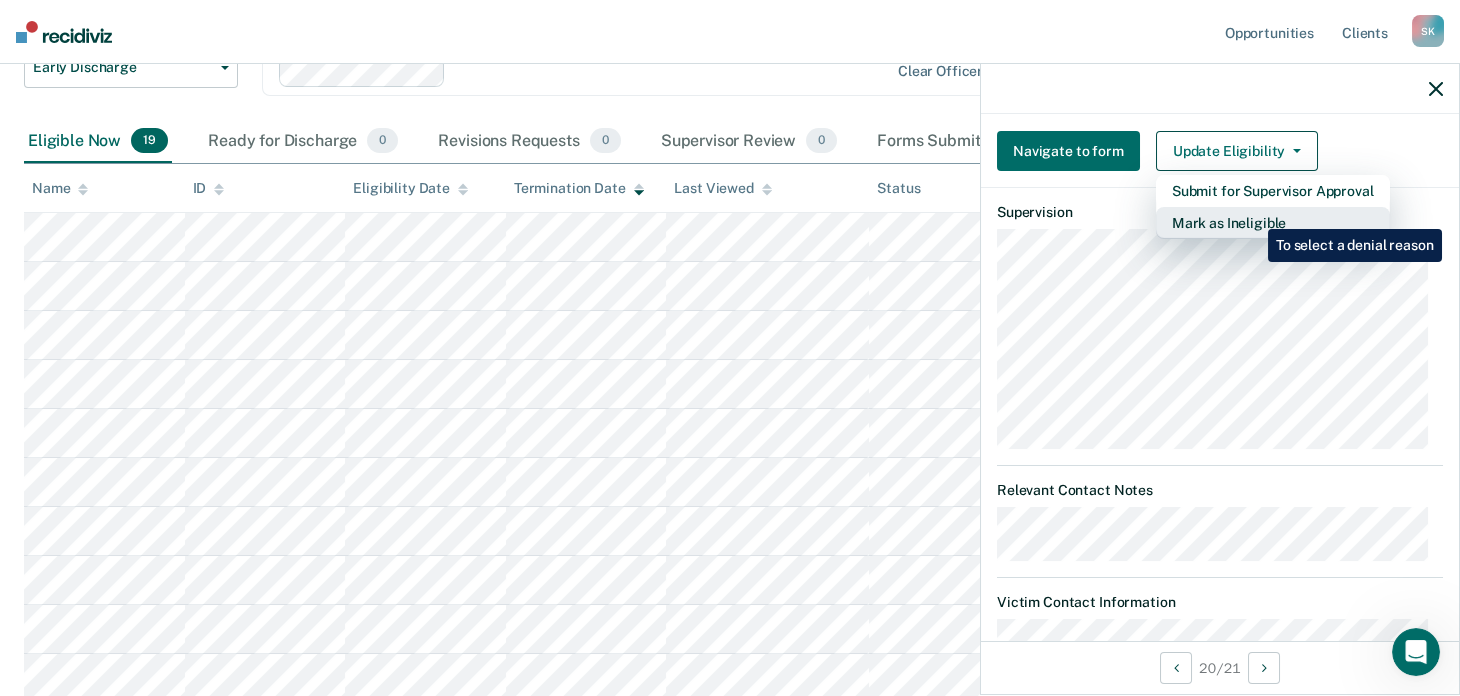 click on "Mark as Ineligible" at bounding box center (1273, 223) 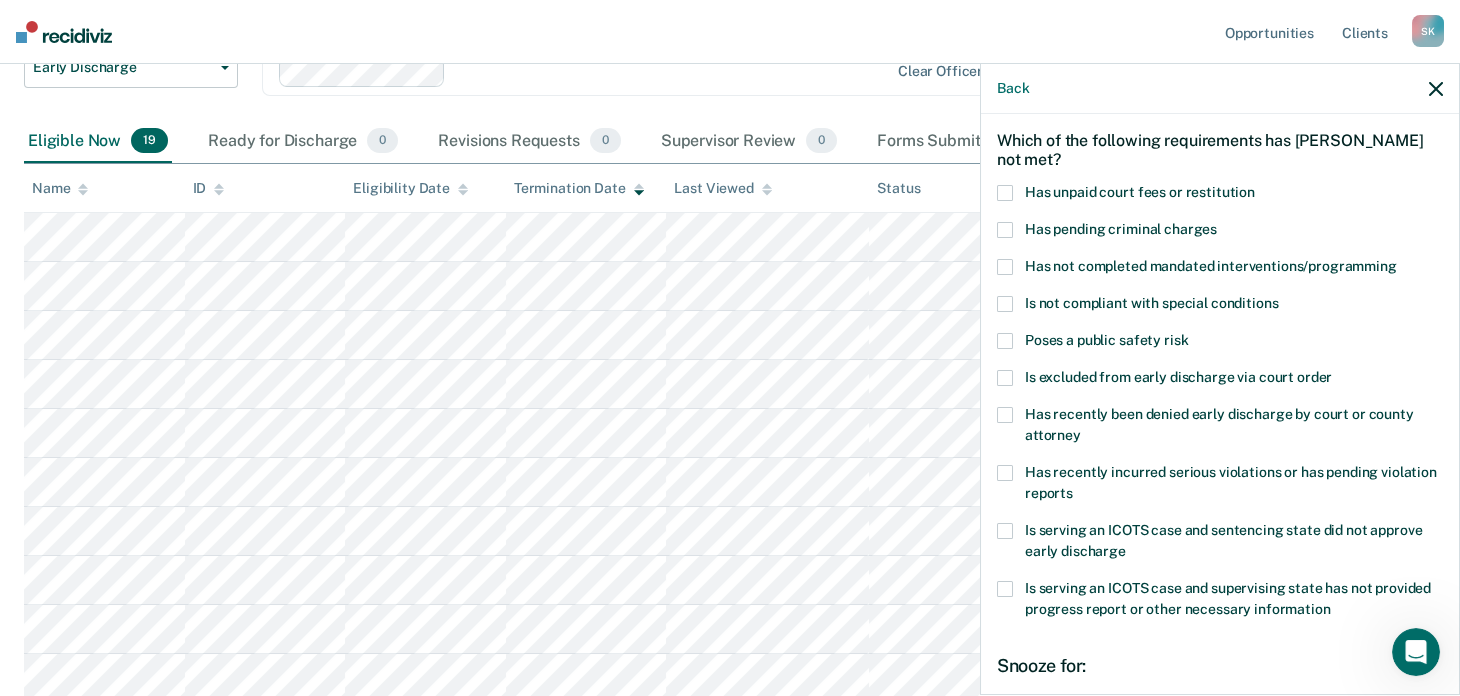 scroll, scrollTop: 5, scrollLeft: 0, axis: vertical 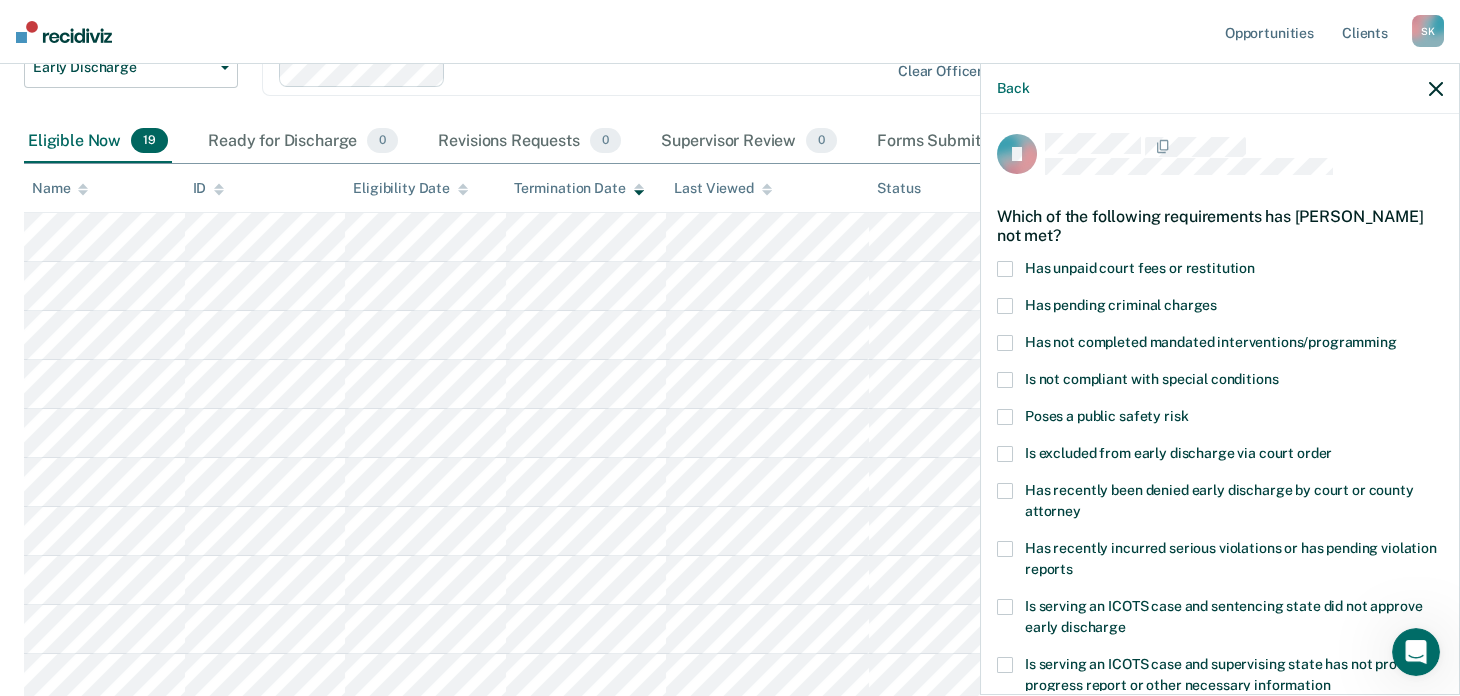 click at bounding box center [1005, 343] 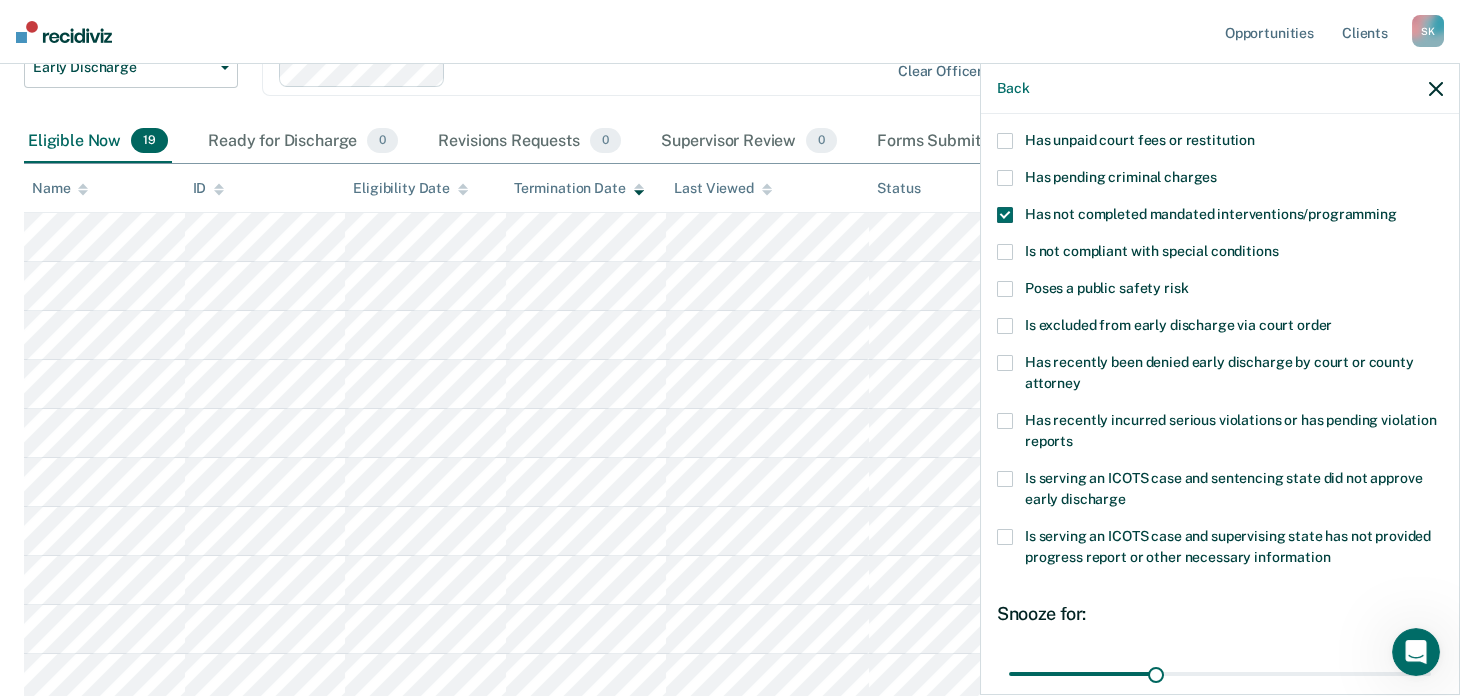 scroll, scrollTop: 305, scrollLeft: 0, axis: vertical 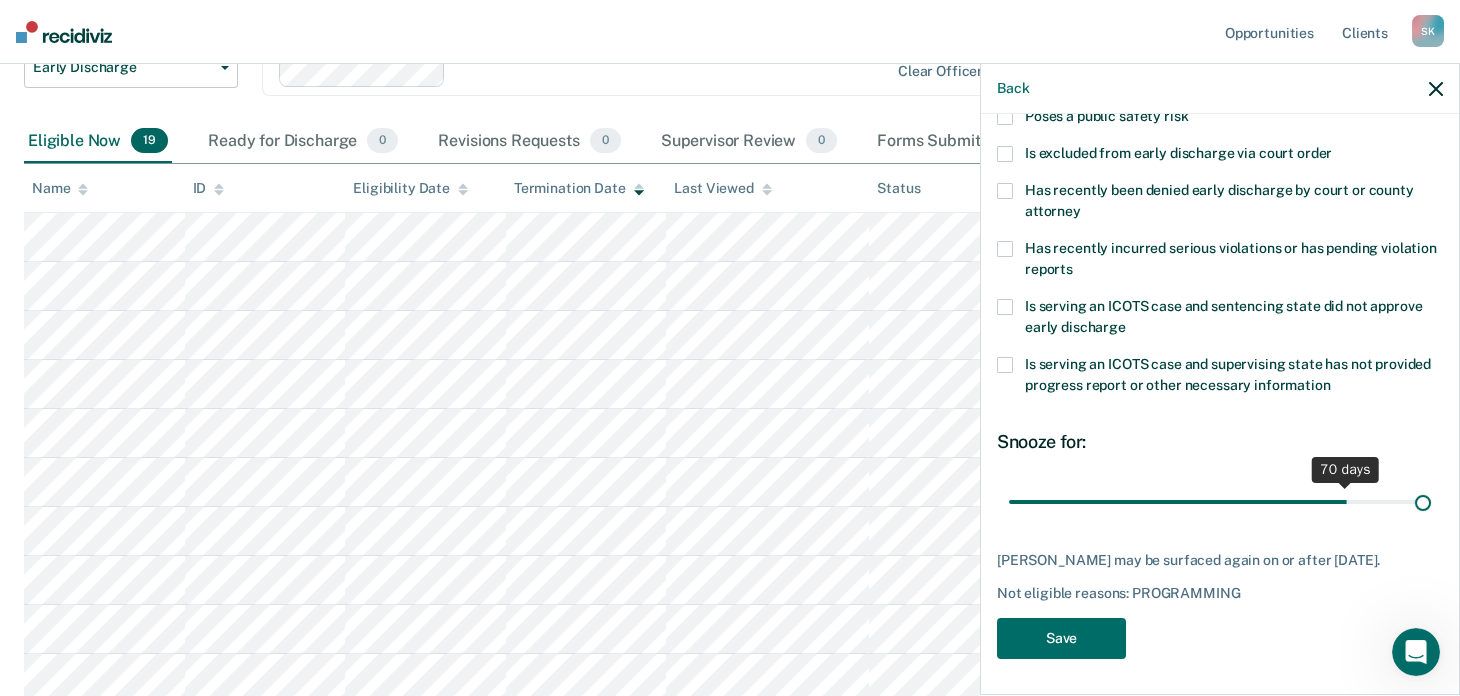 drag, startPoint x: 1242, startPoint y: 498, endPoint x: 1473, endPoint y: 496, distance: 231.00865 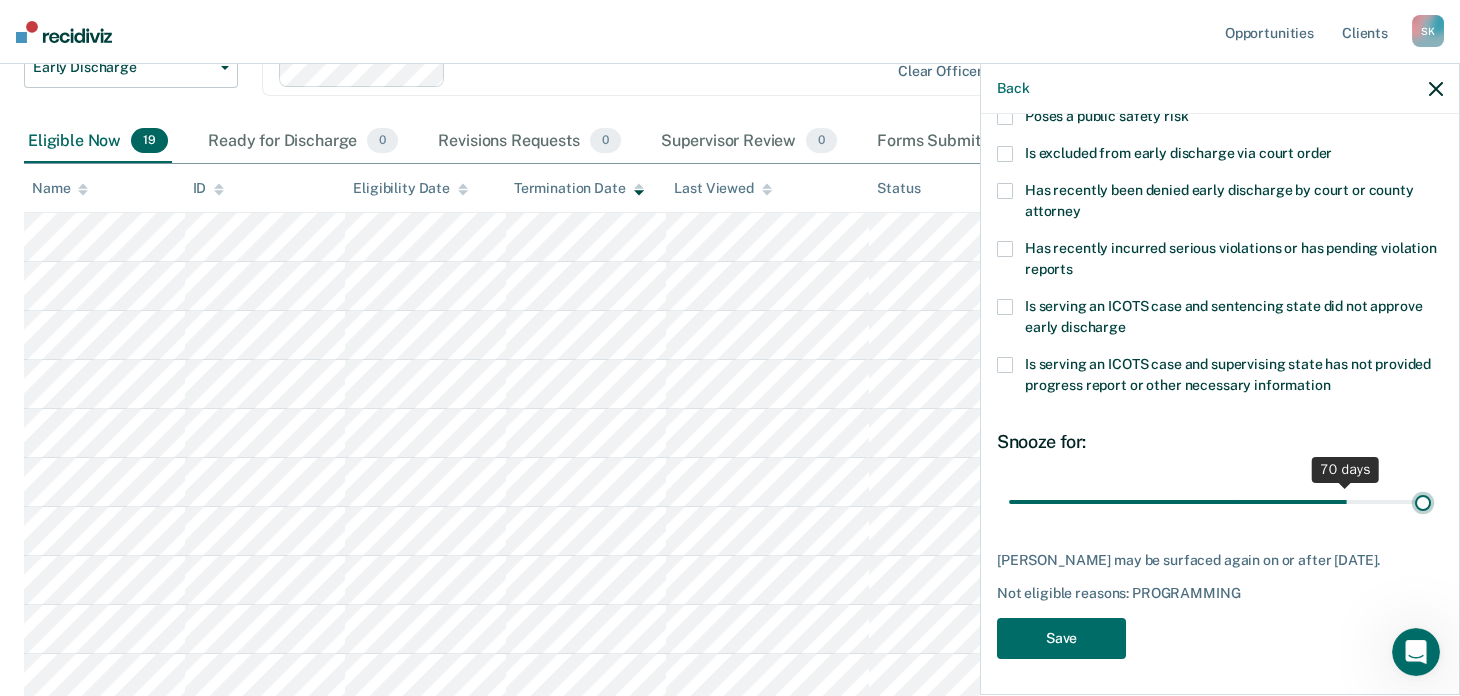 type on "86" 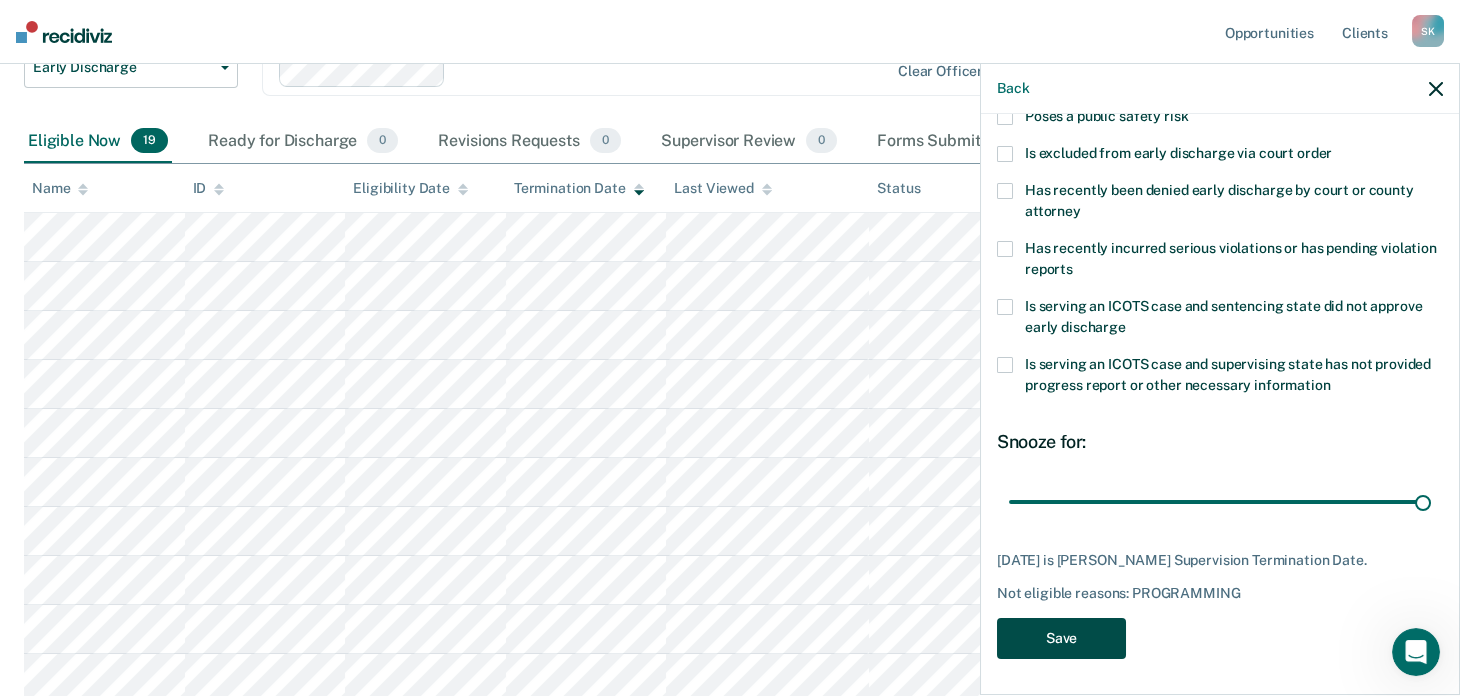 click on "Save" at bounding box center [1061, 638] 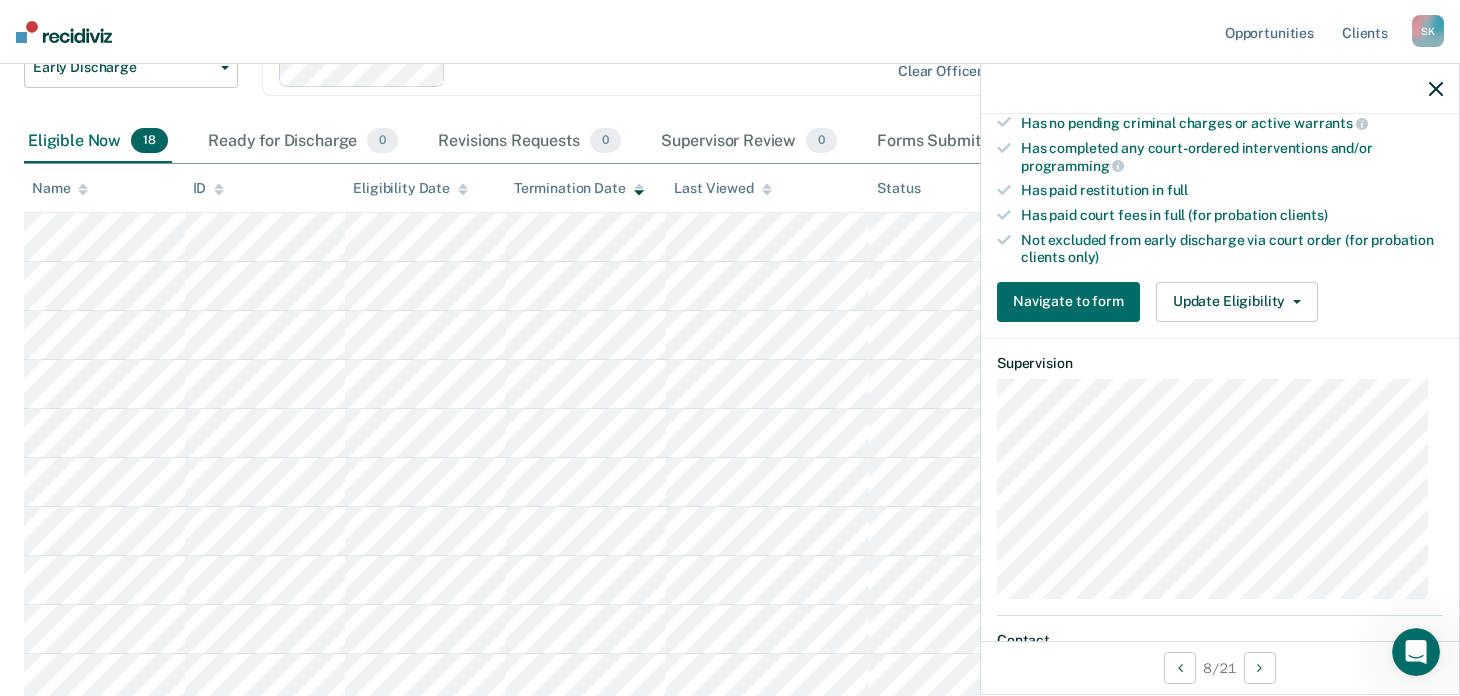 scroll, scrollTop: 487, scrollLeft: 0, axis: vertical 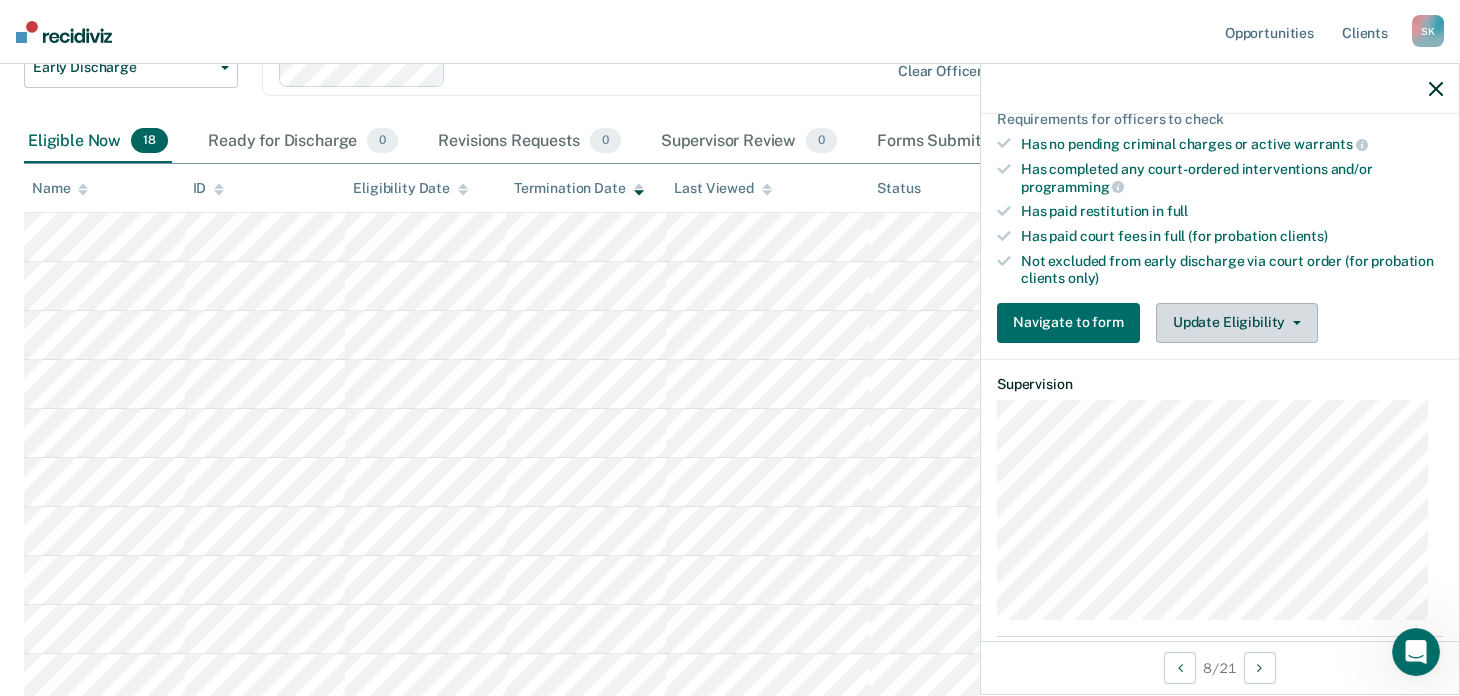 click on "Update Eligibility" at bounding box center [1237, 323] 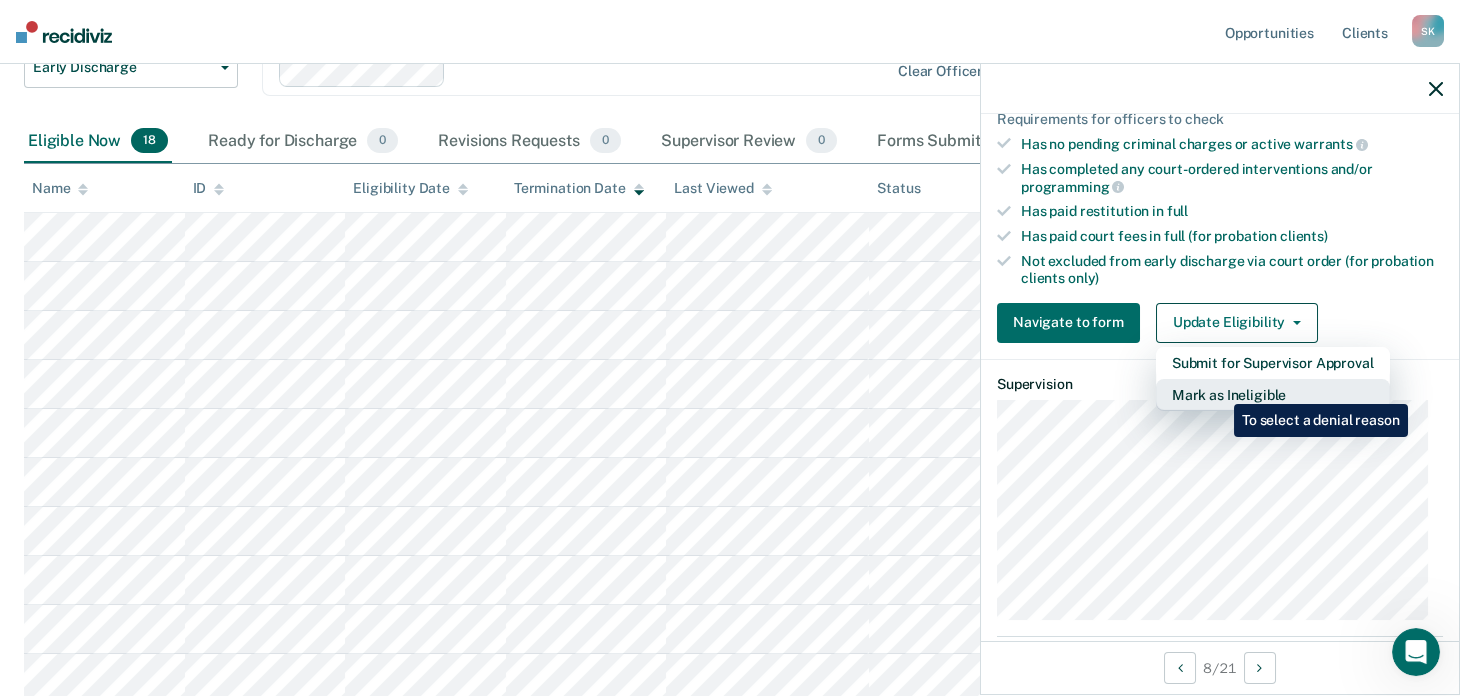 click on "Mark as Ineligible" at bounding box center [1273, 395] 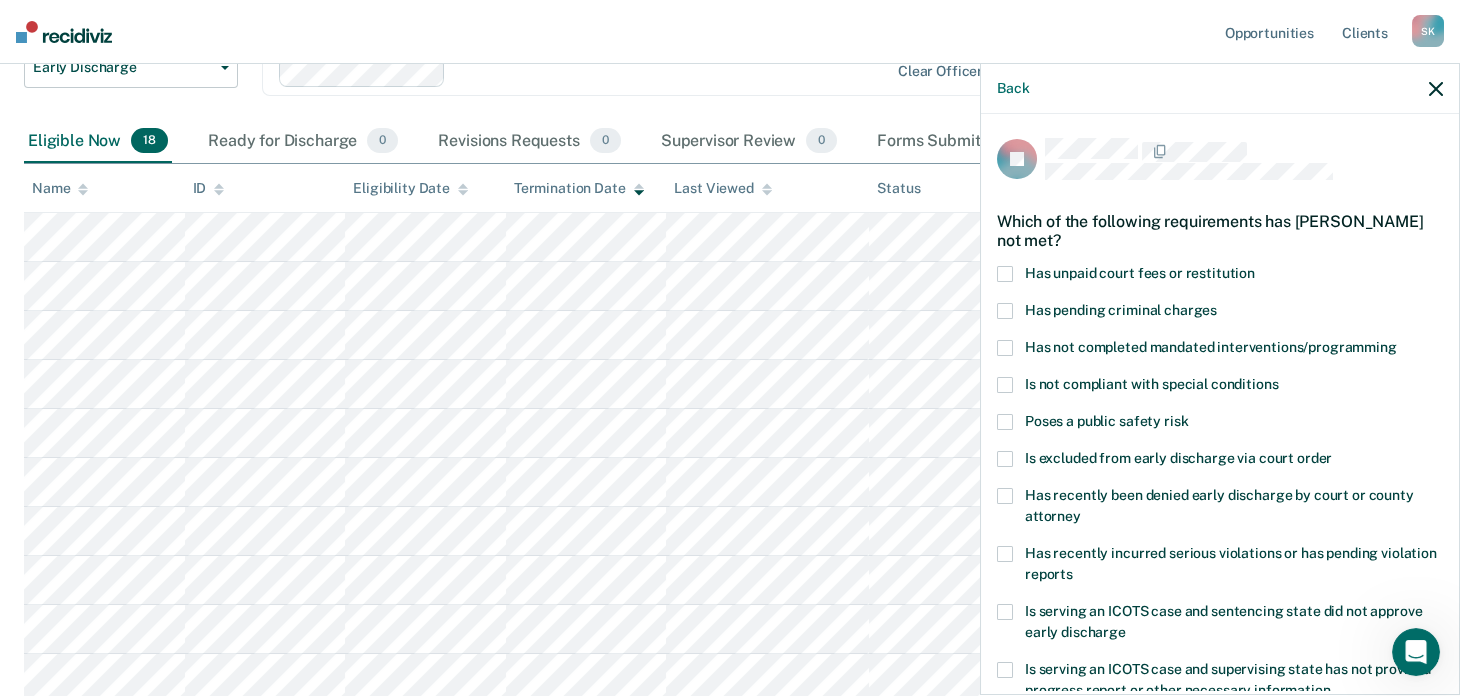scroll, scrollTop: 99, scrollLeft: 0, axis: vertical 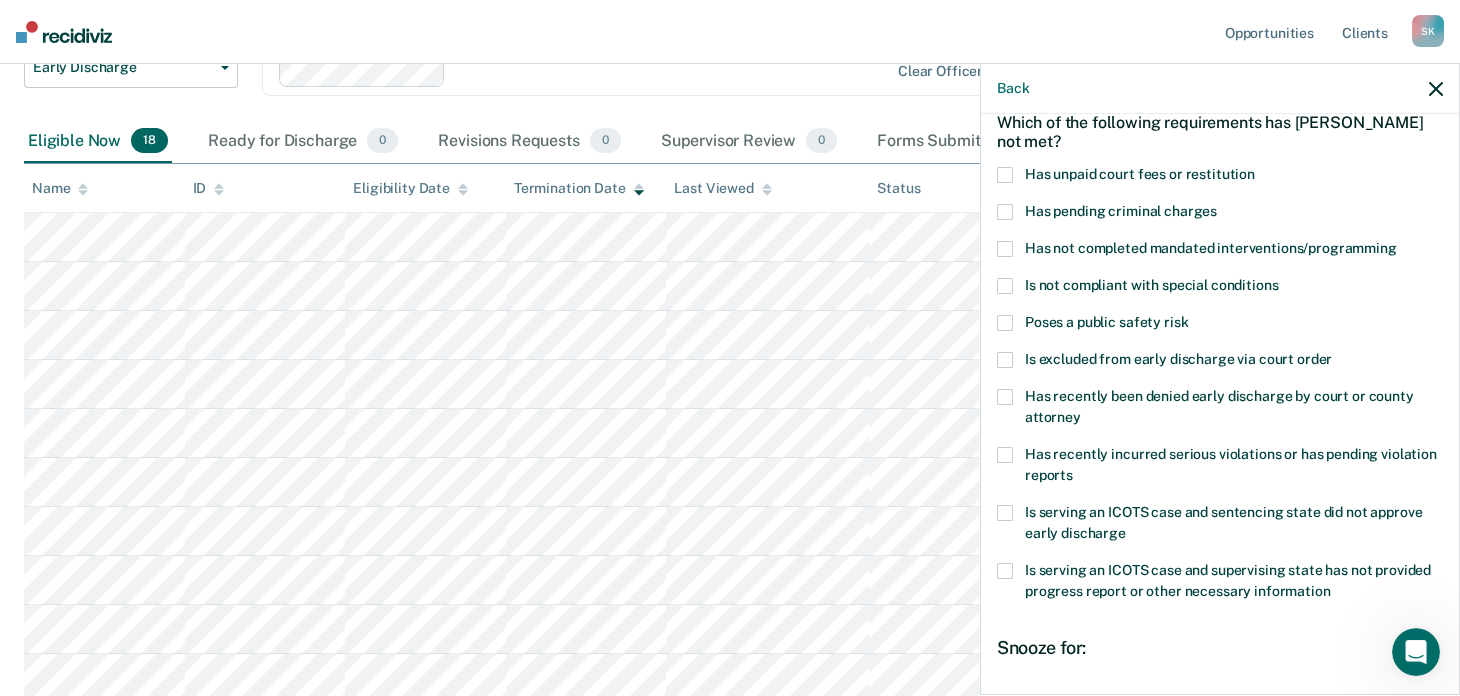 click at bounding box center [1005, 397] 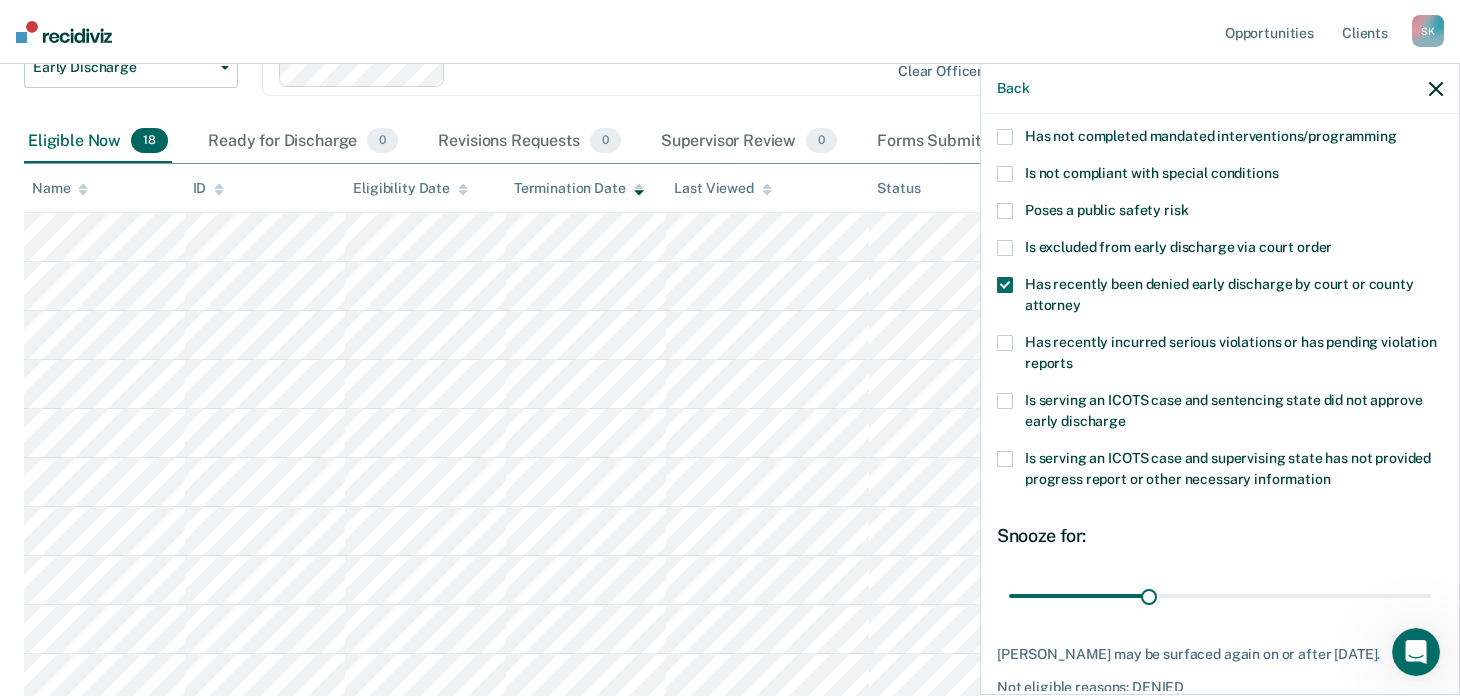 scroll, scrollTop: 305, scrollLeft: 0, axis: vertical 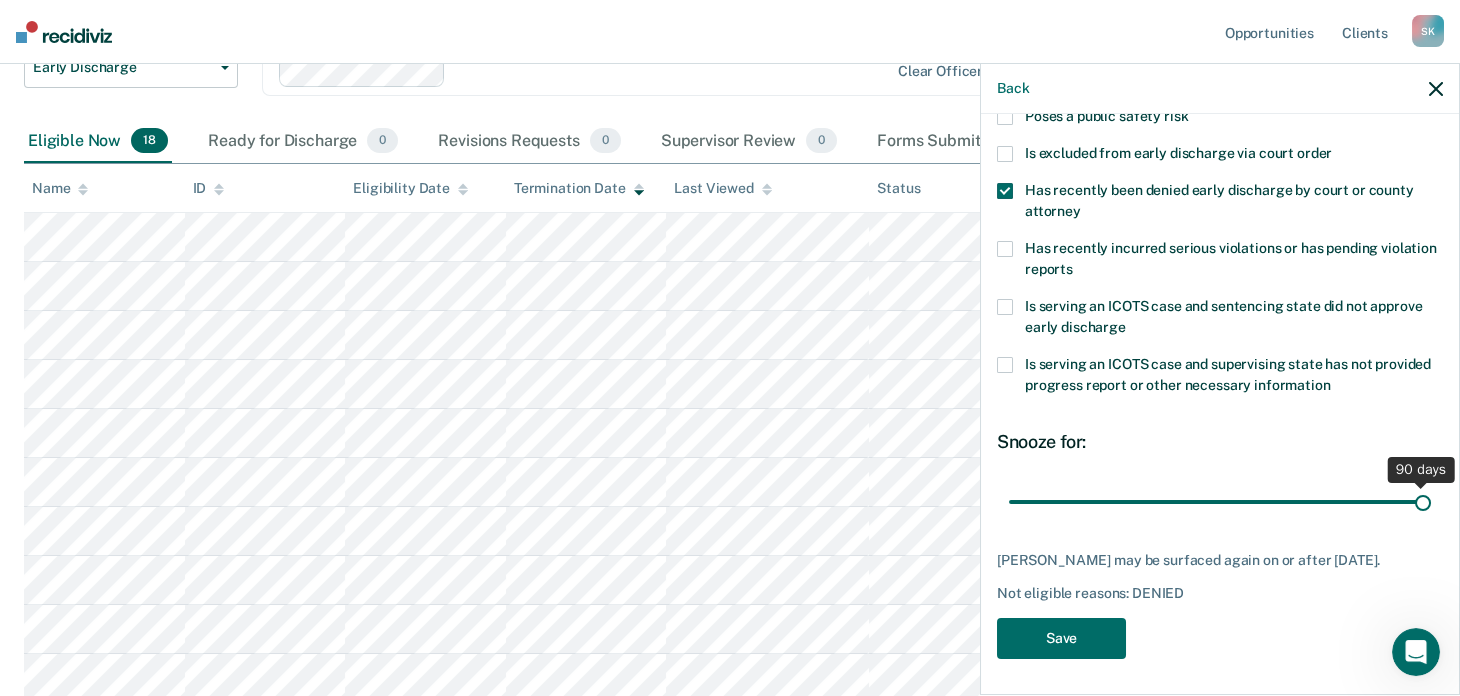 drag, startPoint x: 1143, startPoint y: 493, endPoint x: 1406, endPoint y: 485, distance: 263.12164 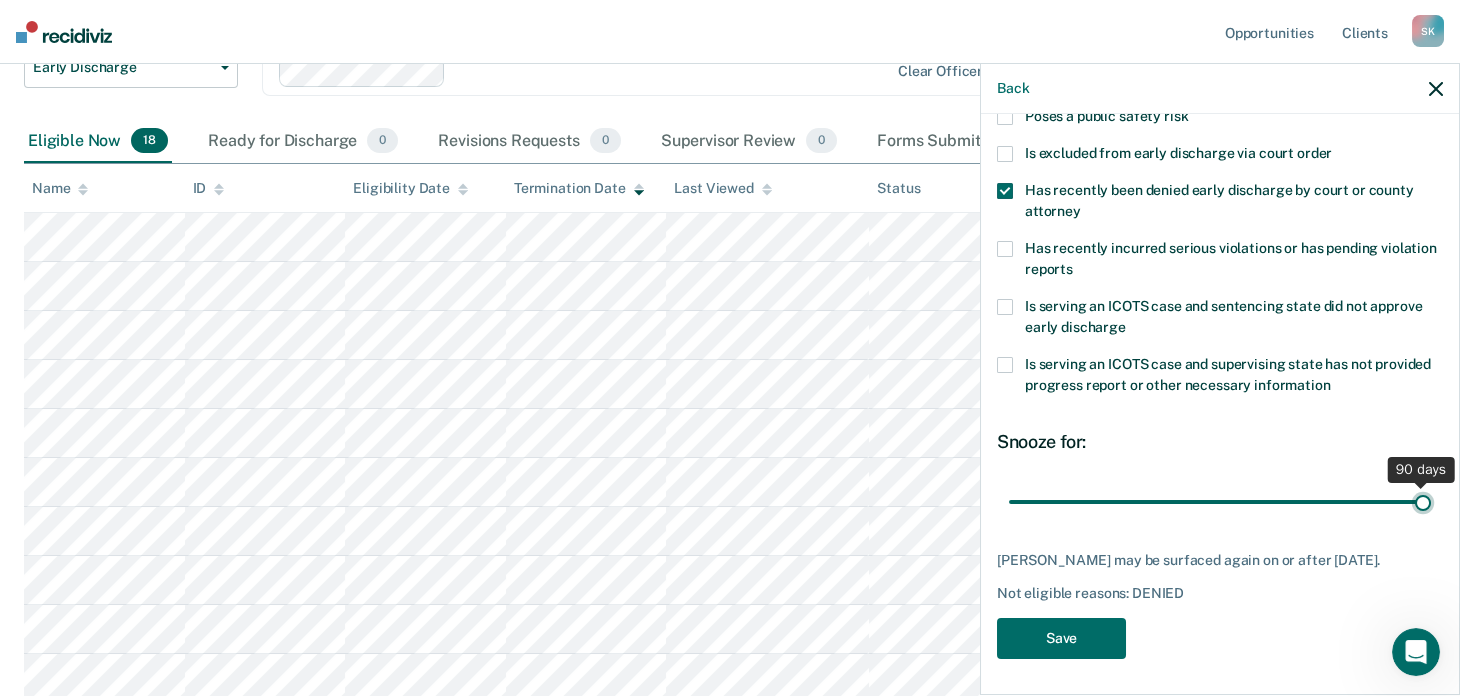type on "90" 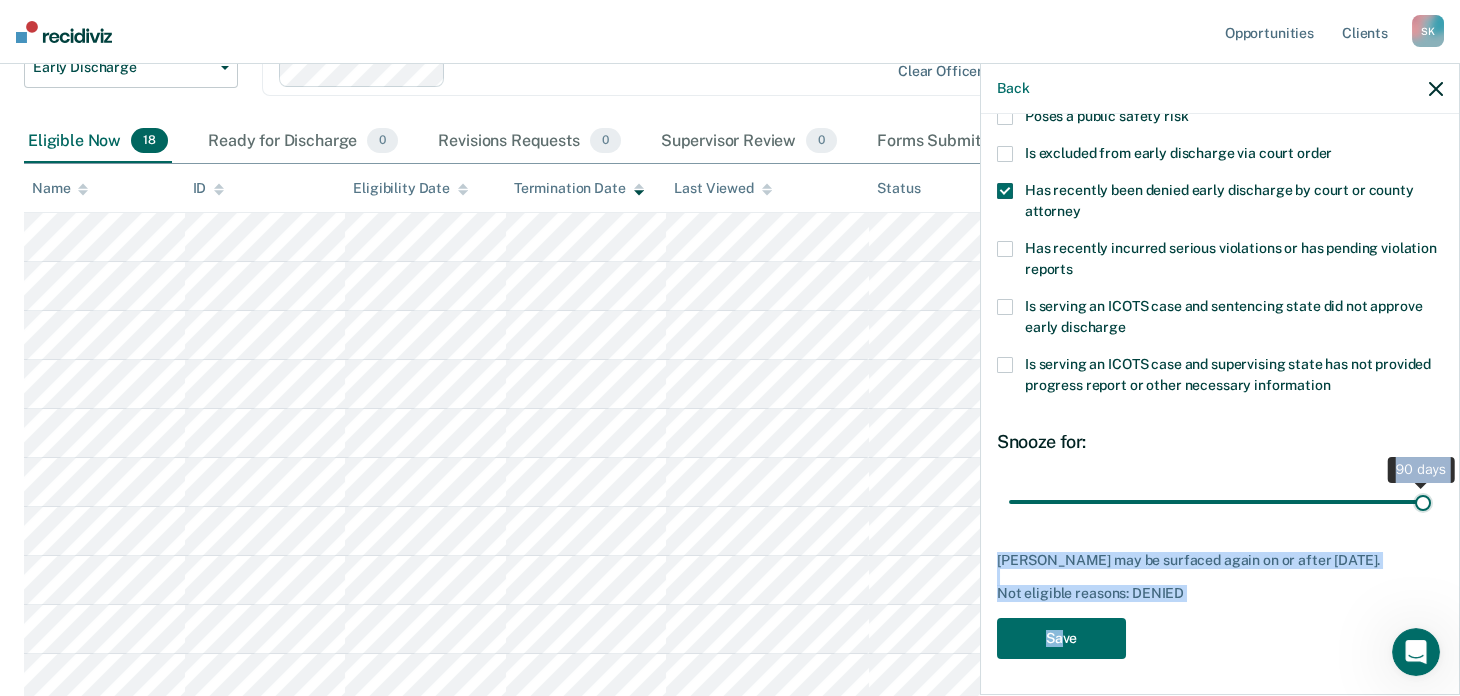 drag, startPoint x: 1061, startPoint y: 609, endPoint x: 1080, endPoint y: 501, distance: 109.65856 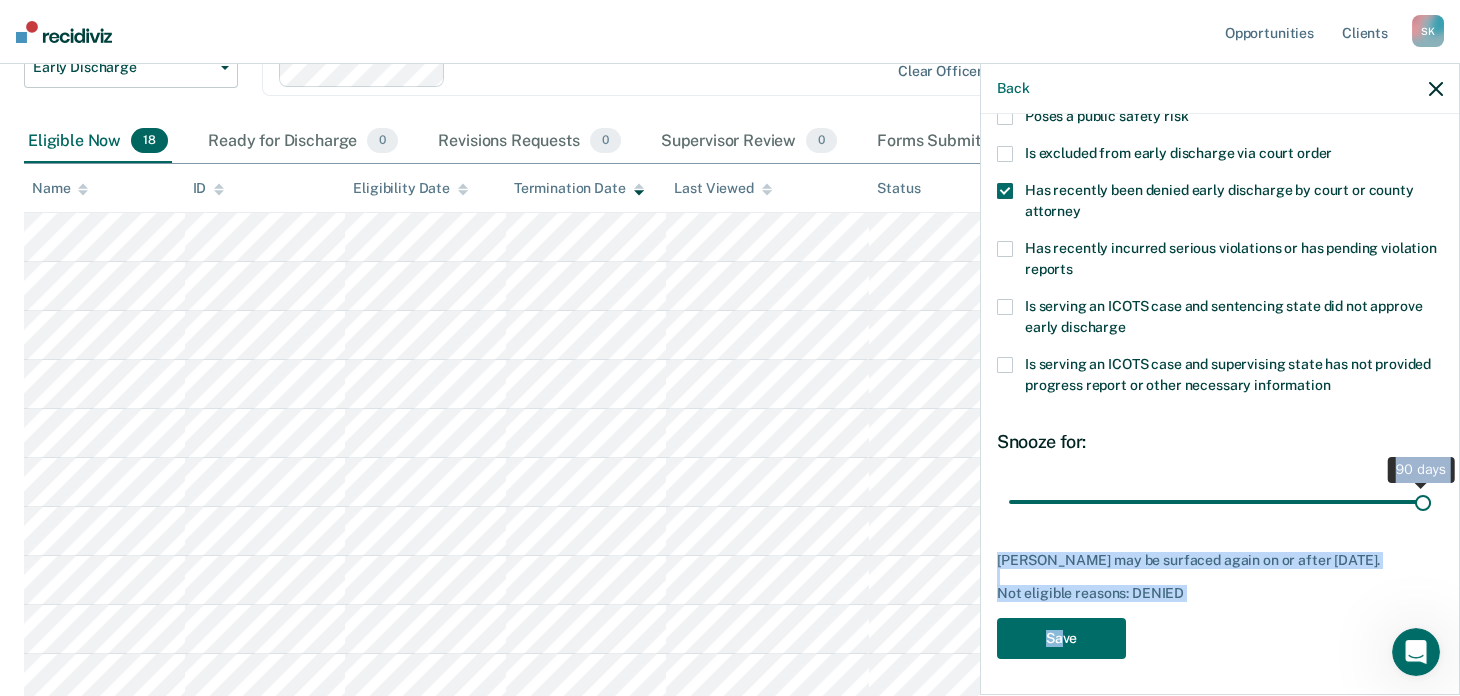 click on "JP   Which of the following requirements has [PERSON_NAME] not met? Has unpaid court fees or restitution  Has pending criminal charges Has not completed mandated interventions/programming Is not compliant with special conditions Poses a public safety risk Is excluded from early discharge via court order  Has recently been denied early discharge by court or county attorney Has recently incurred serious violations or has pending violation reports Is serving an ICOTS case and sentencing state did not approve early discharge Is serving an ICOTS case and supervising state has not provided progress report or other necessary information Snooze for: 90 days [PERSON_NAME] may be surfaced again on or after [DATE]. Not eligible reasons: DENIED Save" at bounding box center [1220, 252] 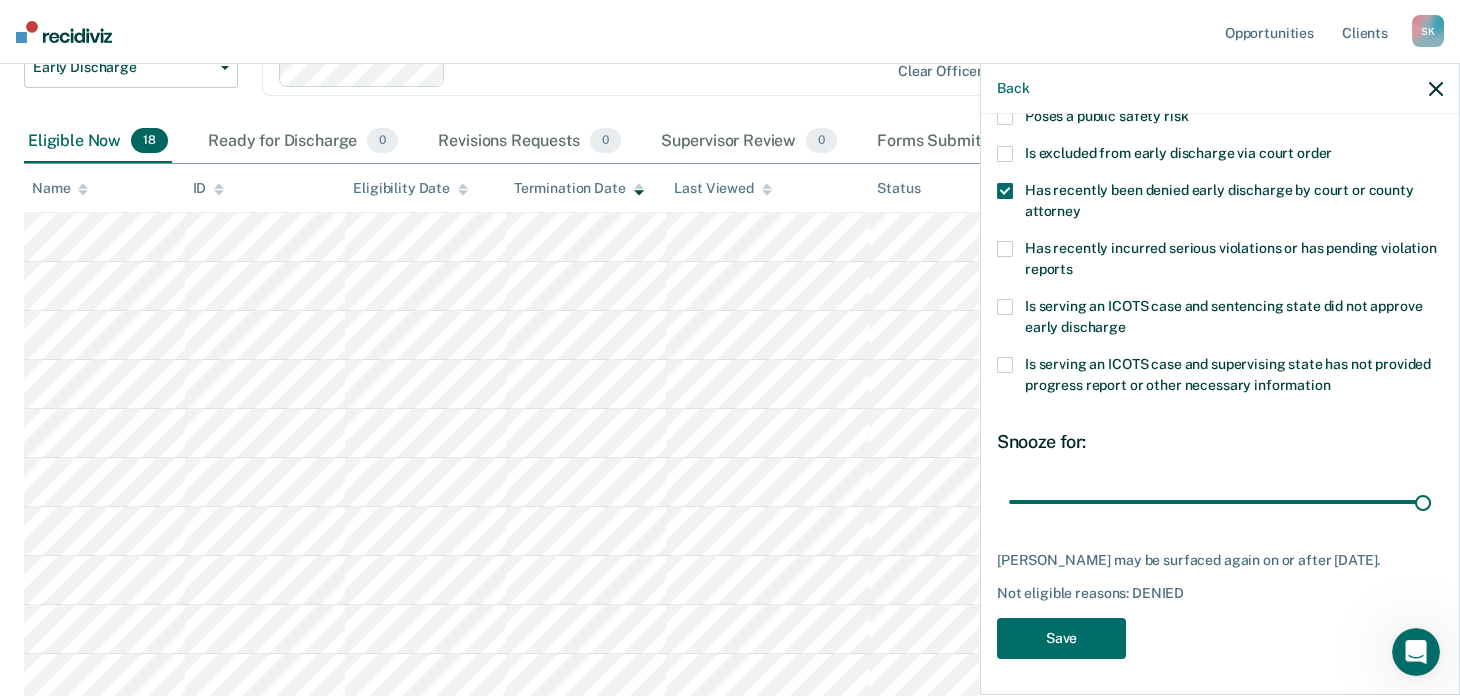 click on "Snooze for: 90 days" at bounding box center (1220, 475) 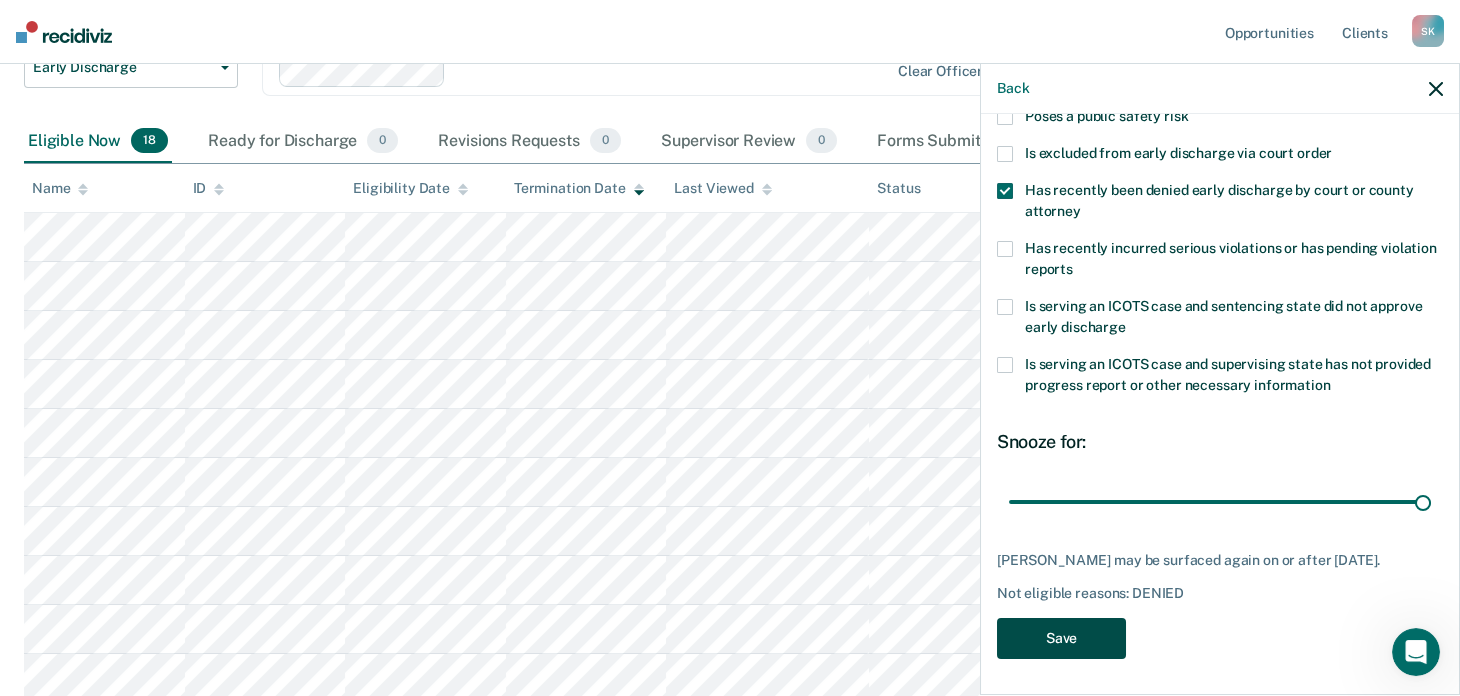 click on "Save" at bounding box center [1061, 638] 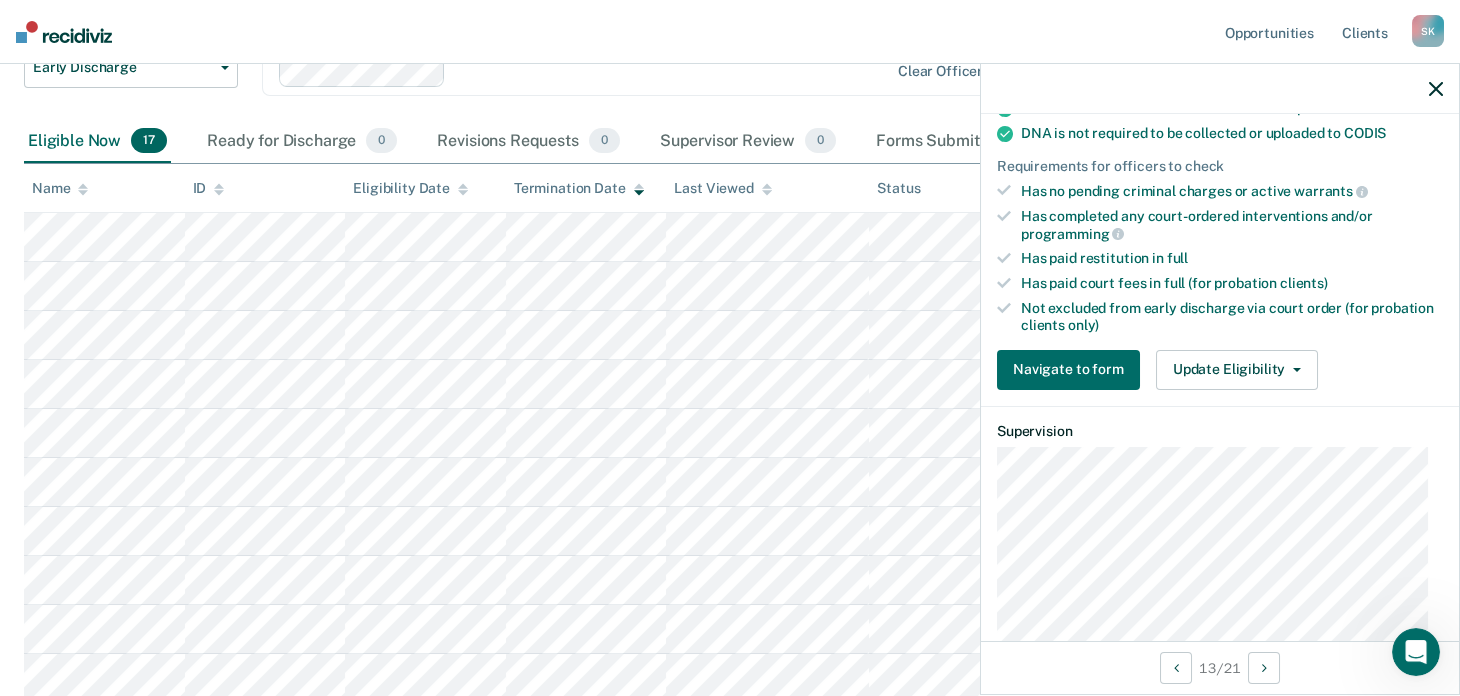 scroll, scrollTop: 487, scrollLeft: 0, axis: vertical 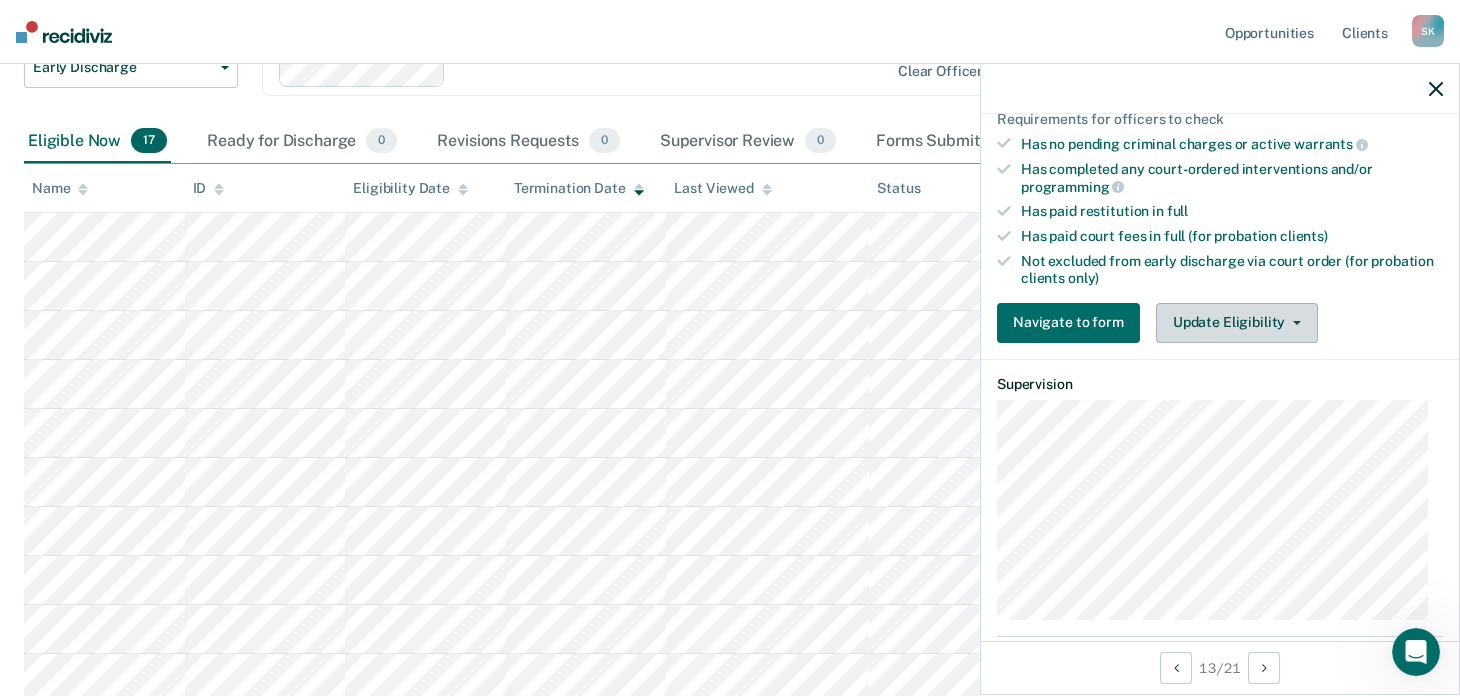 click on "Update Eligibility" at bounding box center [1237, 323] 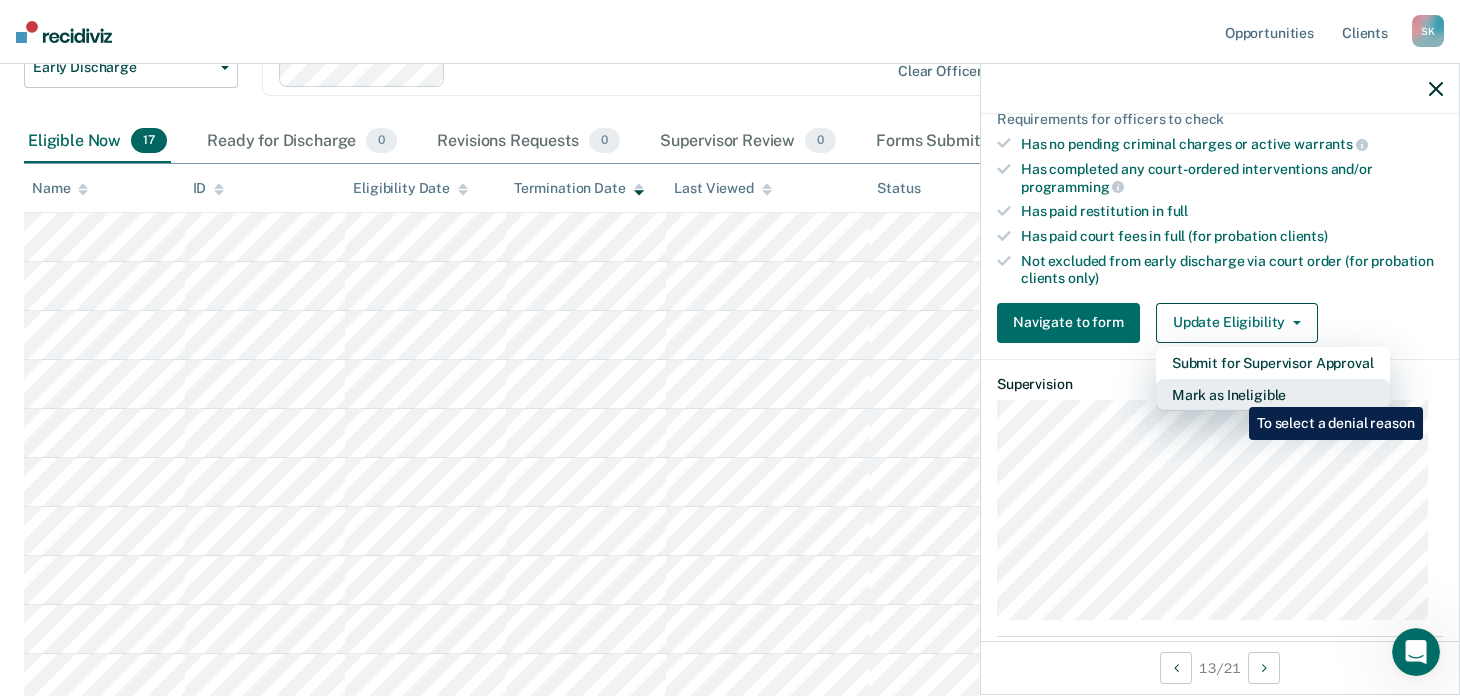 click on "Mark as Ineligible" at bounding box center (1273, 395) 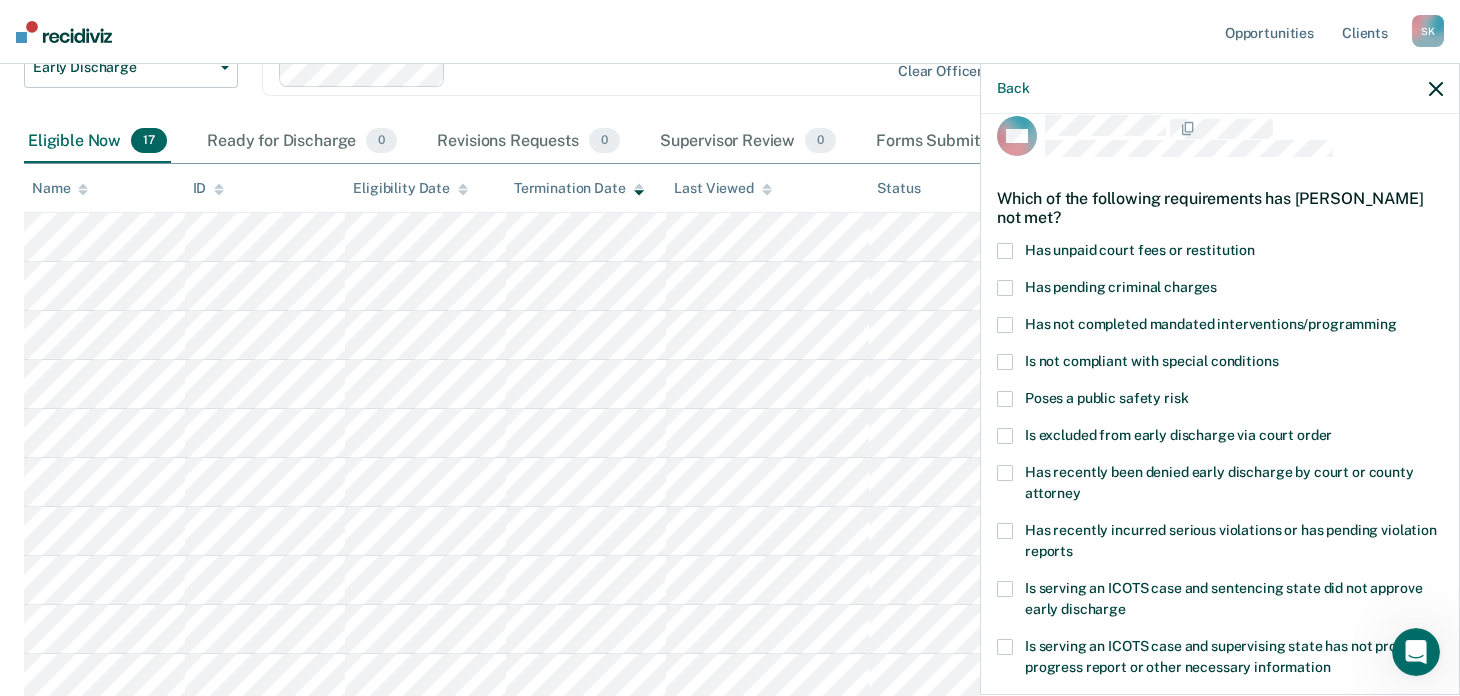 scroll, scrollTop: 0, scrollLeft: 0, axis: both 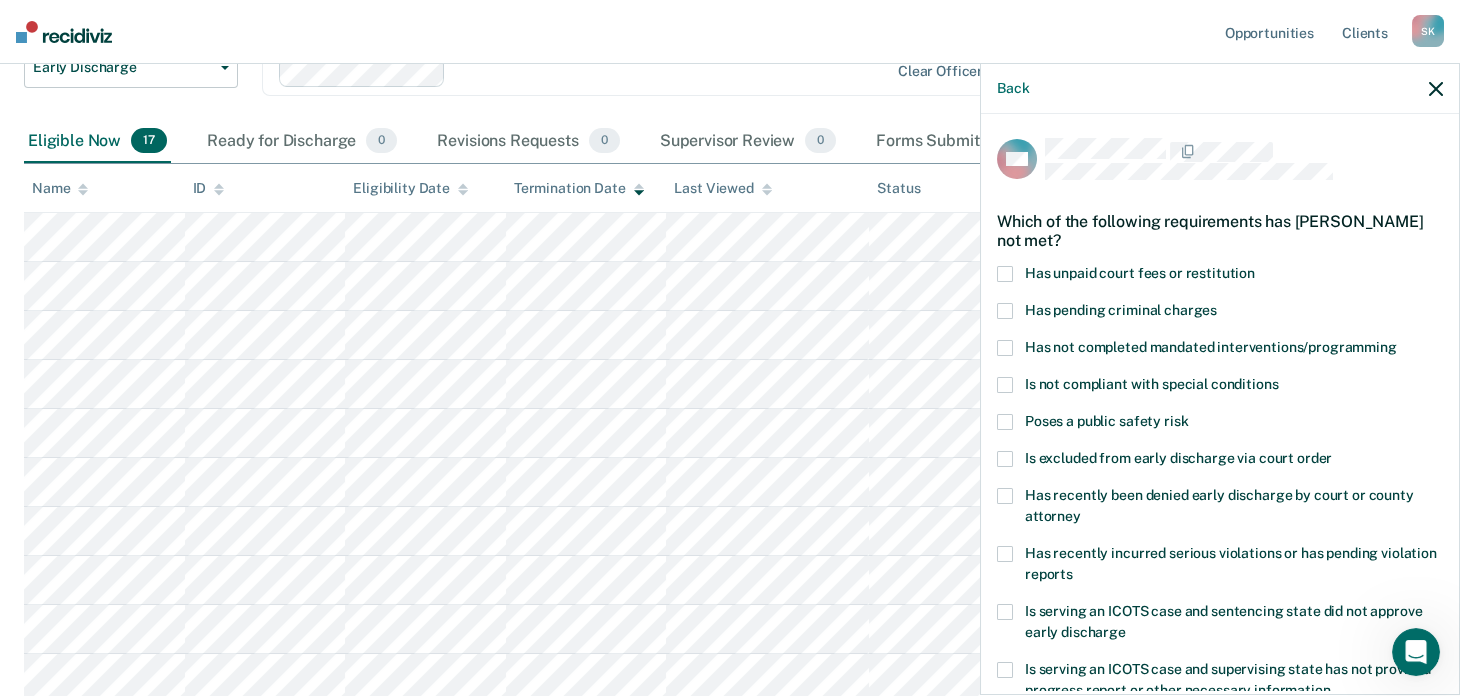 click at bounding box center [1005, 348] 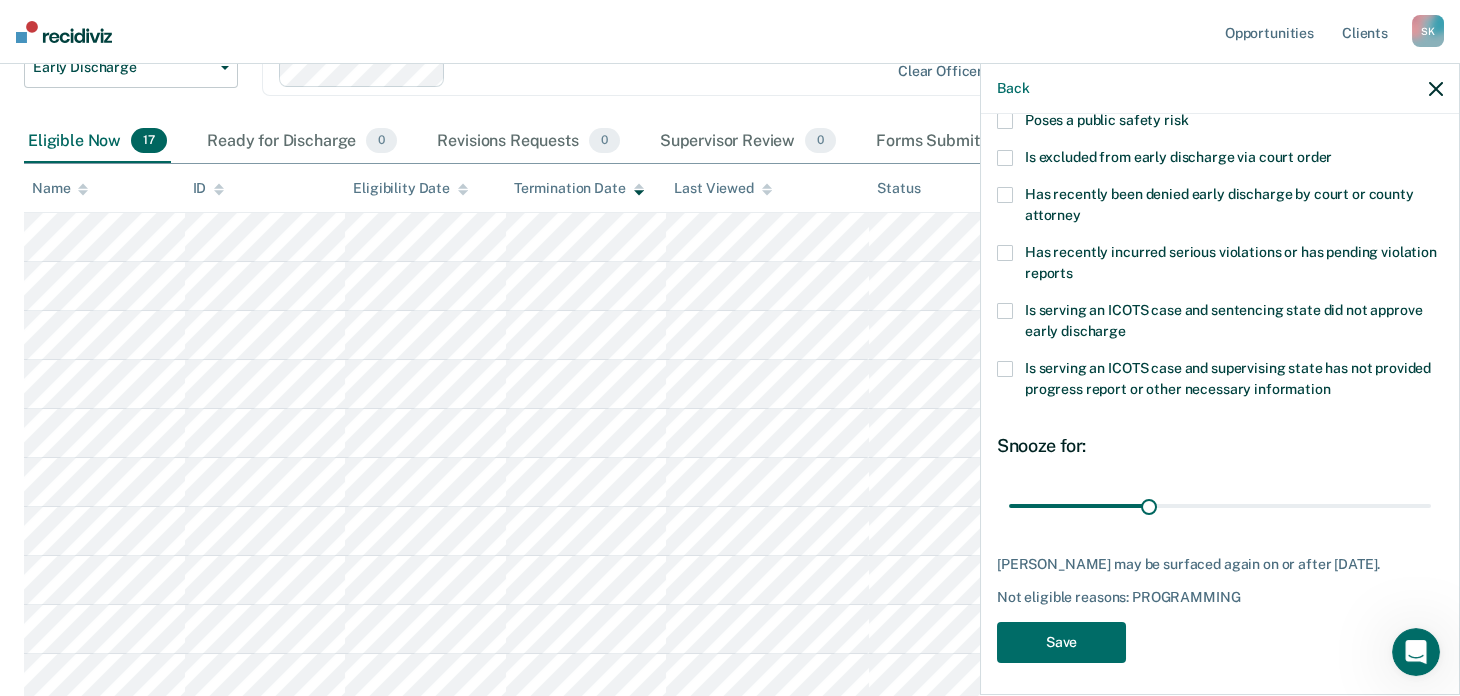 scroll, scrollTop: 305, scrollLeft: 0, axis: vertical 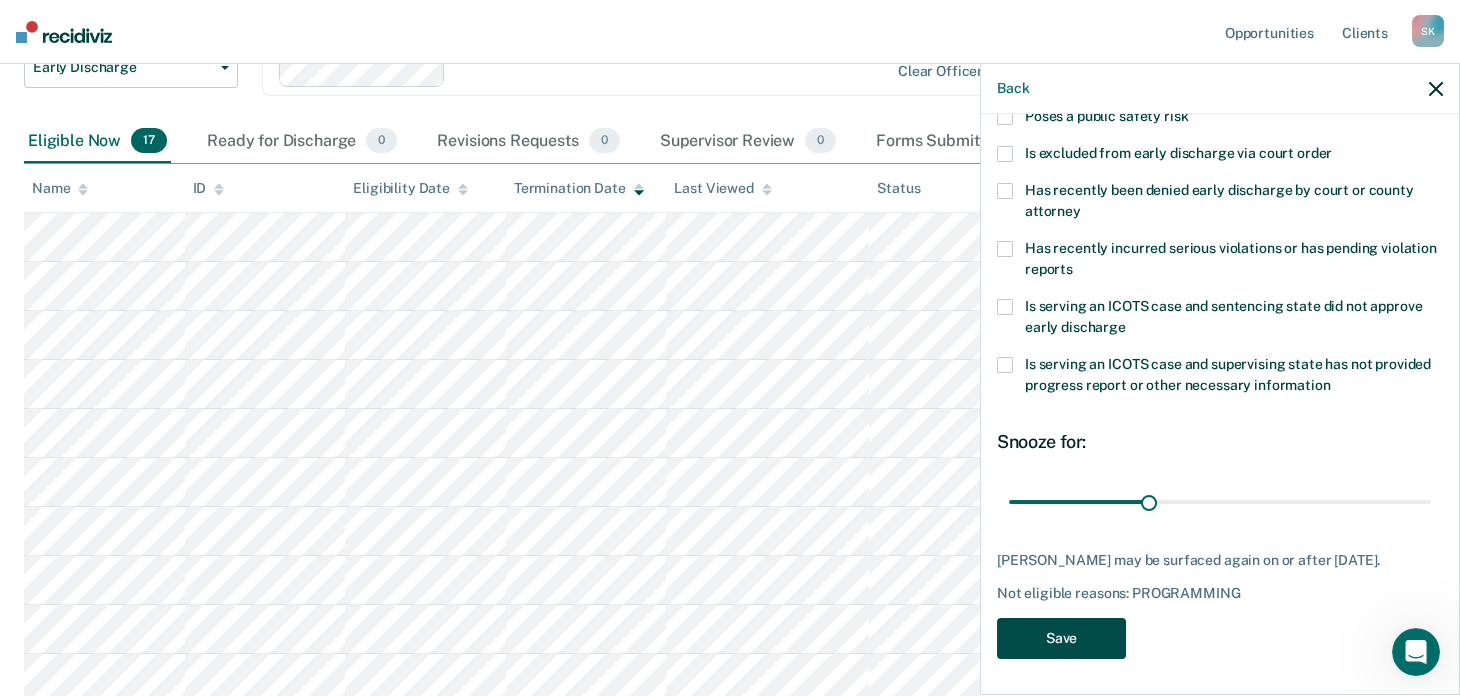 click on "Save" at bounding box center [1061, 638] 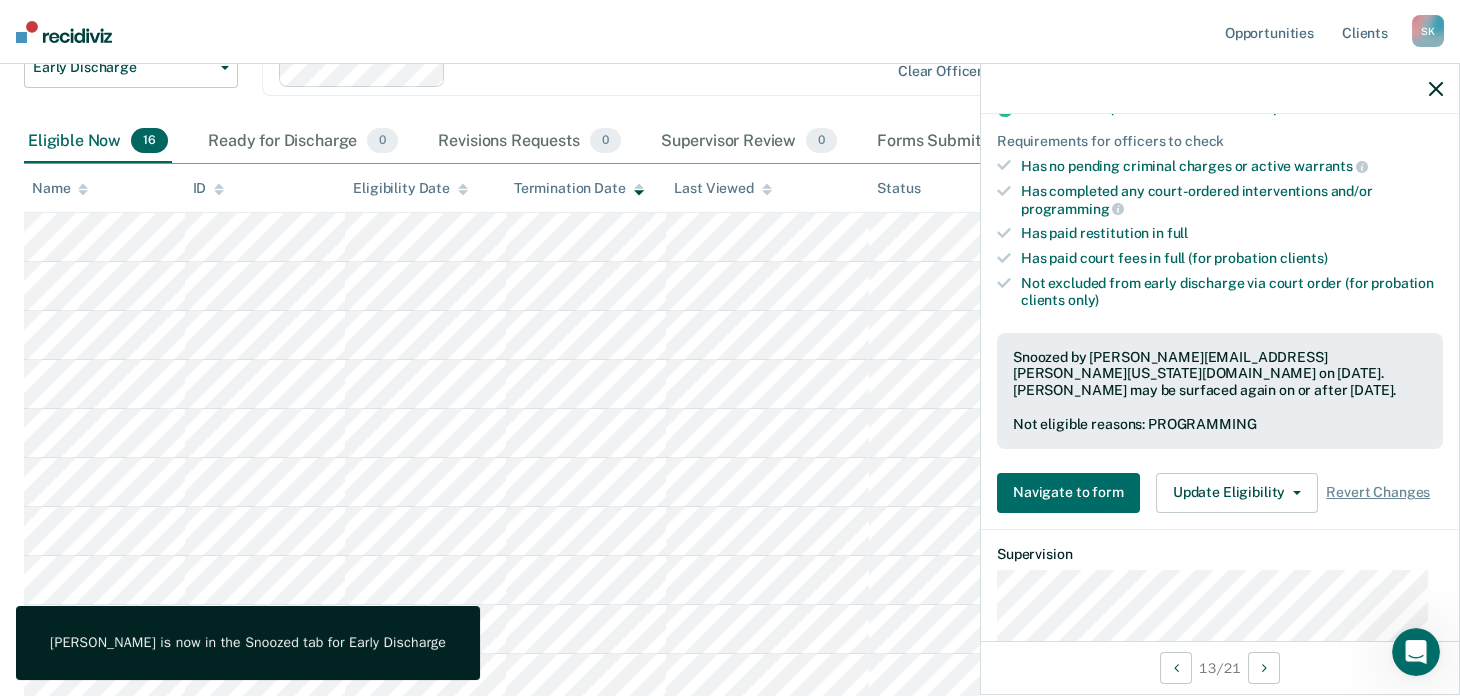 scroll, scrollTop: 0, scrollLeft: 0, axis: both 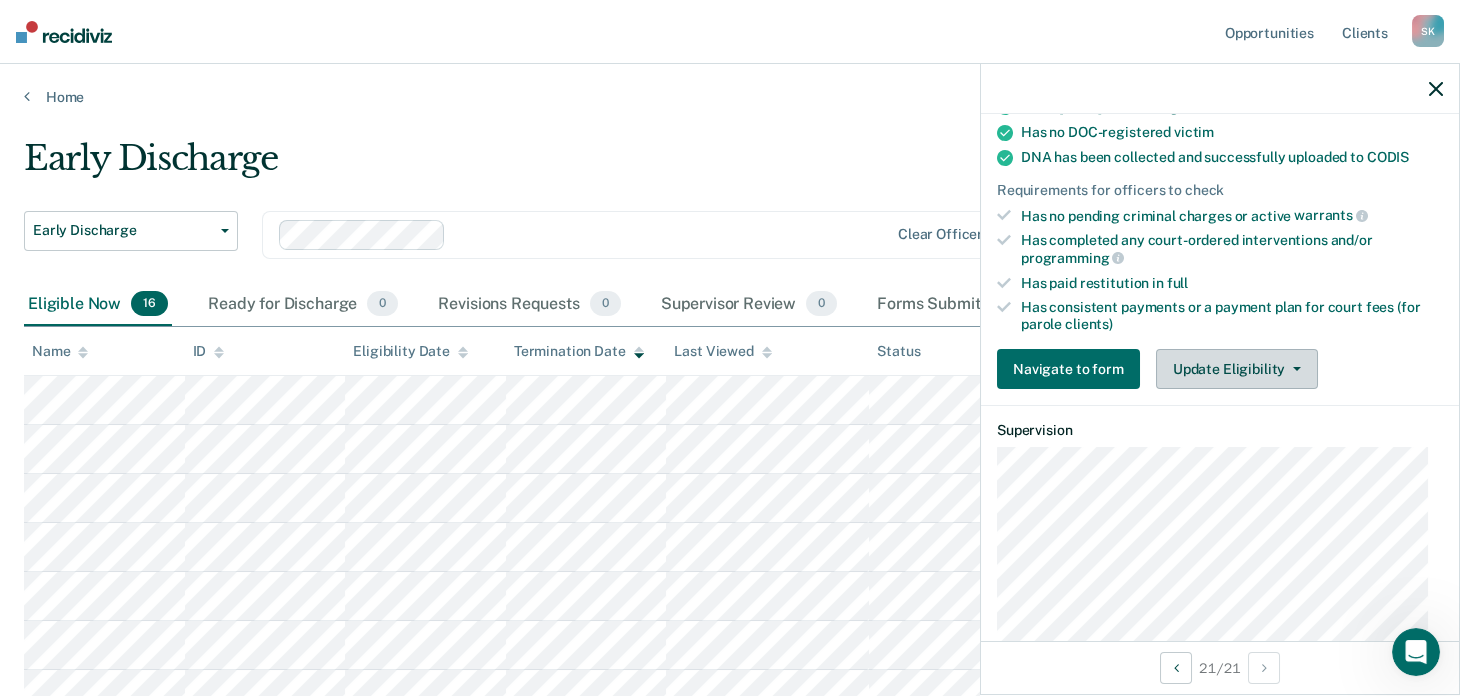 click on "Update Eligibility" at bounding box center [1237, 369] 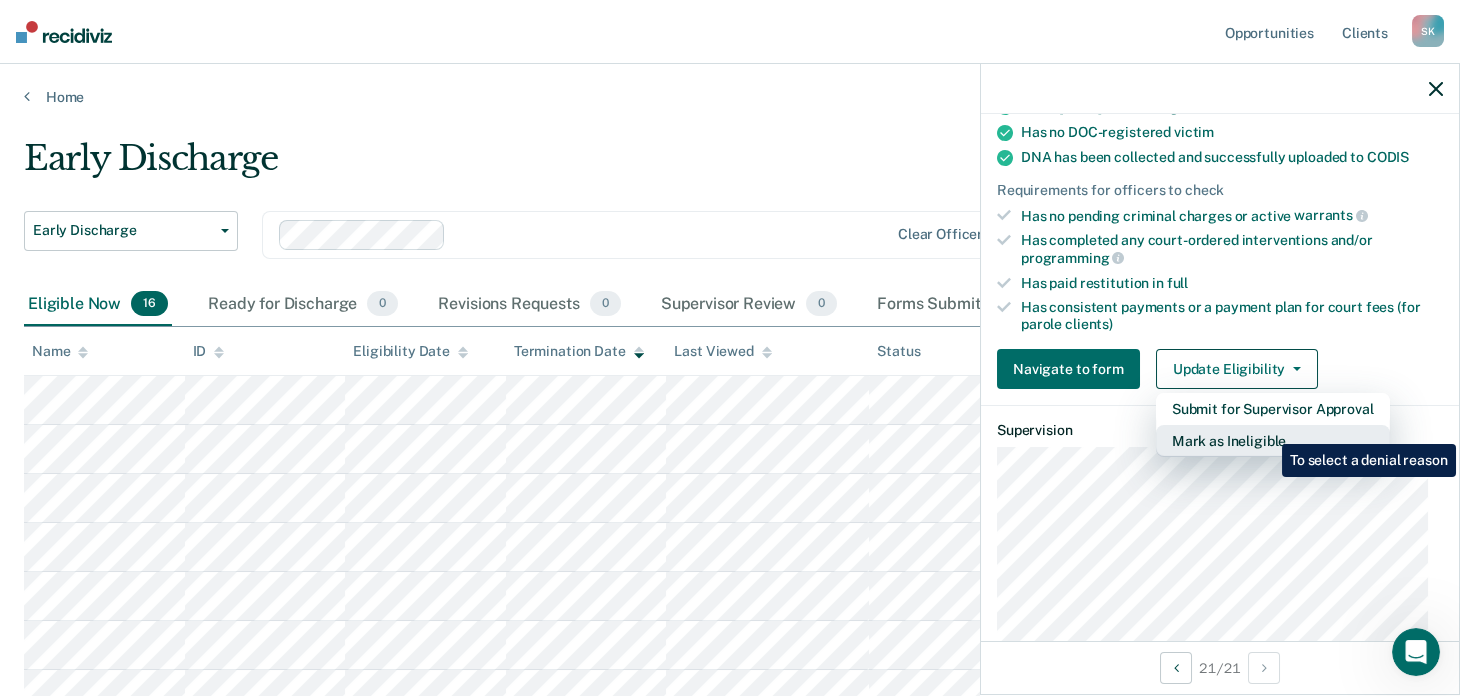 click on "Mark as Ineligible" at bounding box center (1273, 441) 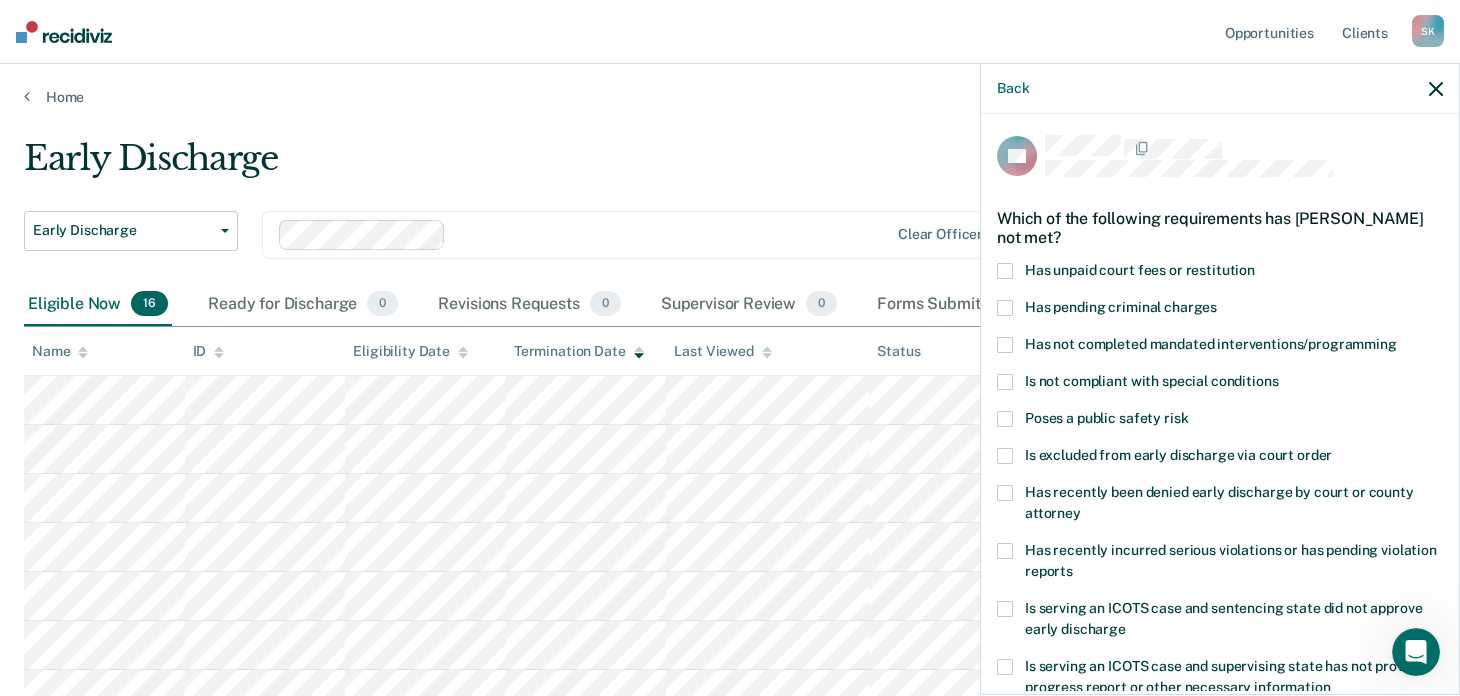 scroll, scrollTop: 0, scrollLeft: 0, axis: both 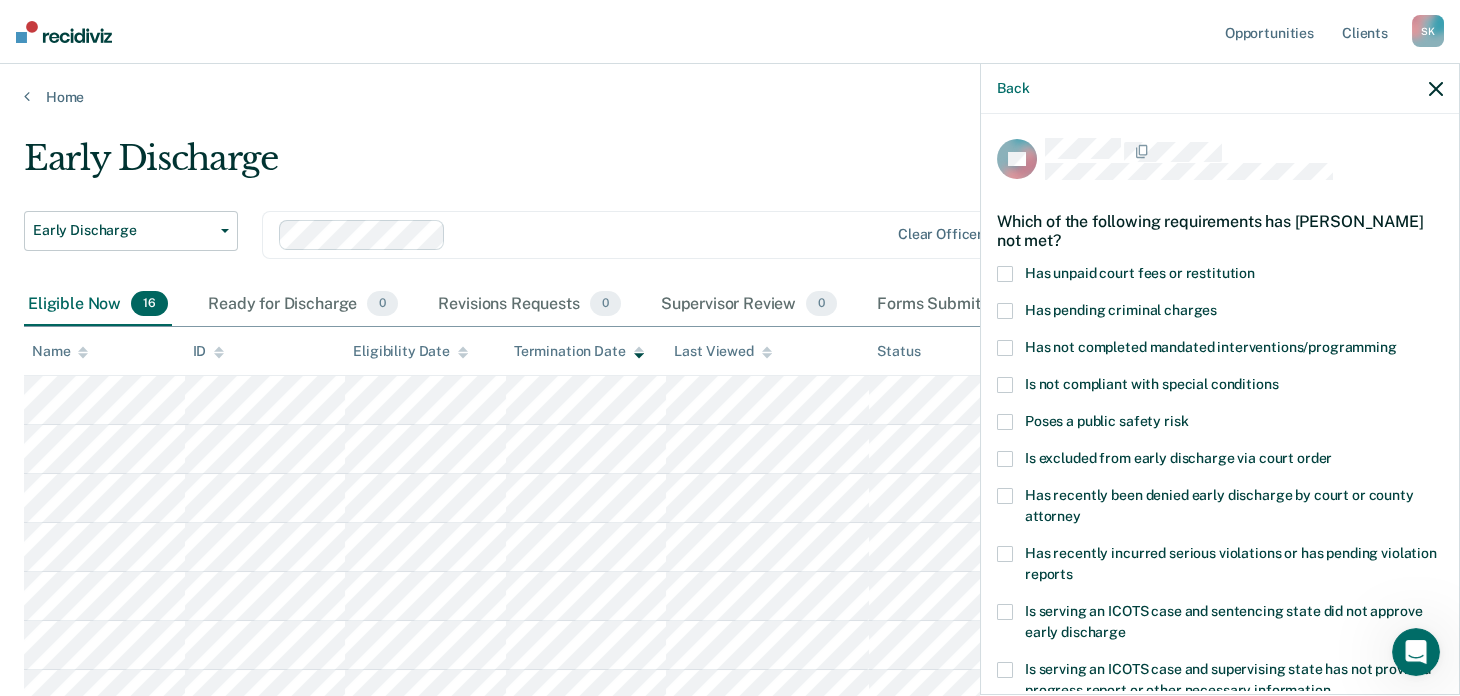 click at bounding box center [1005, 348] 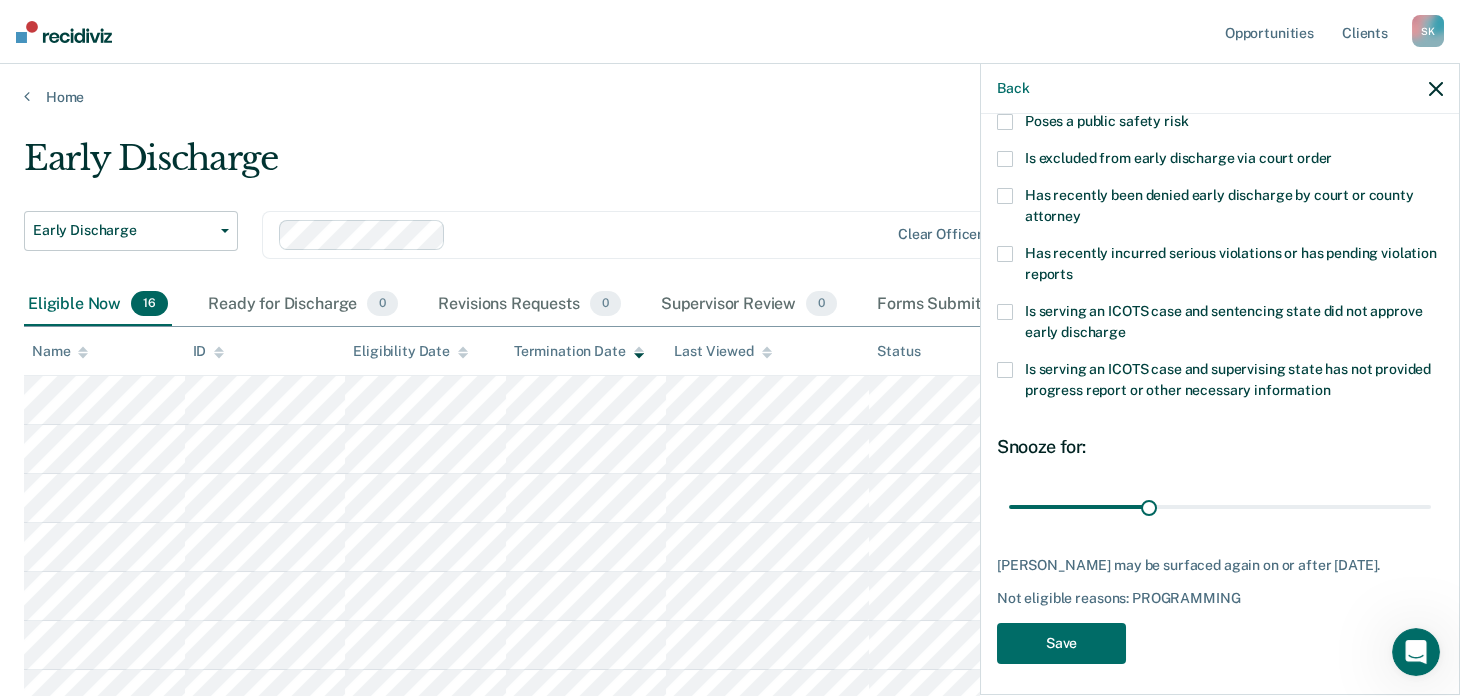 scroll, scrollTop: 305, scrollLeft: 0, axis: vertical 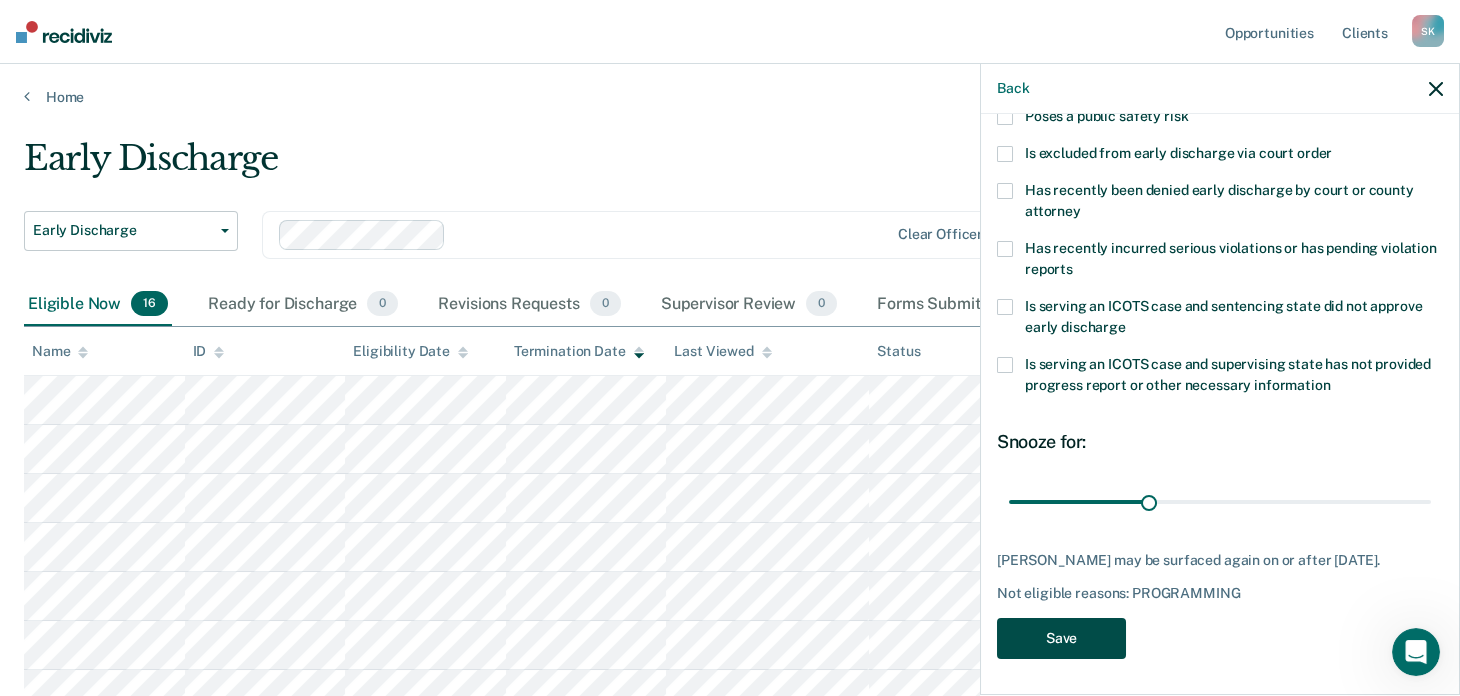 click on "Save" at bounding box center (1061, 638) 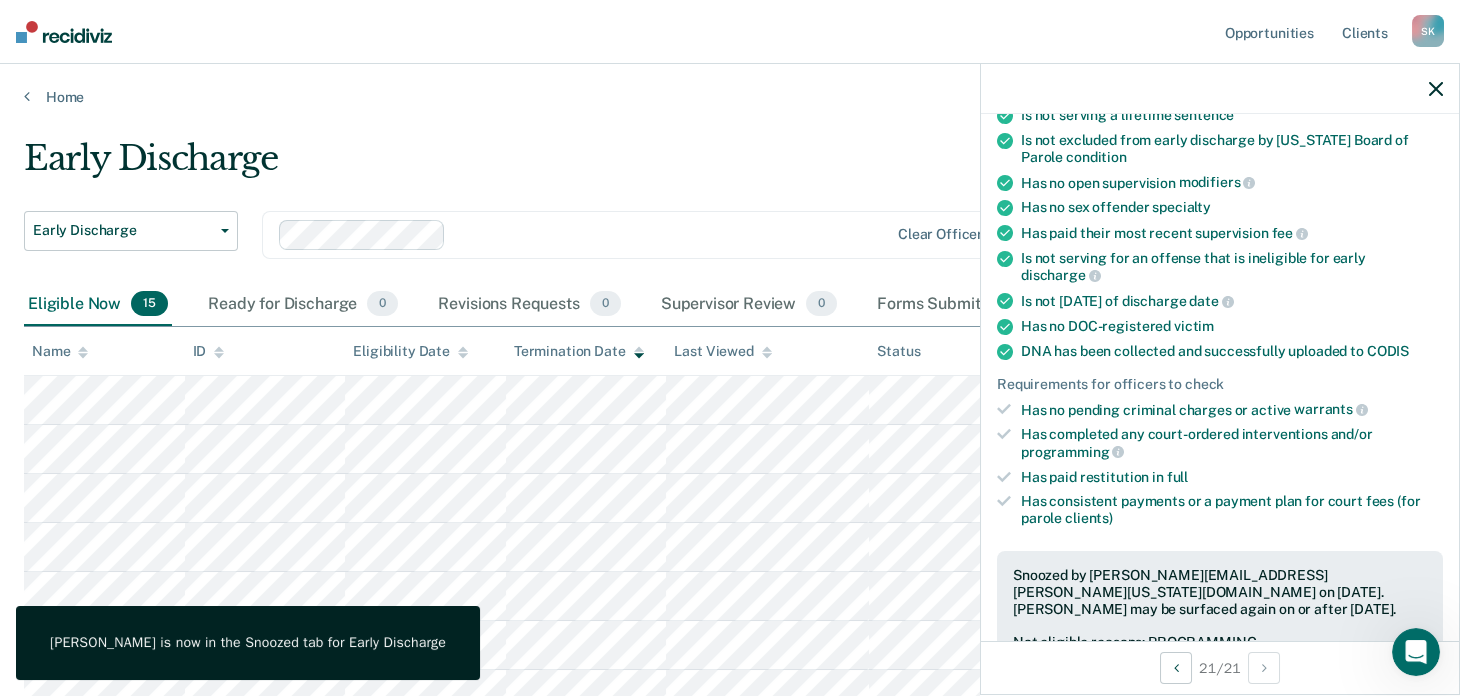 click on "[PERSON_NAME] is now in the Snoozed tab for Early Discharge" at bounding box center (248, 643) 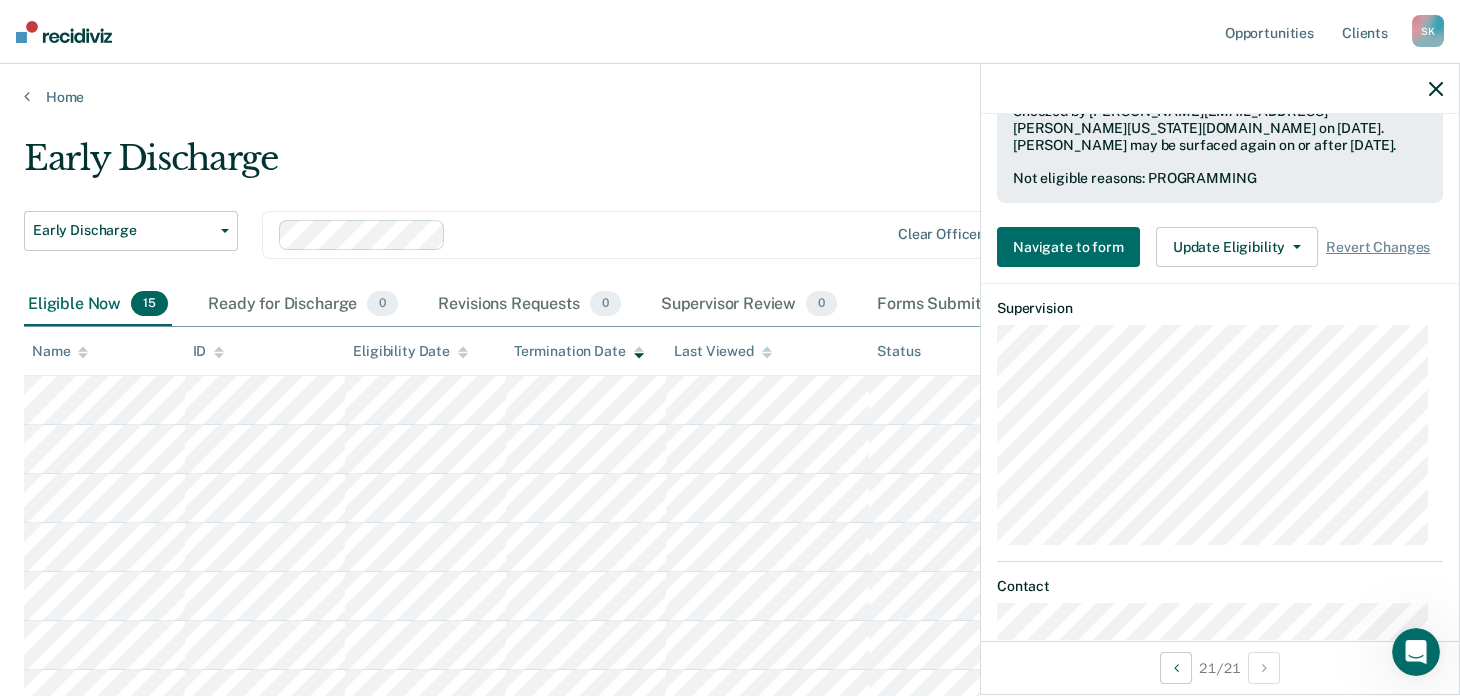 scroll, scrollTop: 800, scrollLeft: 0, axis: vertical 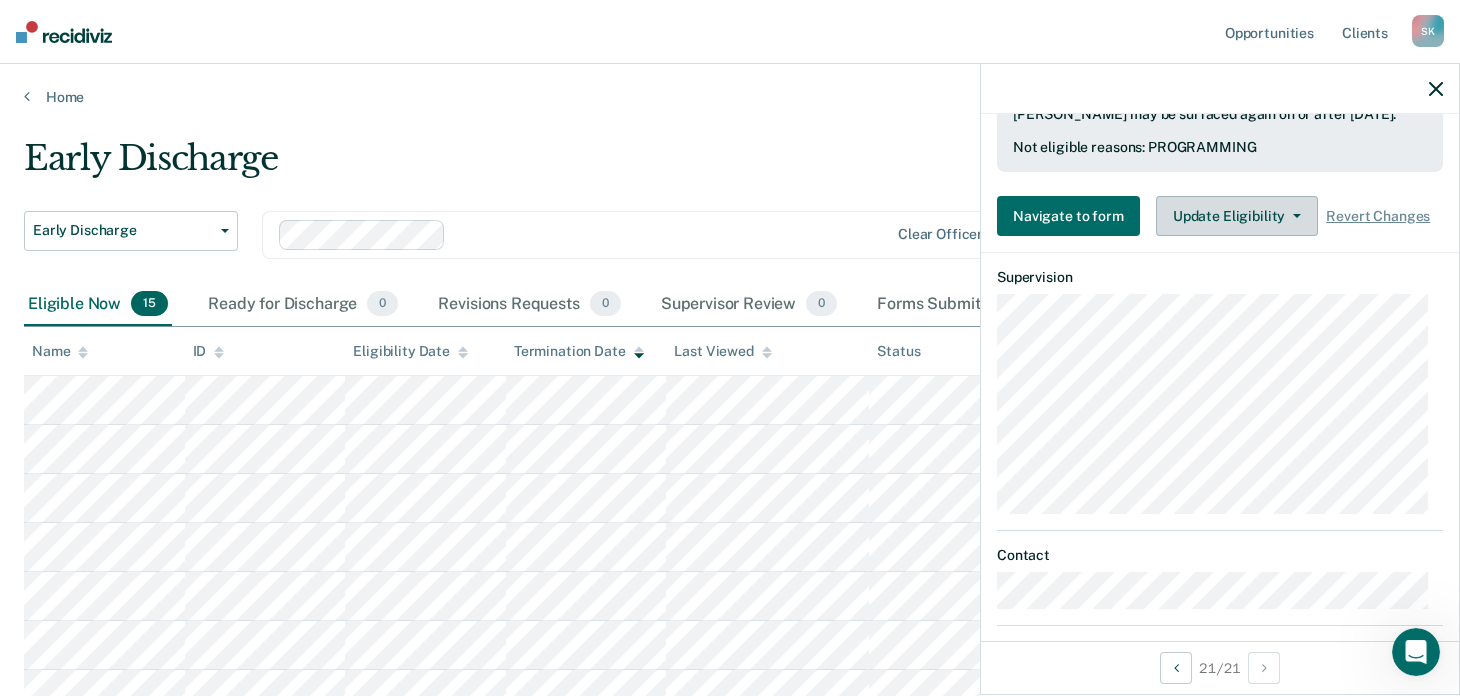click on "Update Eligibility" at bounding box center (1237, 216) 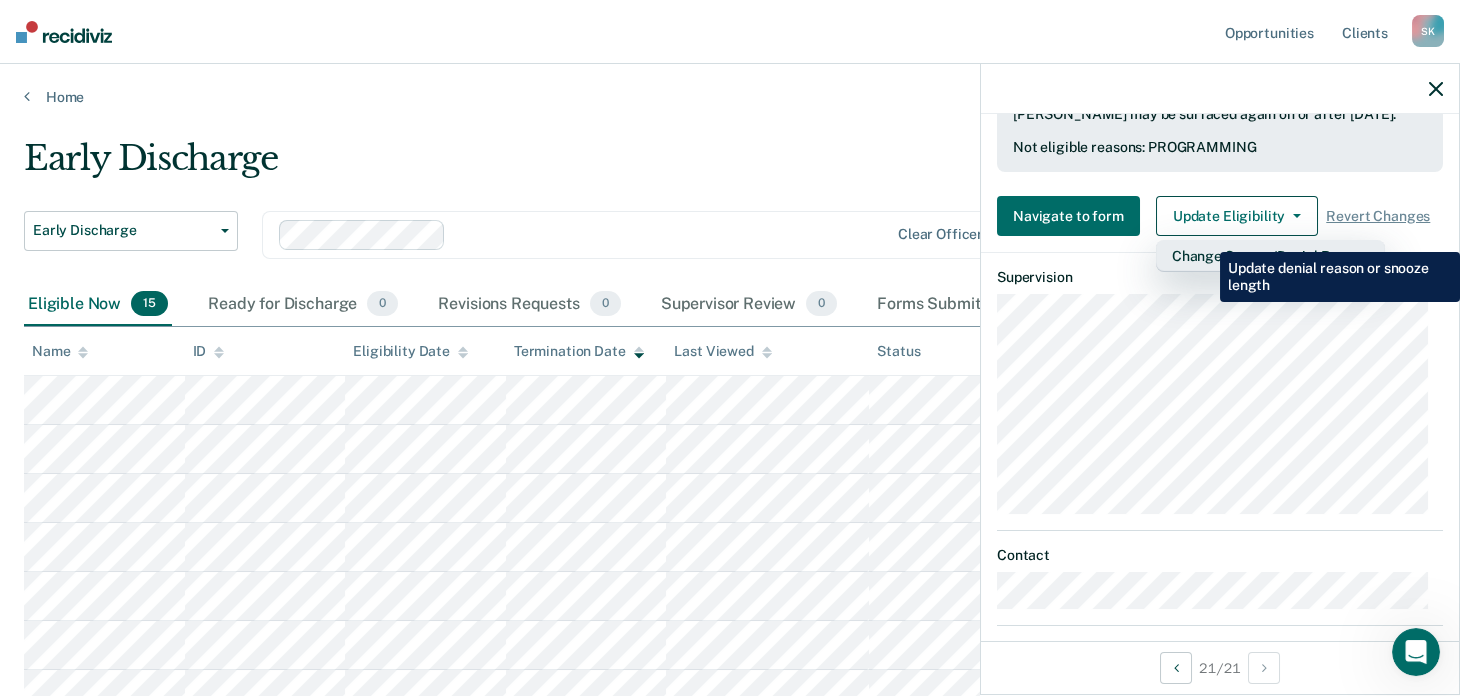 click on "Change Snooze/Denial Reason" at bounding box center (1270, 256) 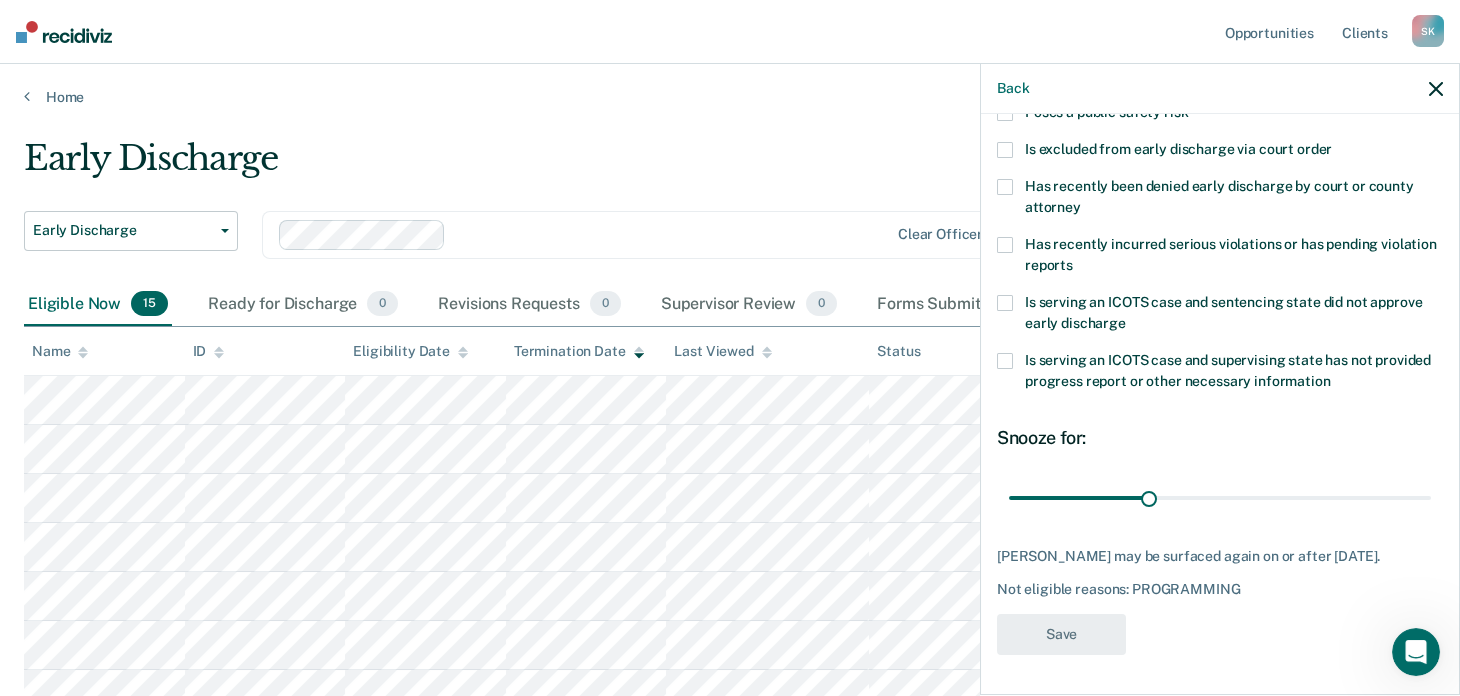 scroll, scrollTop: 305, scrollLeft: 0, axis: vertical 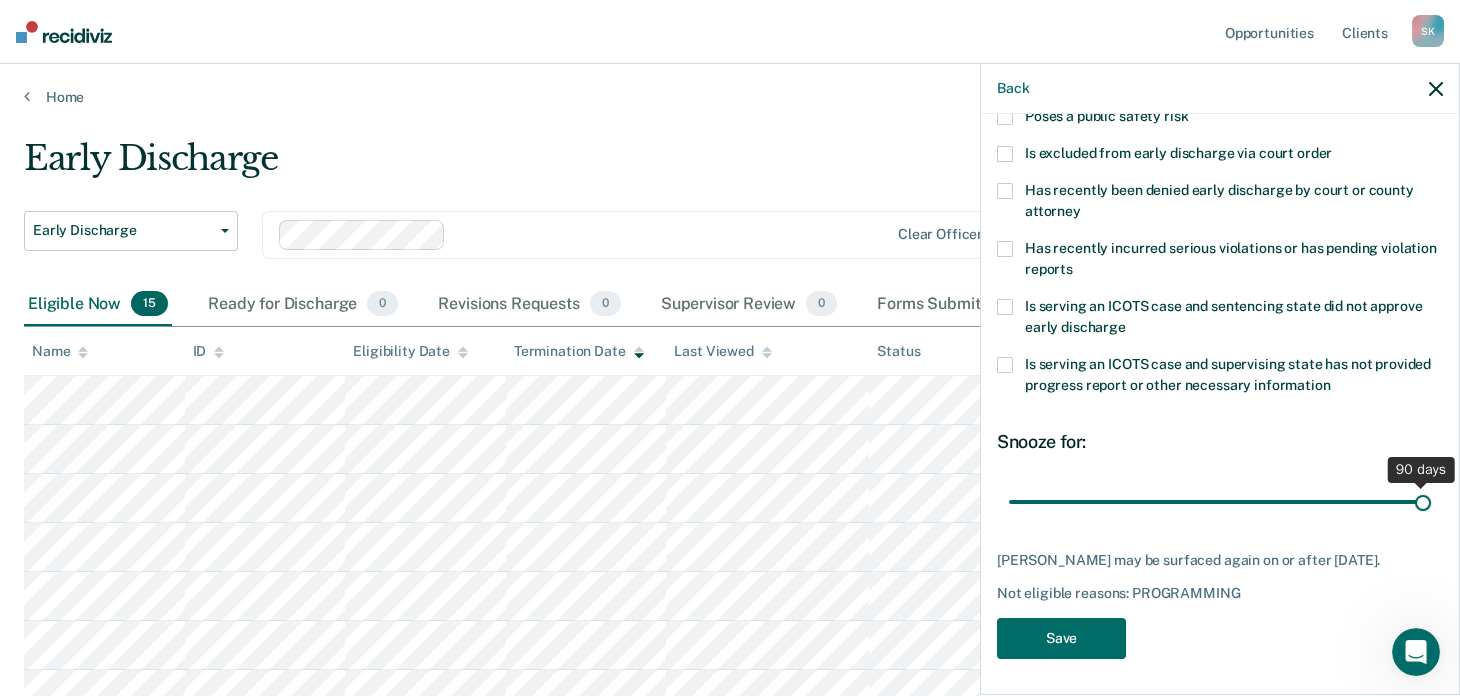 drag, startPoint x: 1145, startPoint y: 494, endPoint x: 1453, endPoint y: 482, distance: 308.23367 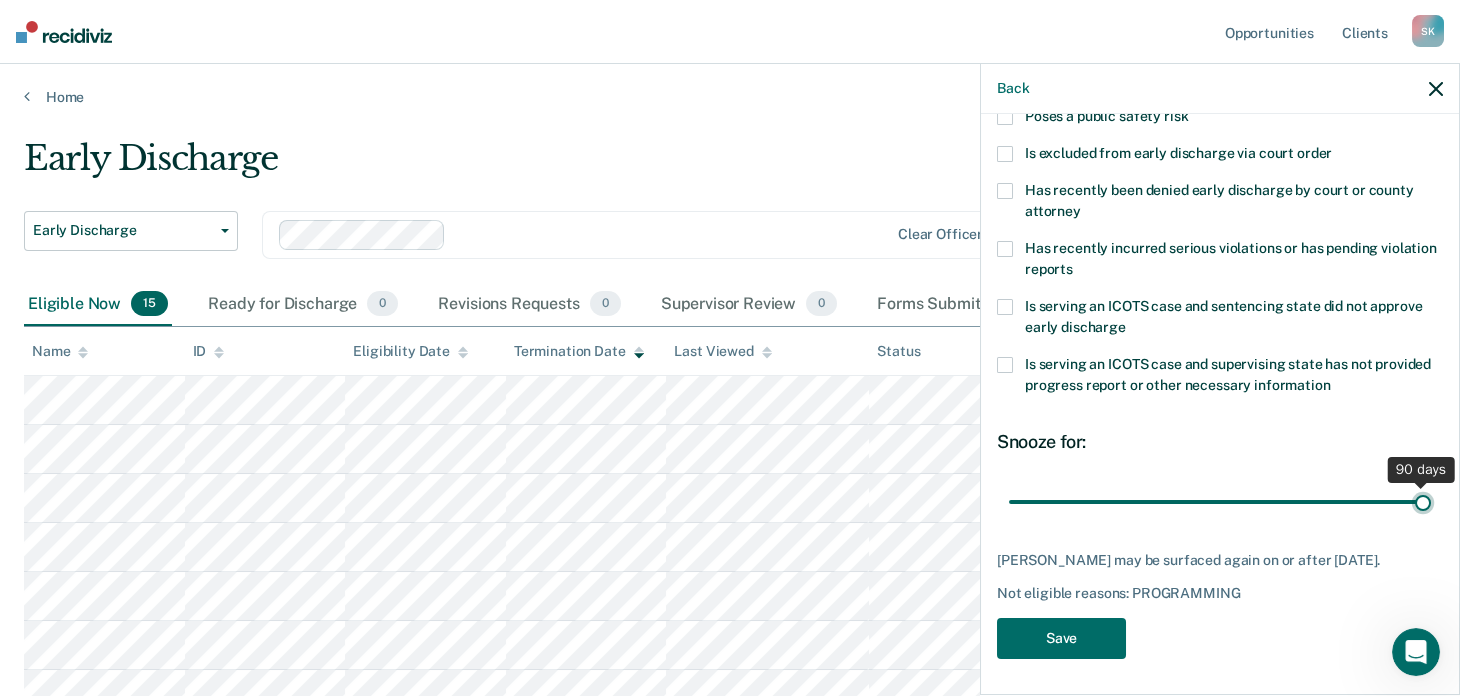 type on "90" 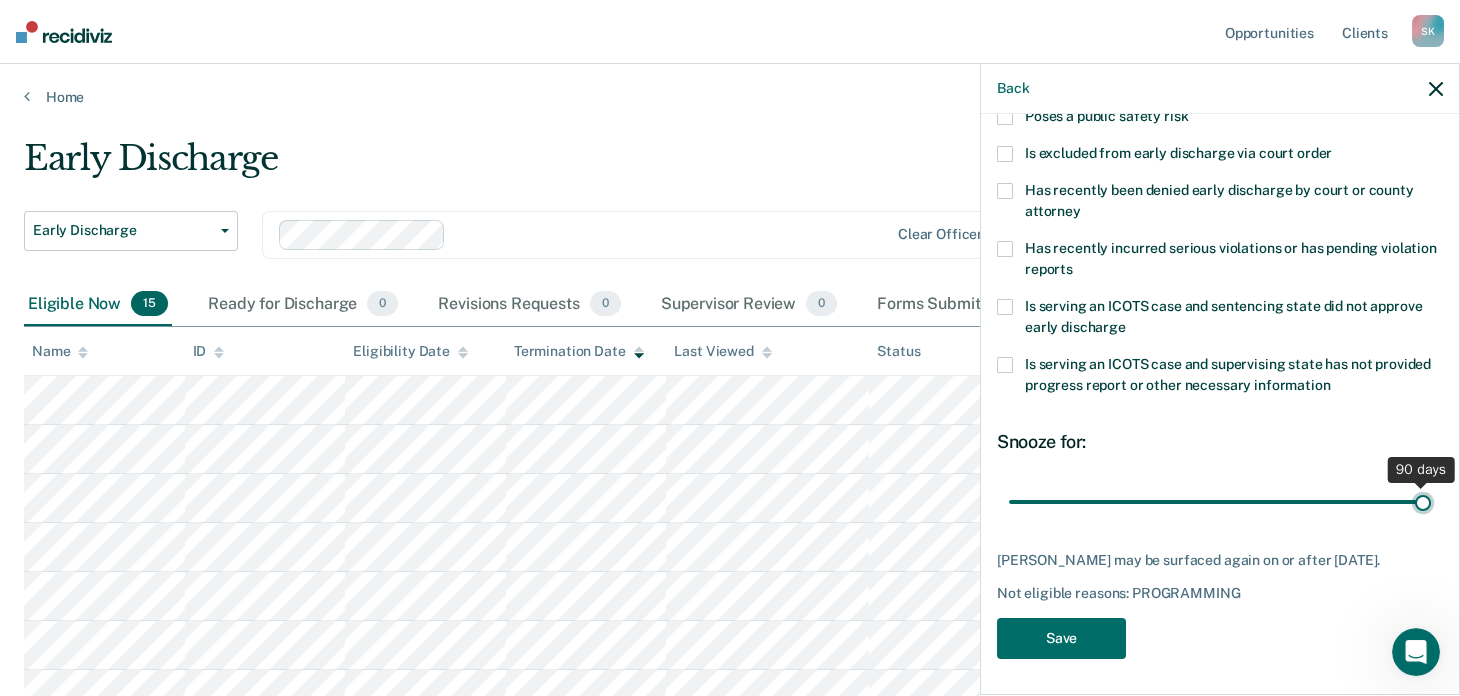 click at bounding box center [1220, 502] 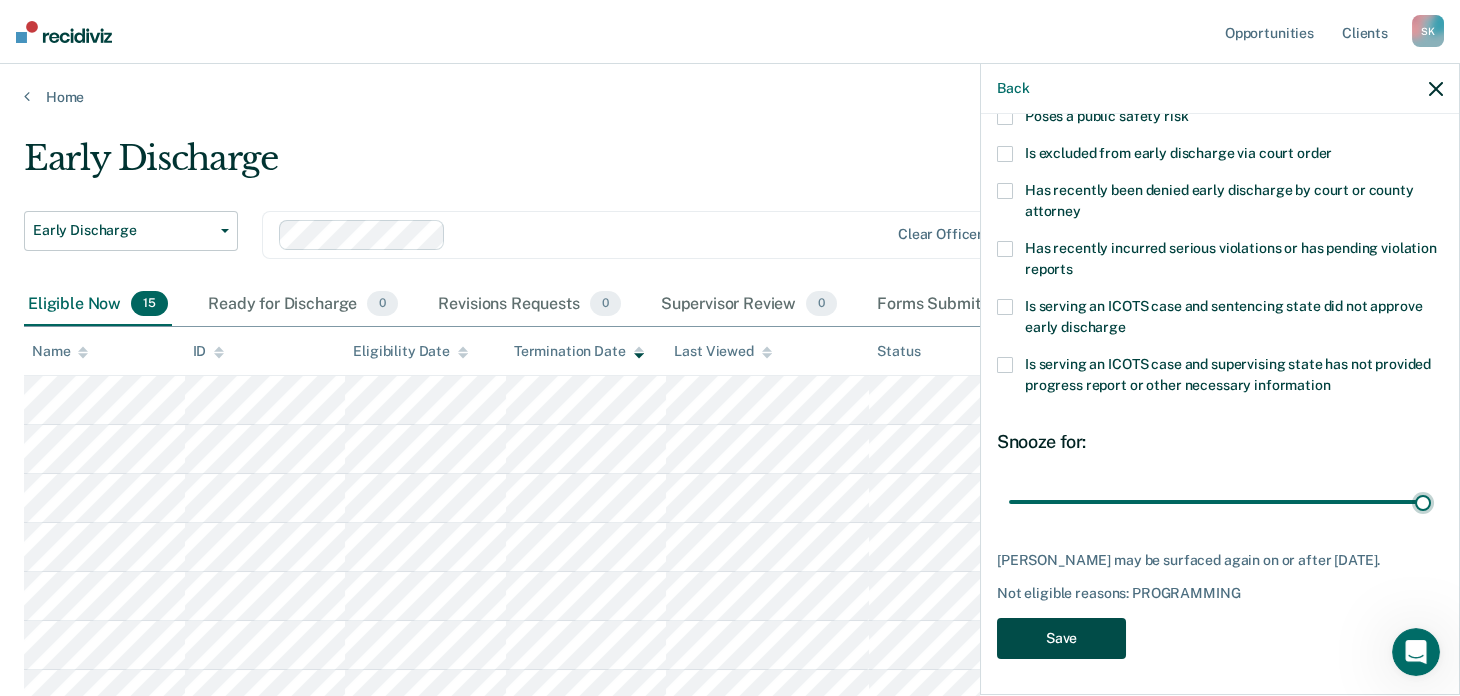 click on "Save" at bounding box center [1061, 638] 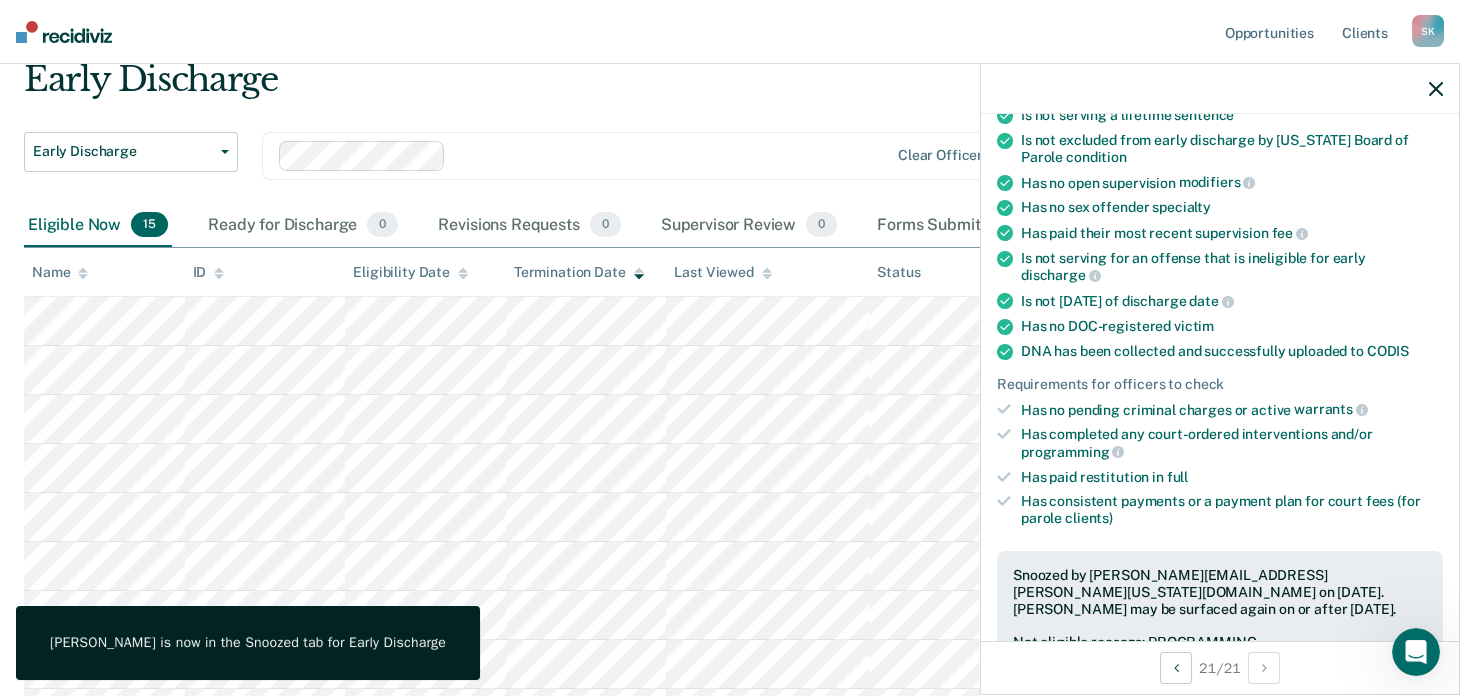 scroll, scrollTop: 199, scrollLeft: 0, axis: vertical 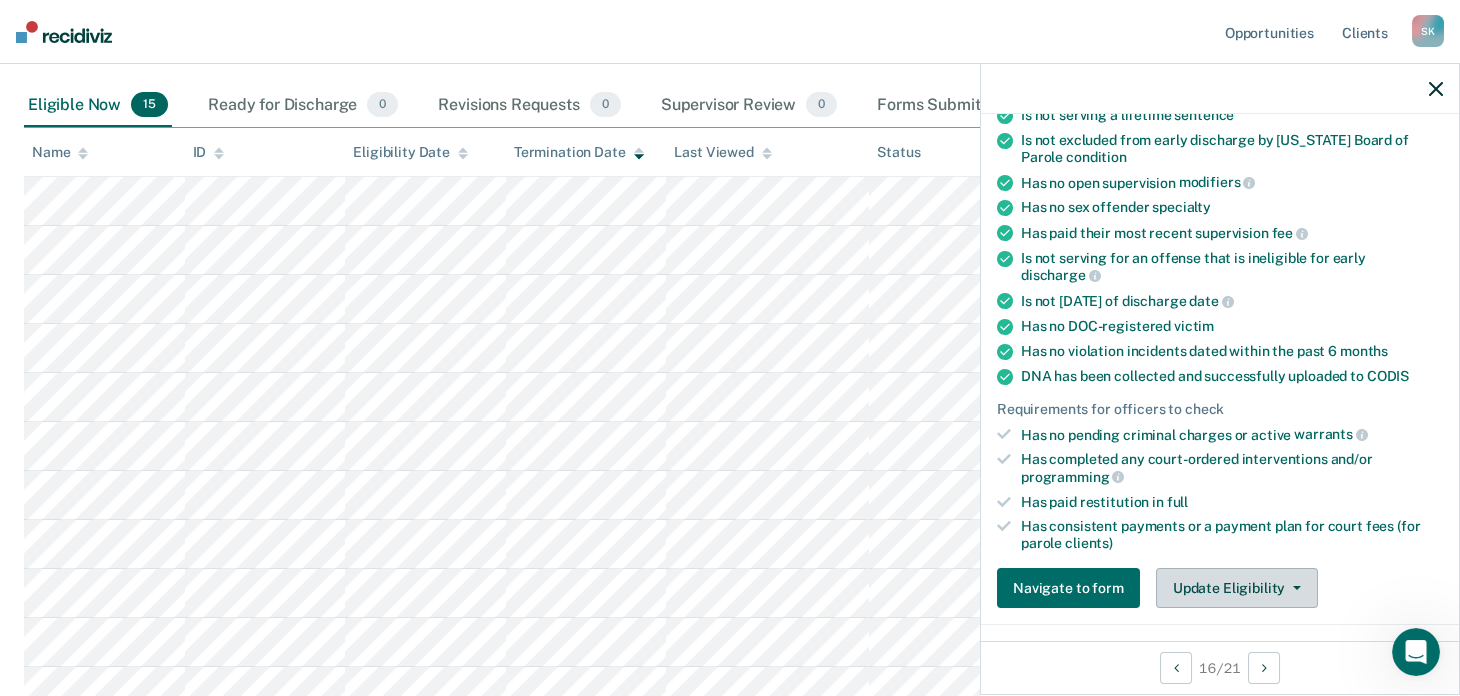 click on "Update Eligibility" at bounding box center [1237, 588] 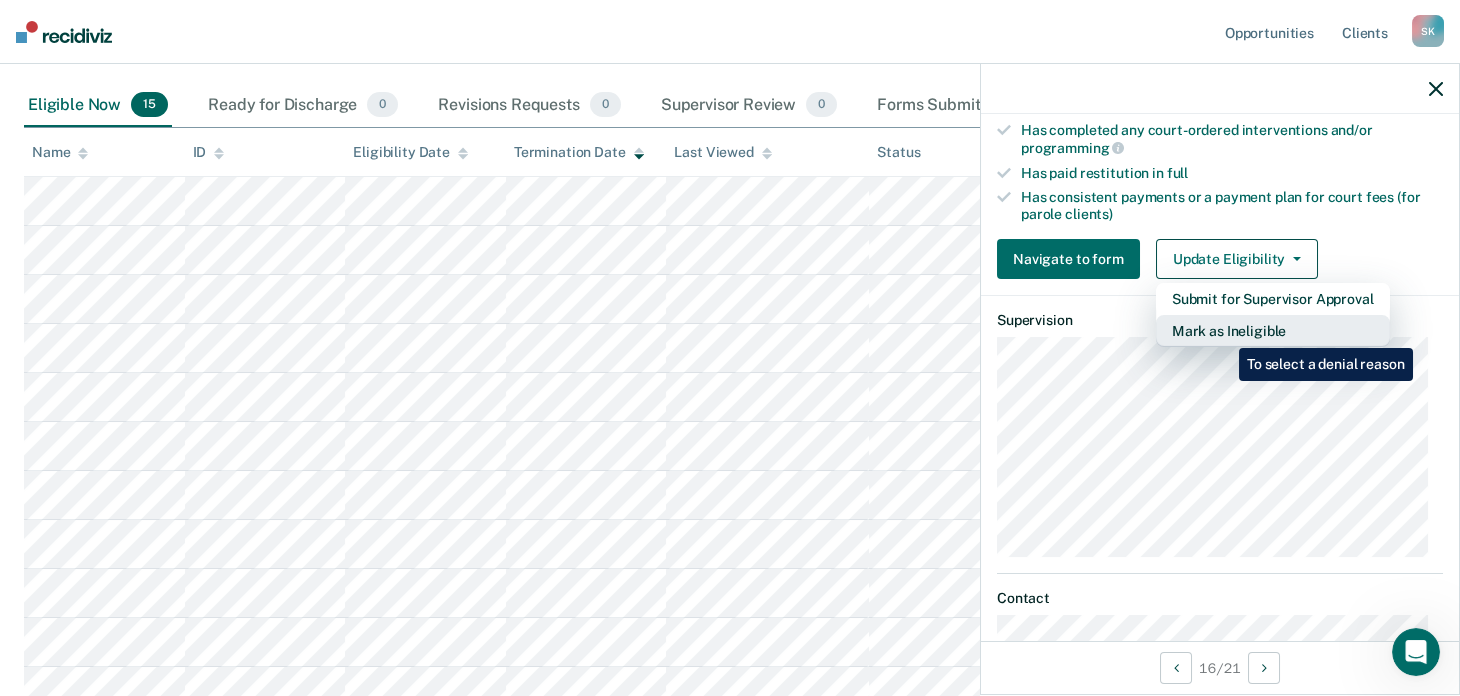 click on "Mark as Ineligible" at bounding box center [1273, 331] 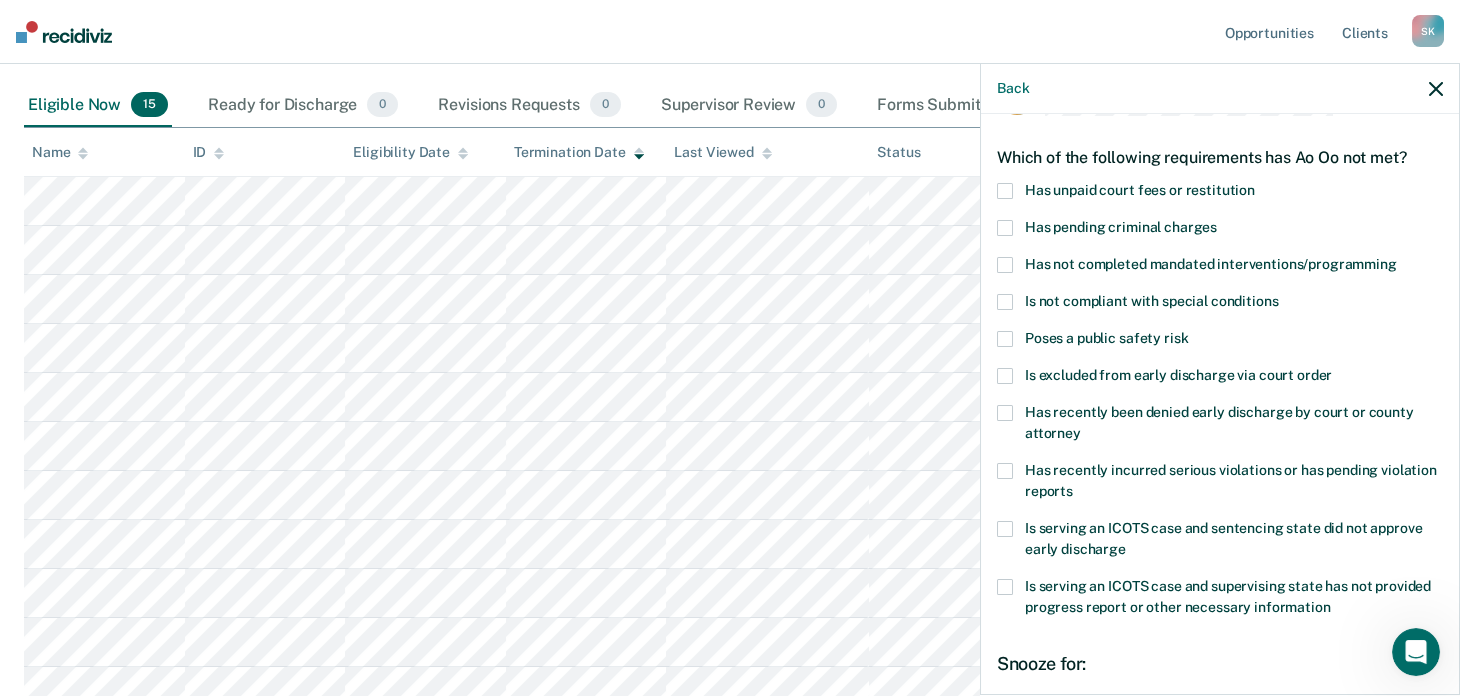 scroll, scrollTop: 0, scrollLeft: 0, axis: both 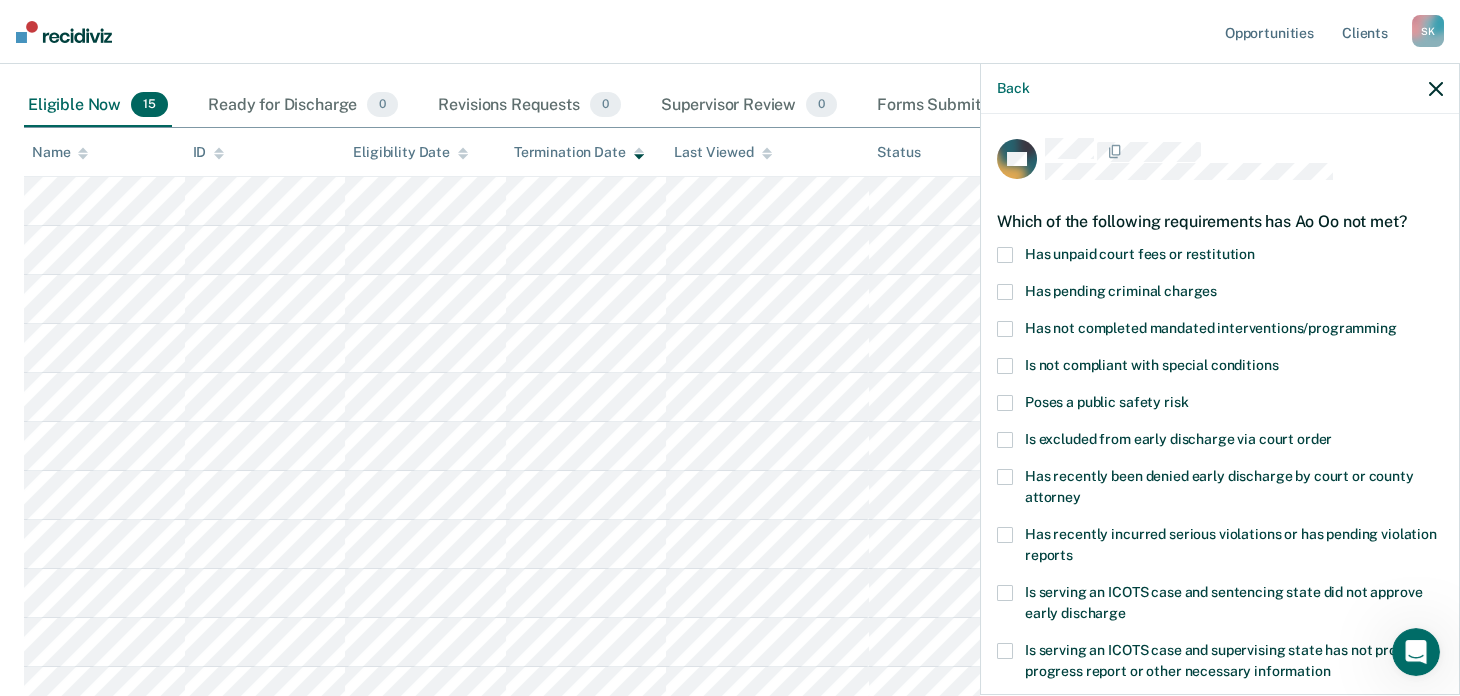 click at bounding box center (1005, 255) 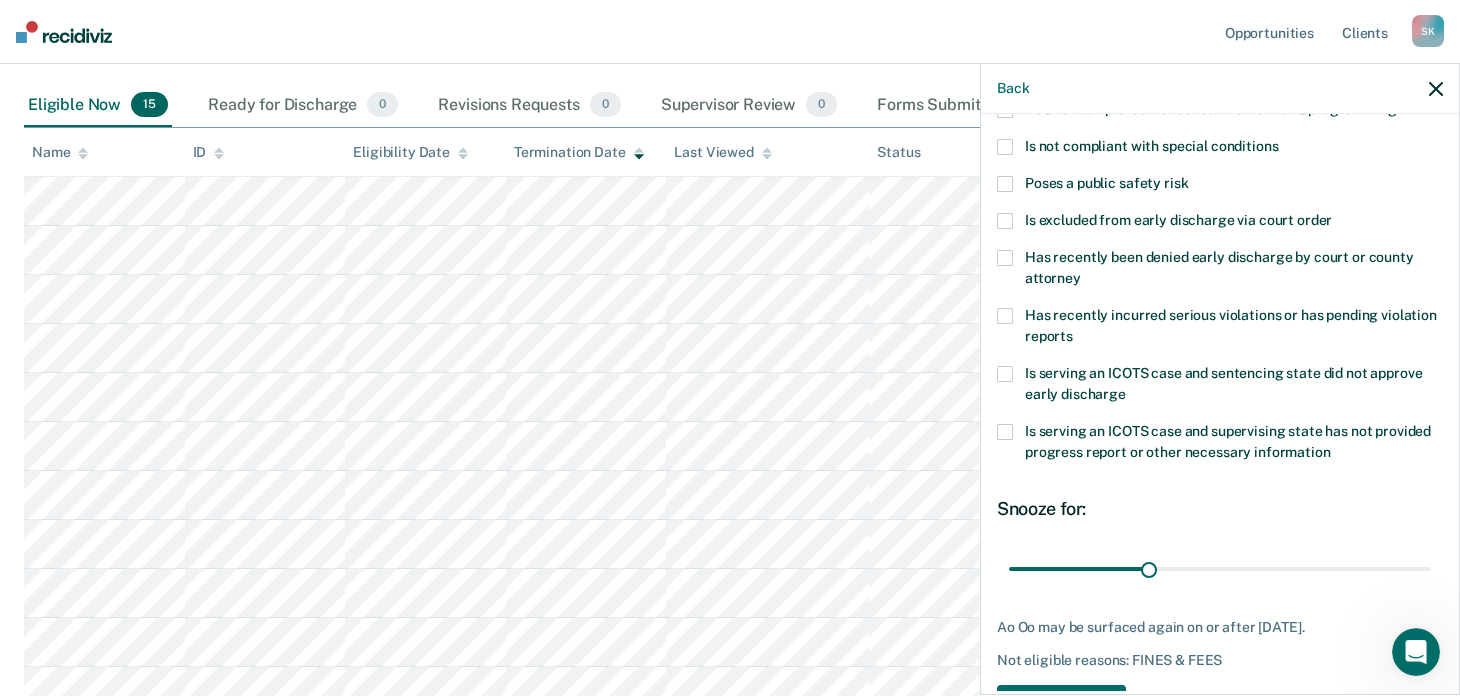 scroll, scrollTop: 286, scrollLeft: 0, axis: vertical 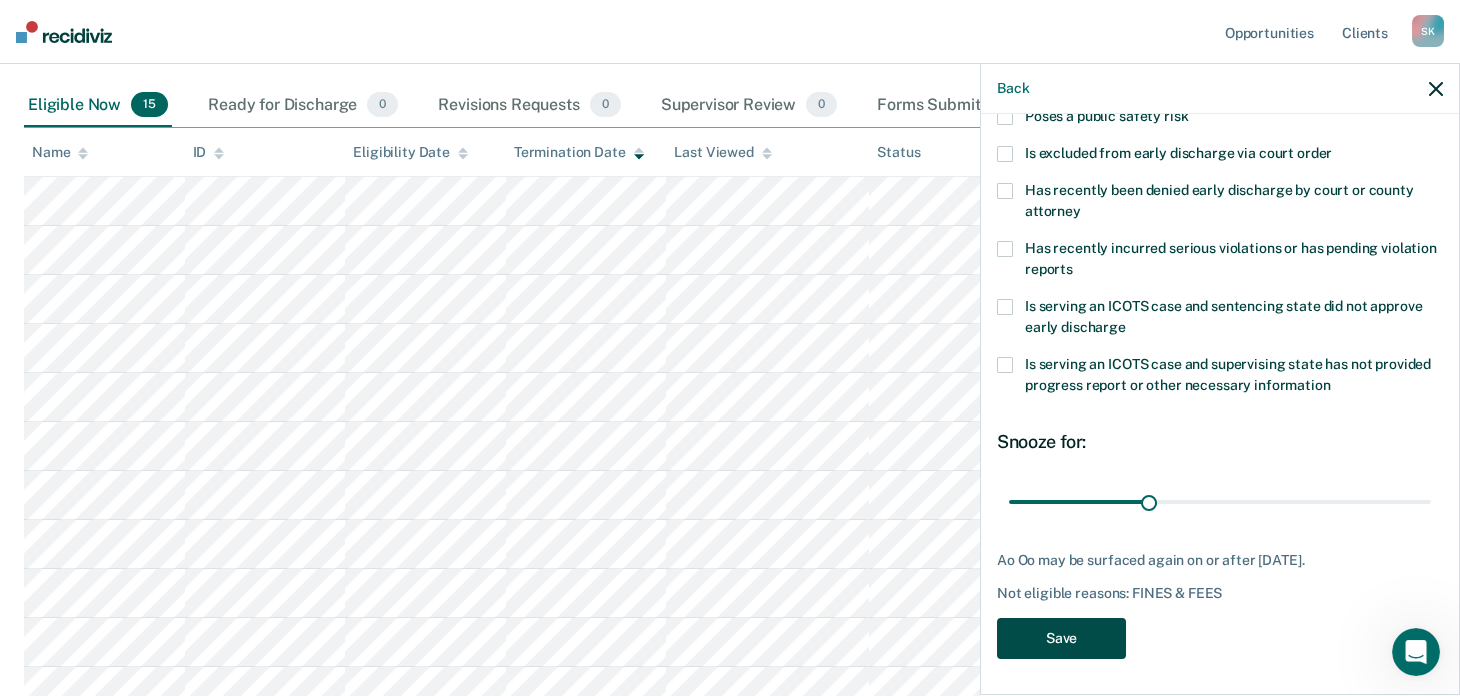 click on "Save" at bounding box center (1061, 638) 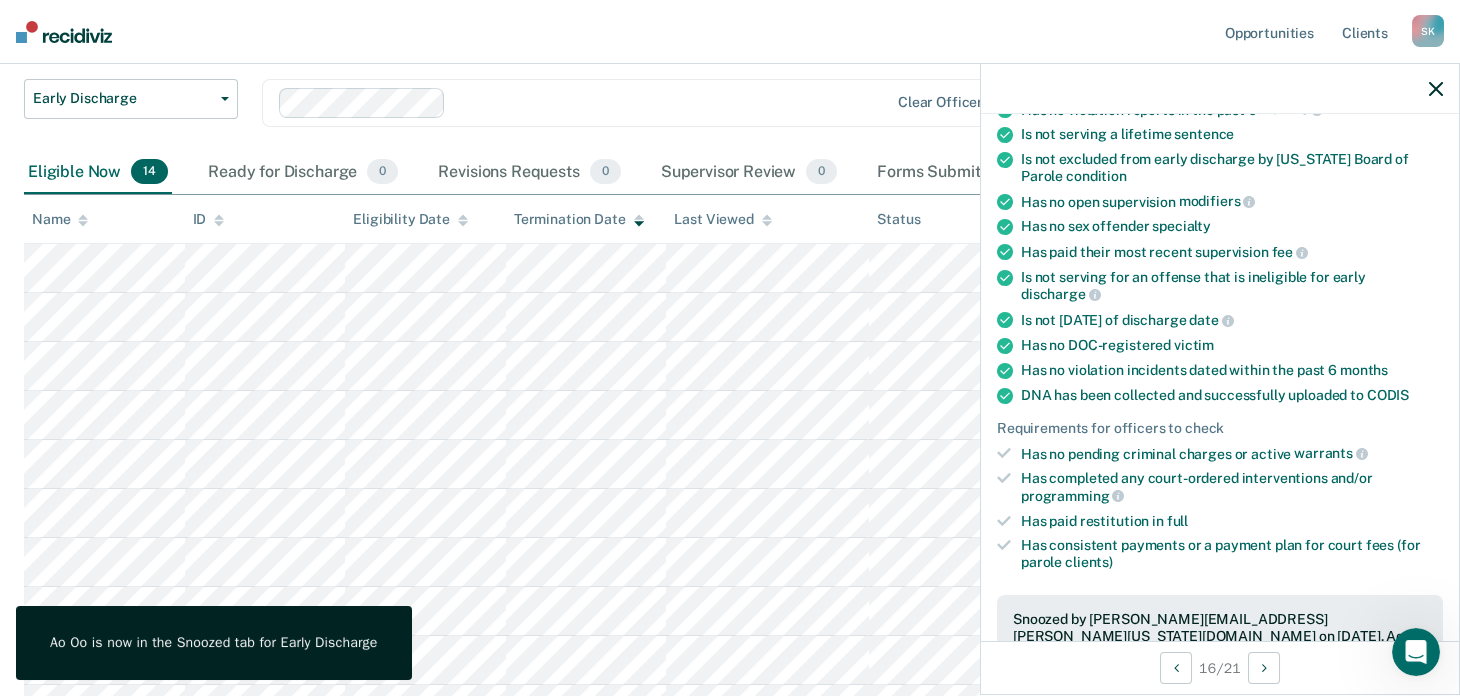 scroll, scrollTop: 99, scrollLeft: 0, axis: vertical 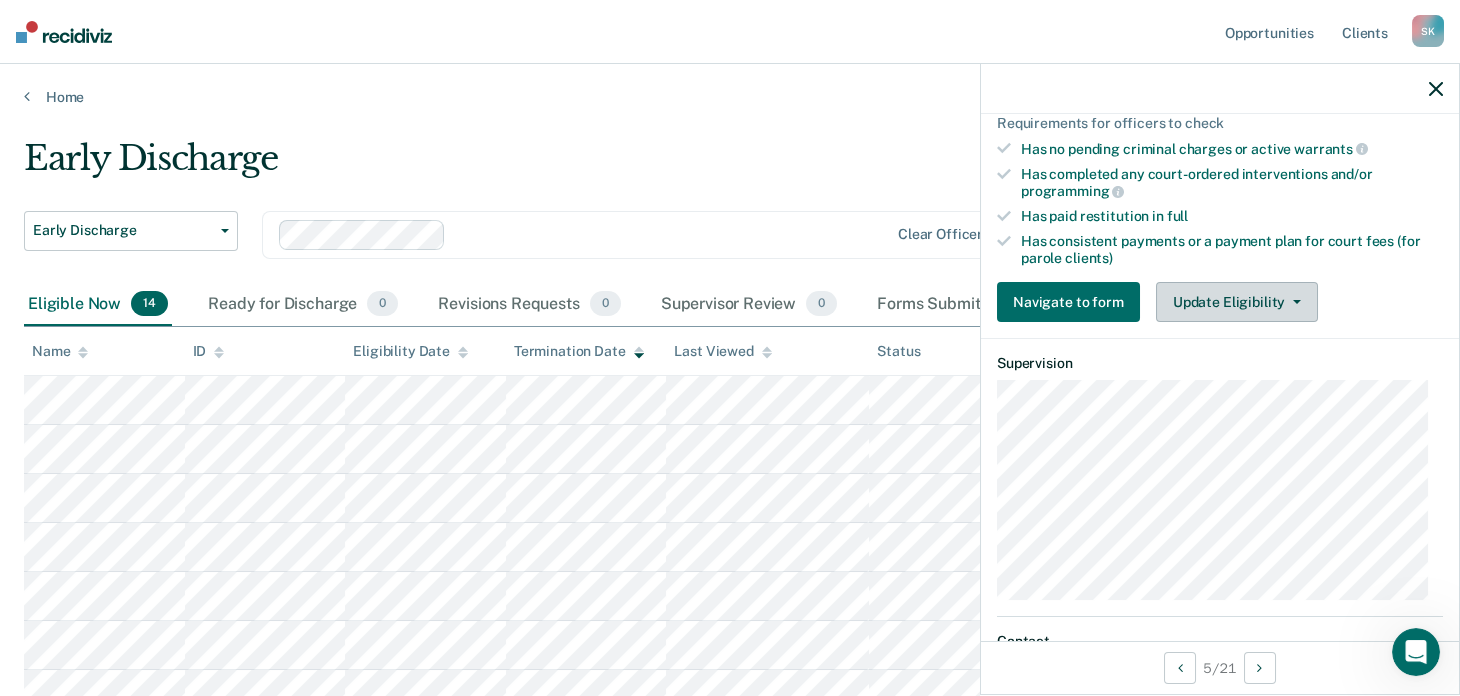 click on "Update Eligibility" at bounding box center (1237, 302) 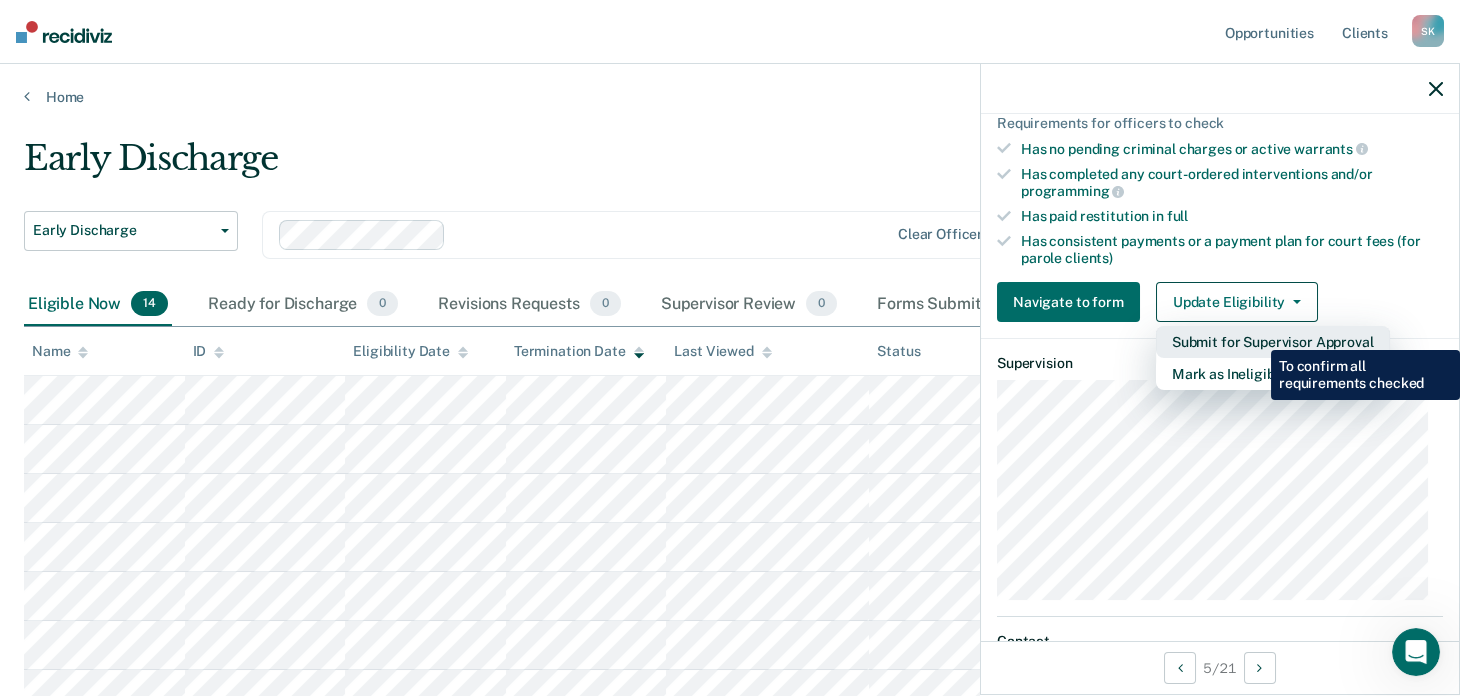 click on "Submit for Supervisor Approval" at bounding box center (1273, 342) 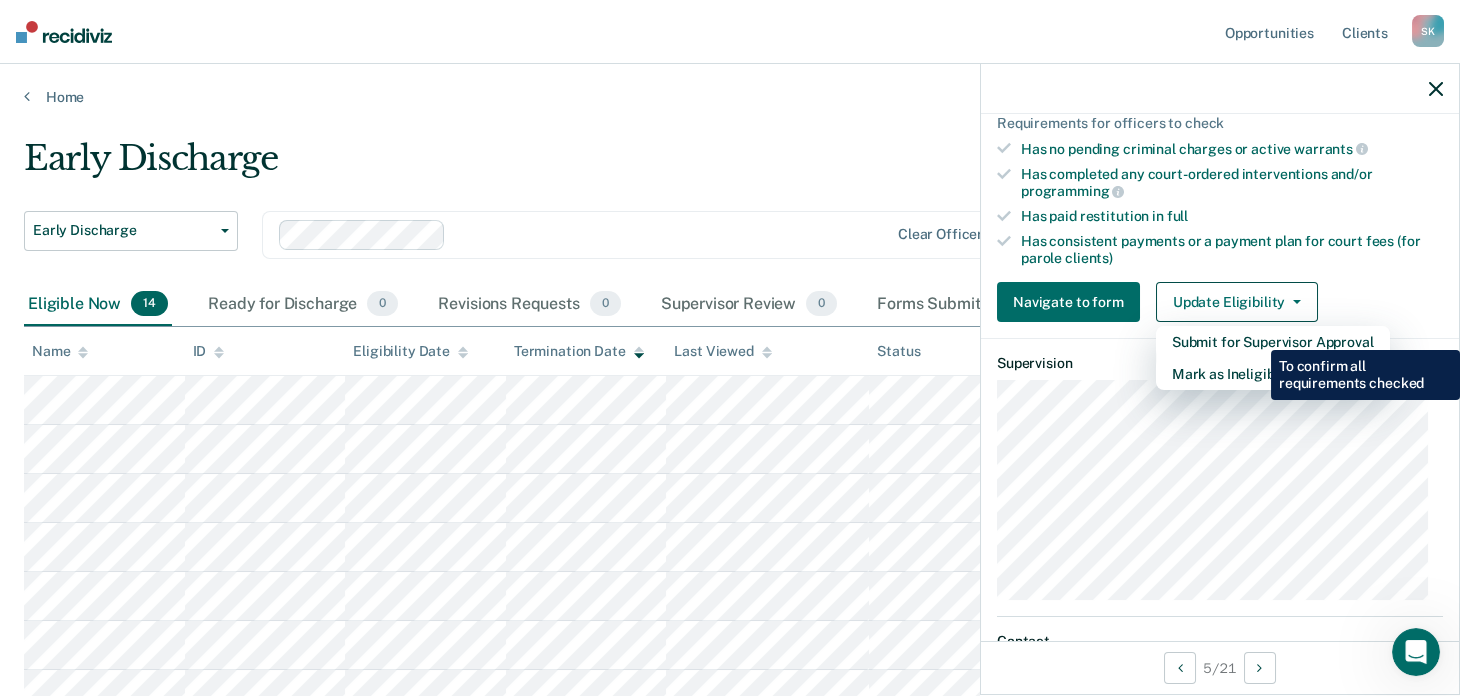 scroll, scrollTop: 472, scrollLeft: 0, axis: vertical 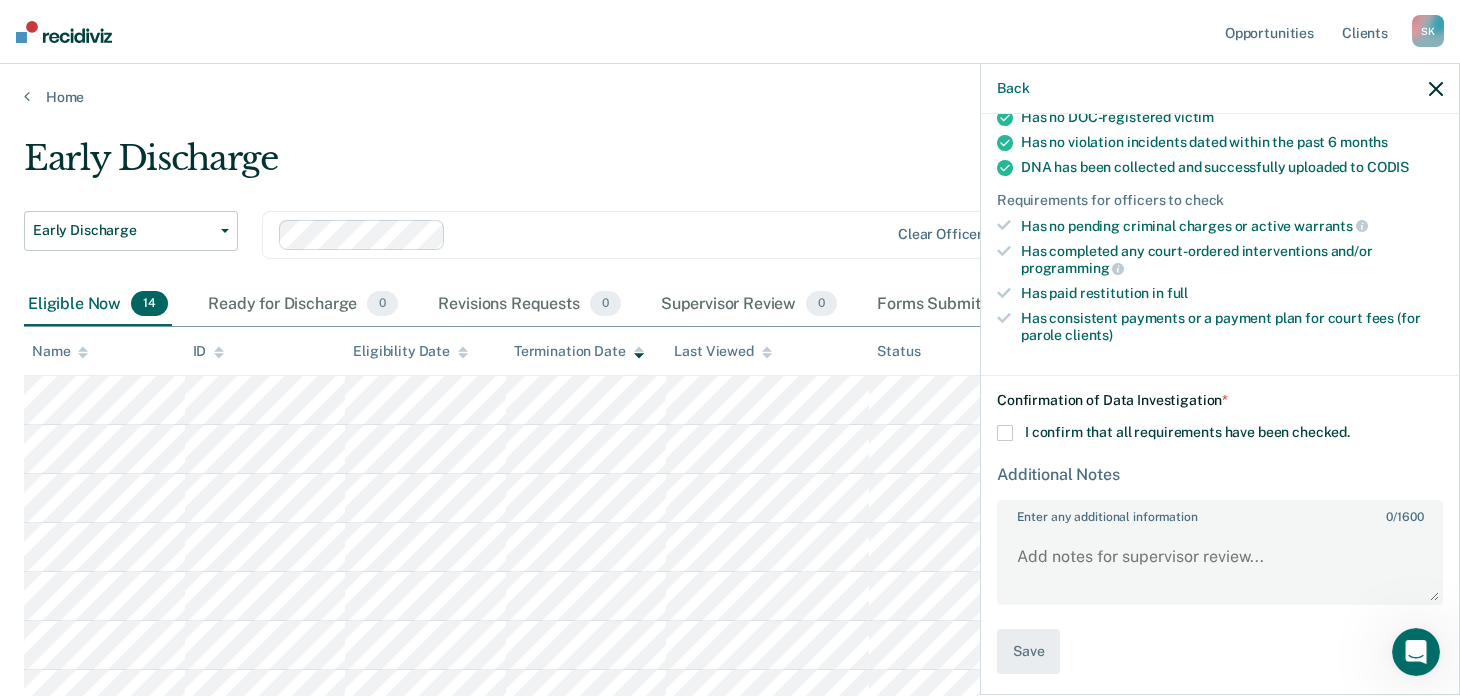 click at bounding box center [1005, 433] 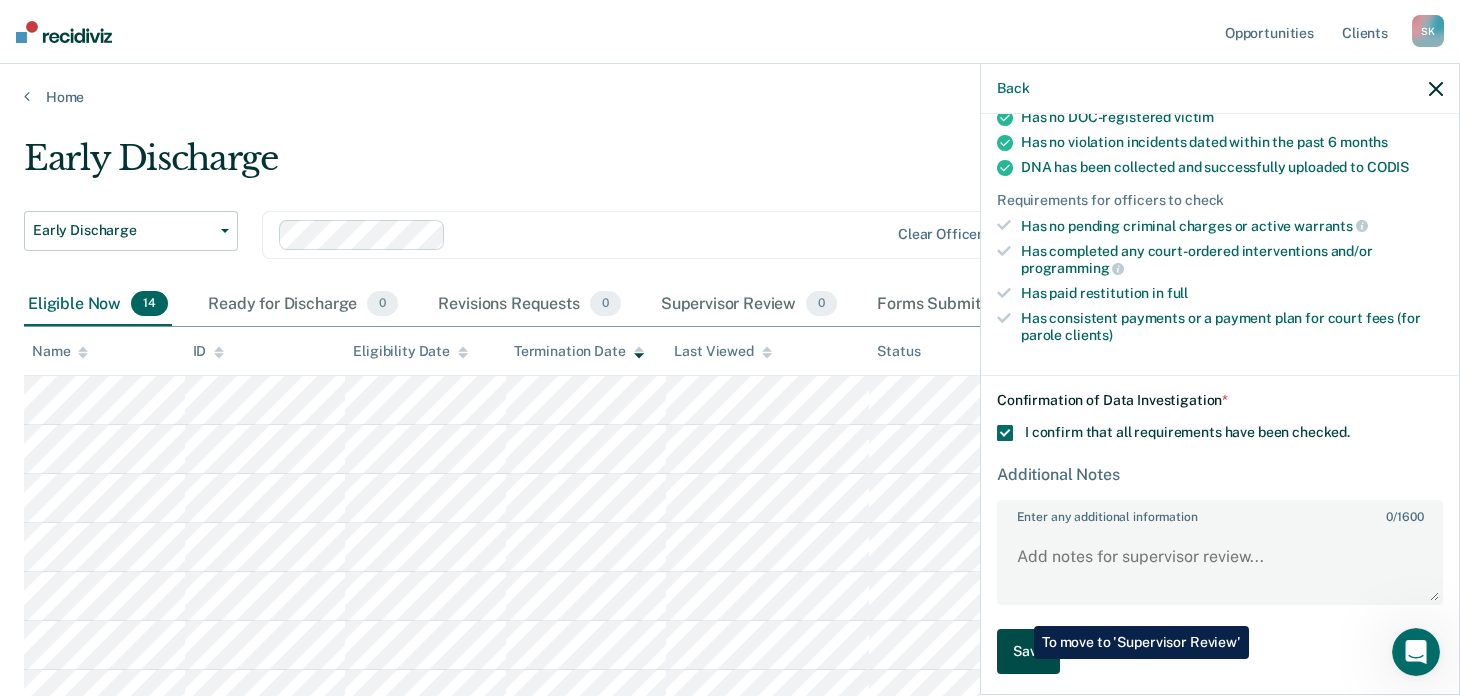 click on "Save" at bounding box center [1028, 651] 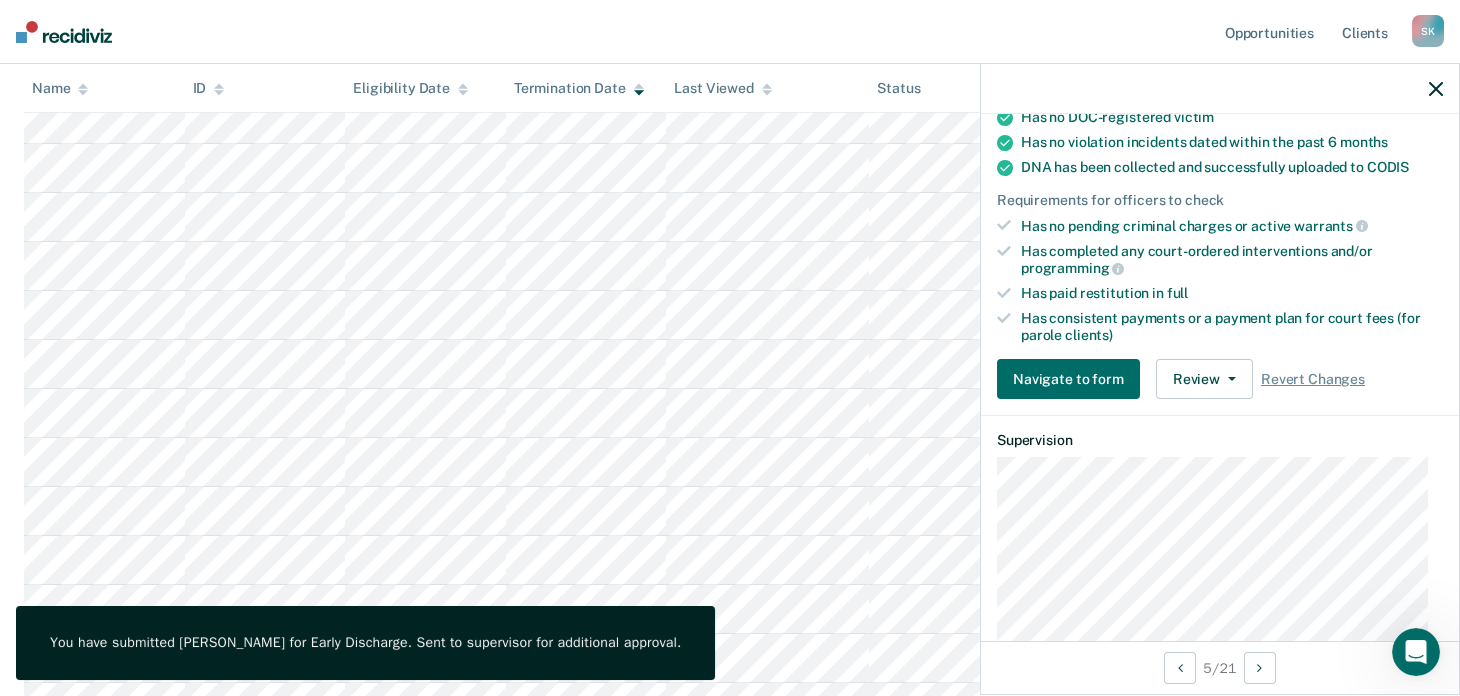 scroll, scrollTop: 300, scrollLeft: 0, axis: vertical 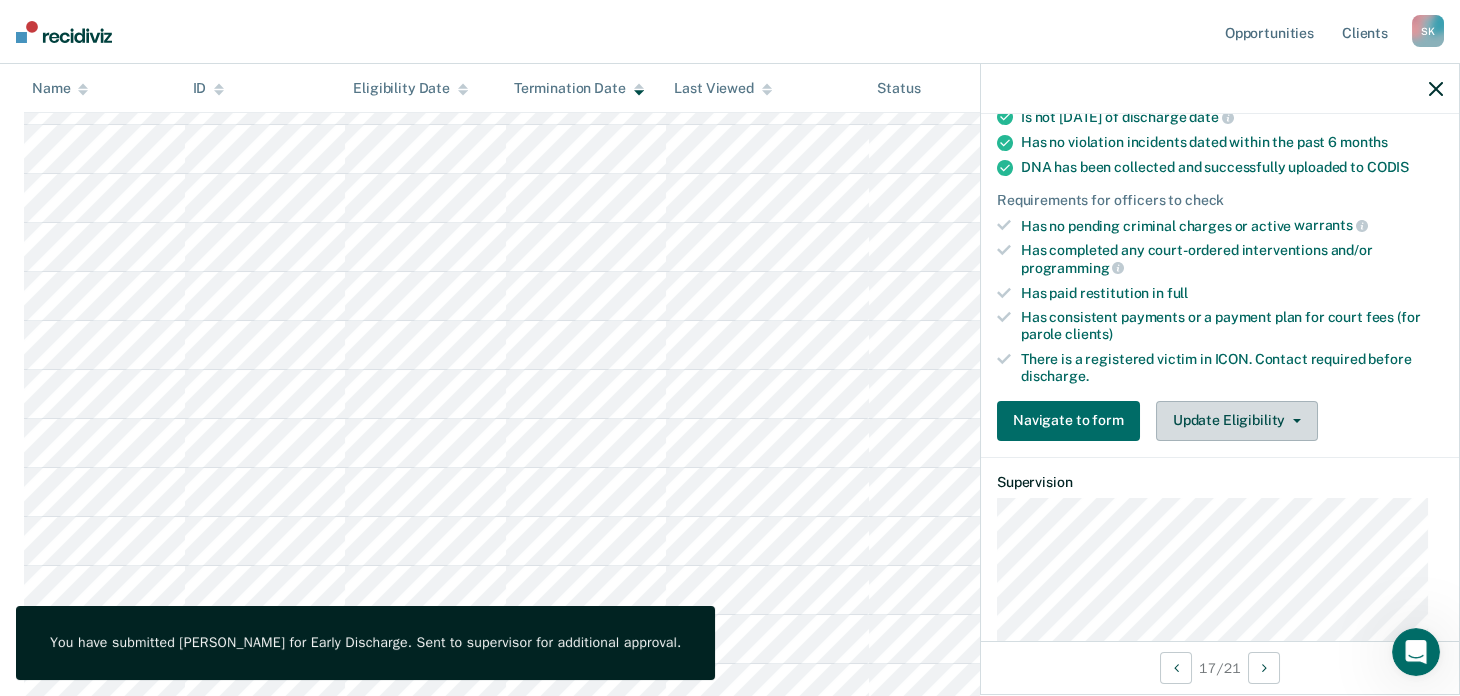 click on "Update Eligibility" at bounding box center (1237, 421) 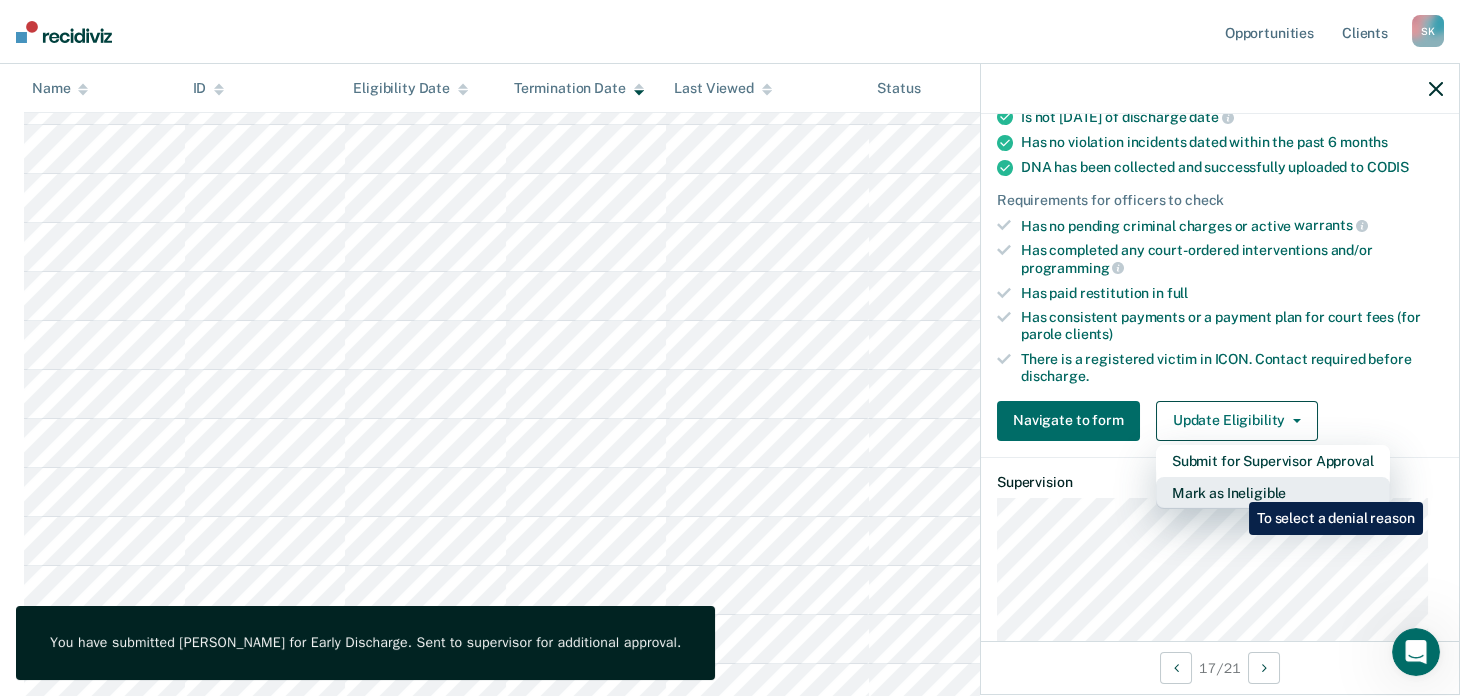 click on "Mark as Ineligible" at bounding box center (1273, 493) 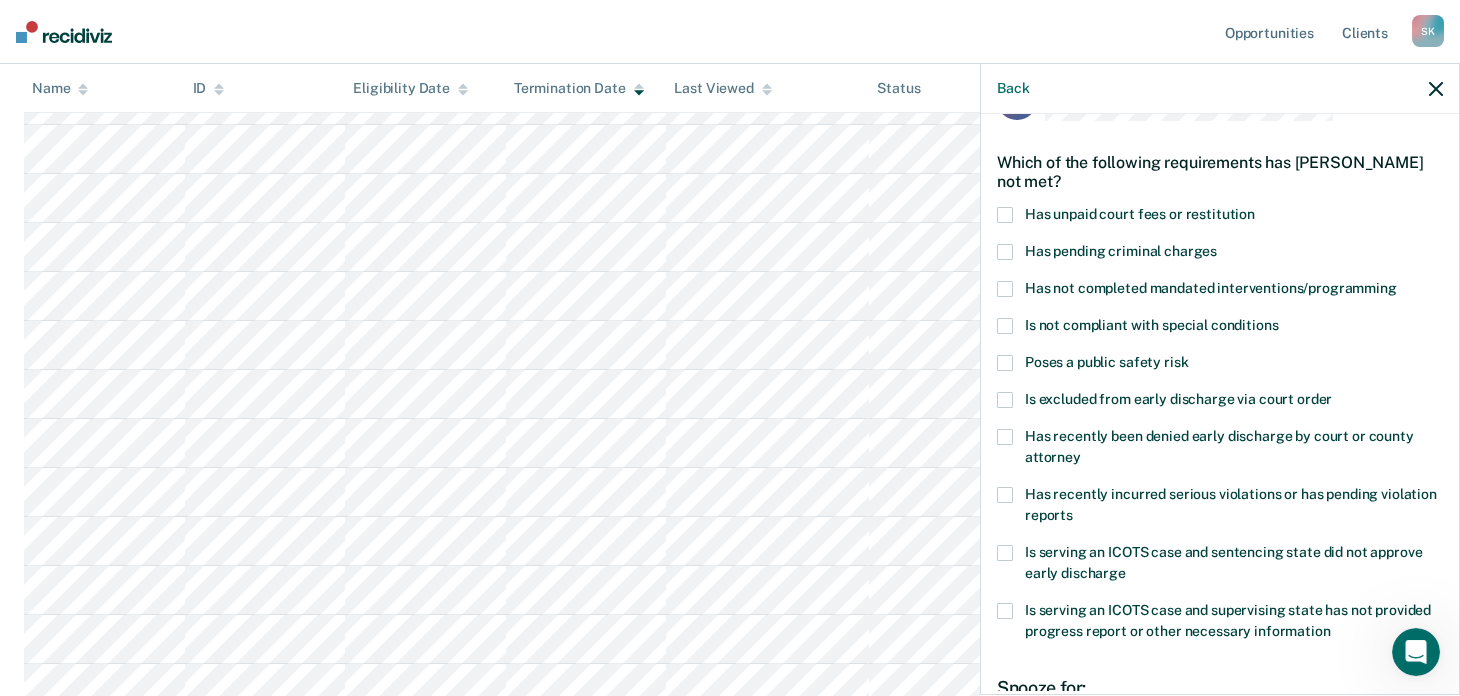 scroll, scrollTop: 0, scrollLeft: 0, axis: both 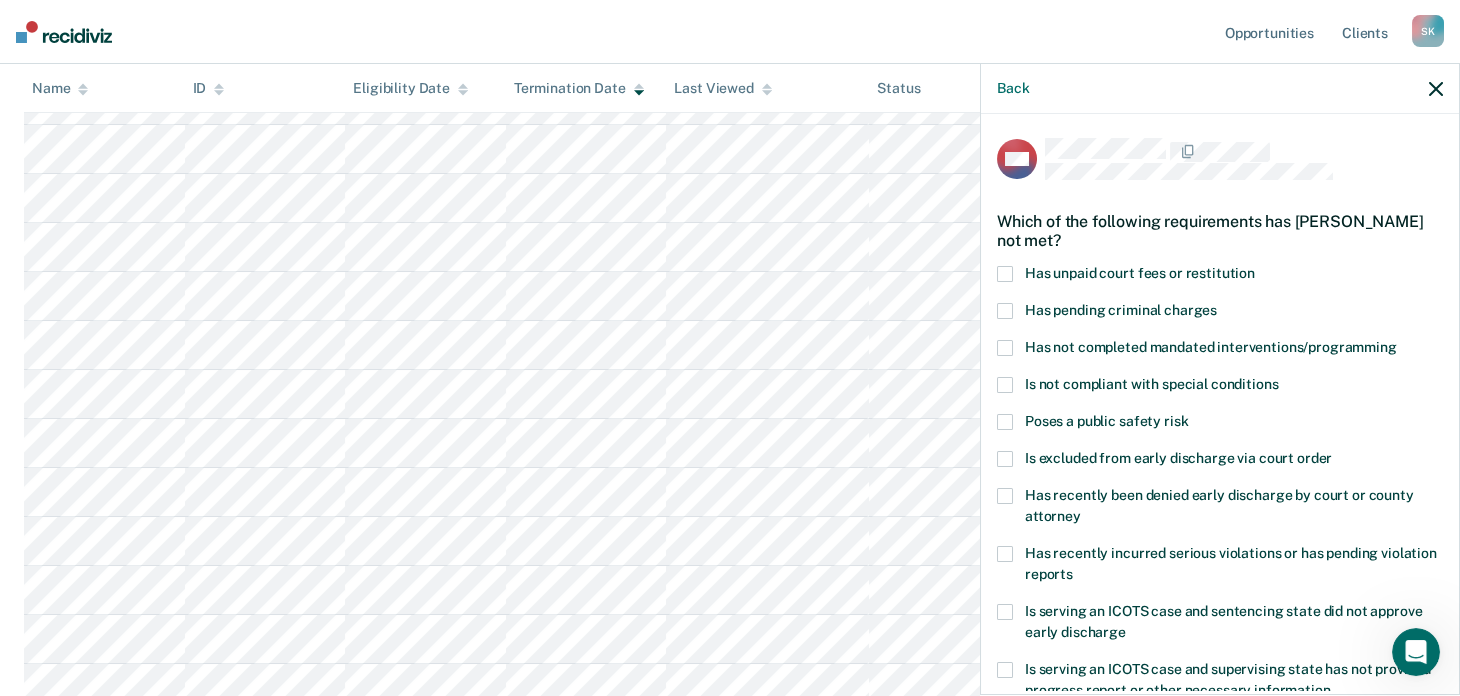 click at bounding box center [1005, 274] 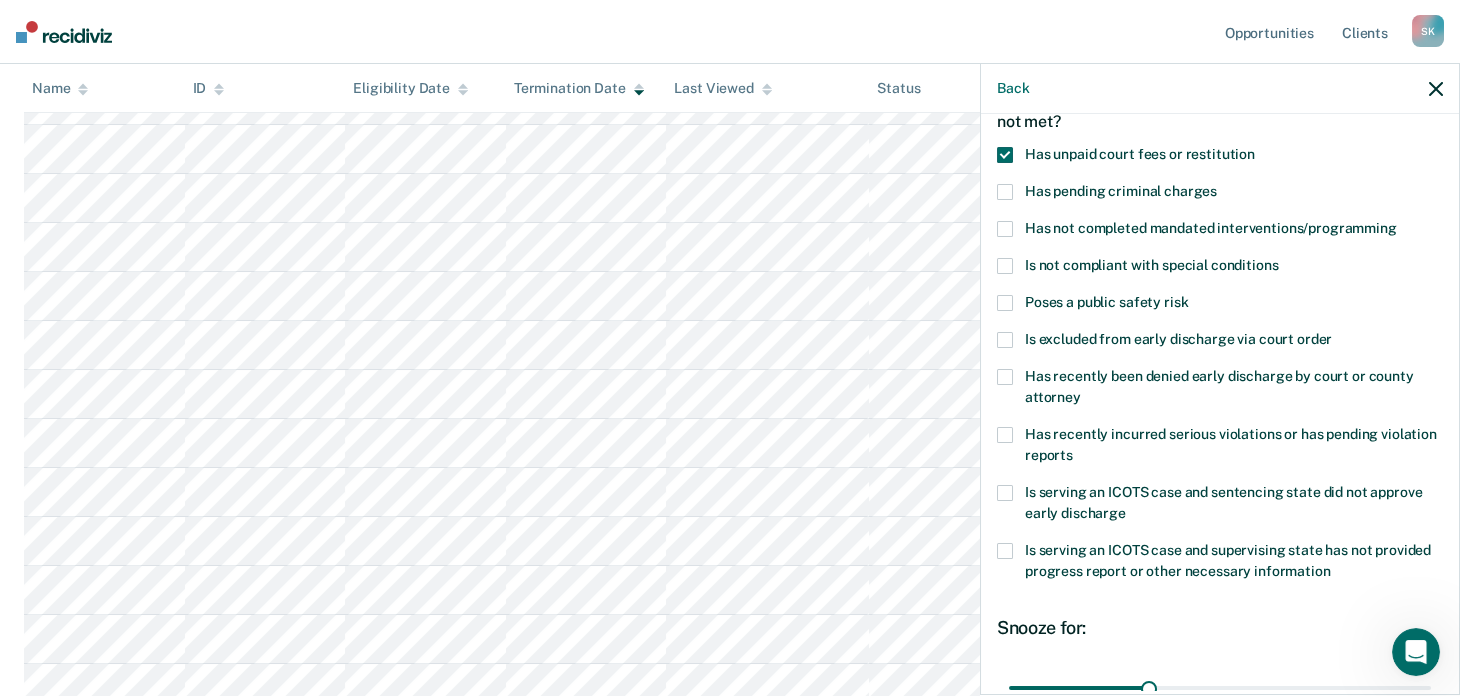 scroll, scrollTop: 305, scrollLeft: 0, axis: vertical 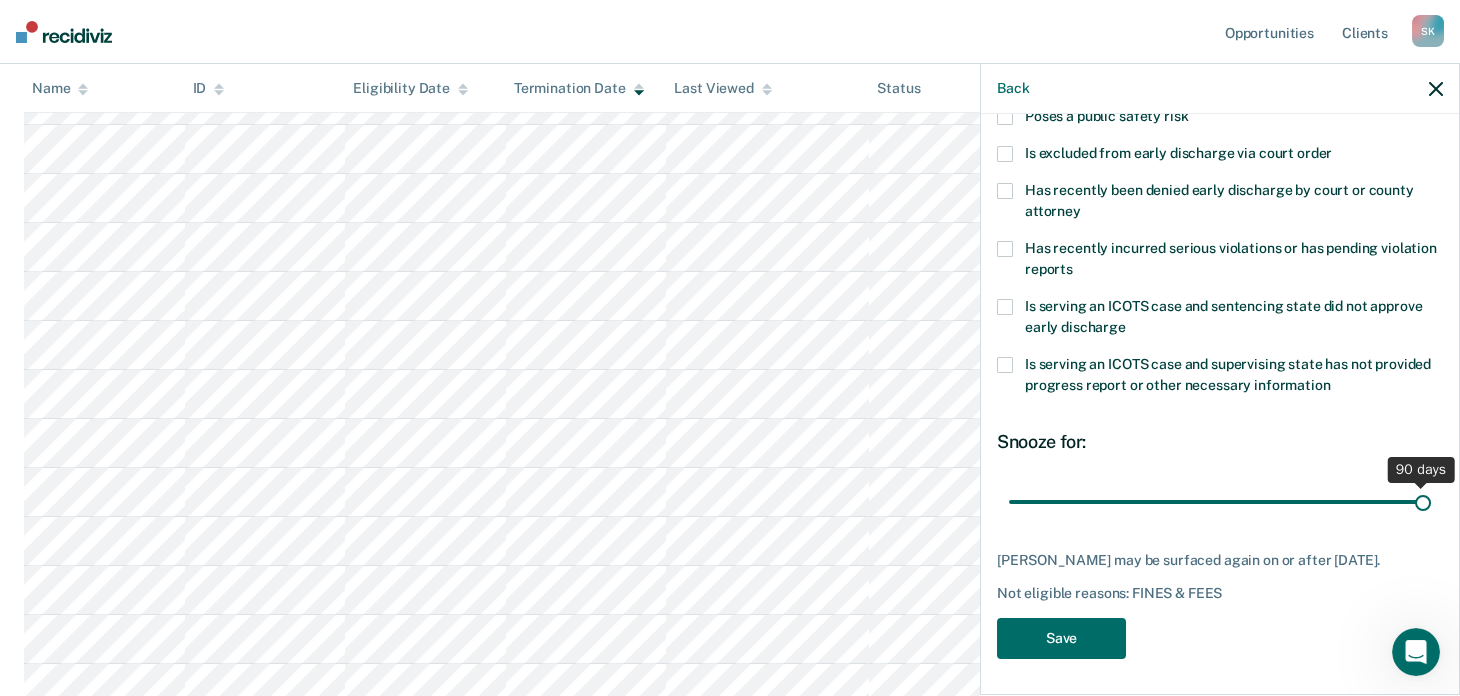 drag, startPoint x: 1138, startPoint y: 499, endPoint x: 1473, endPoint y: 492, distance: 335.07312 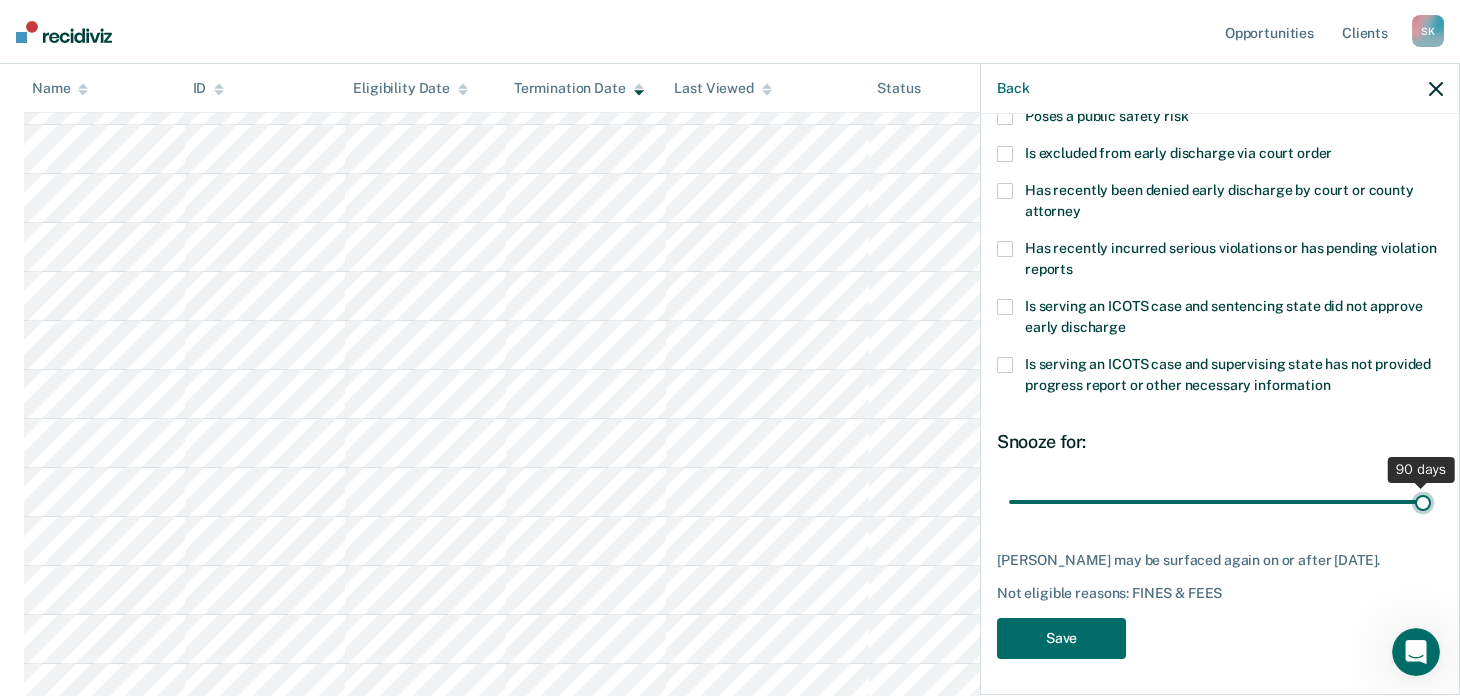 type on "90" 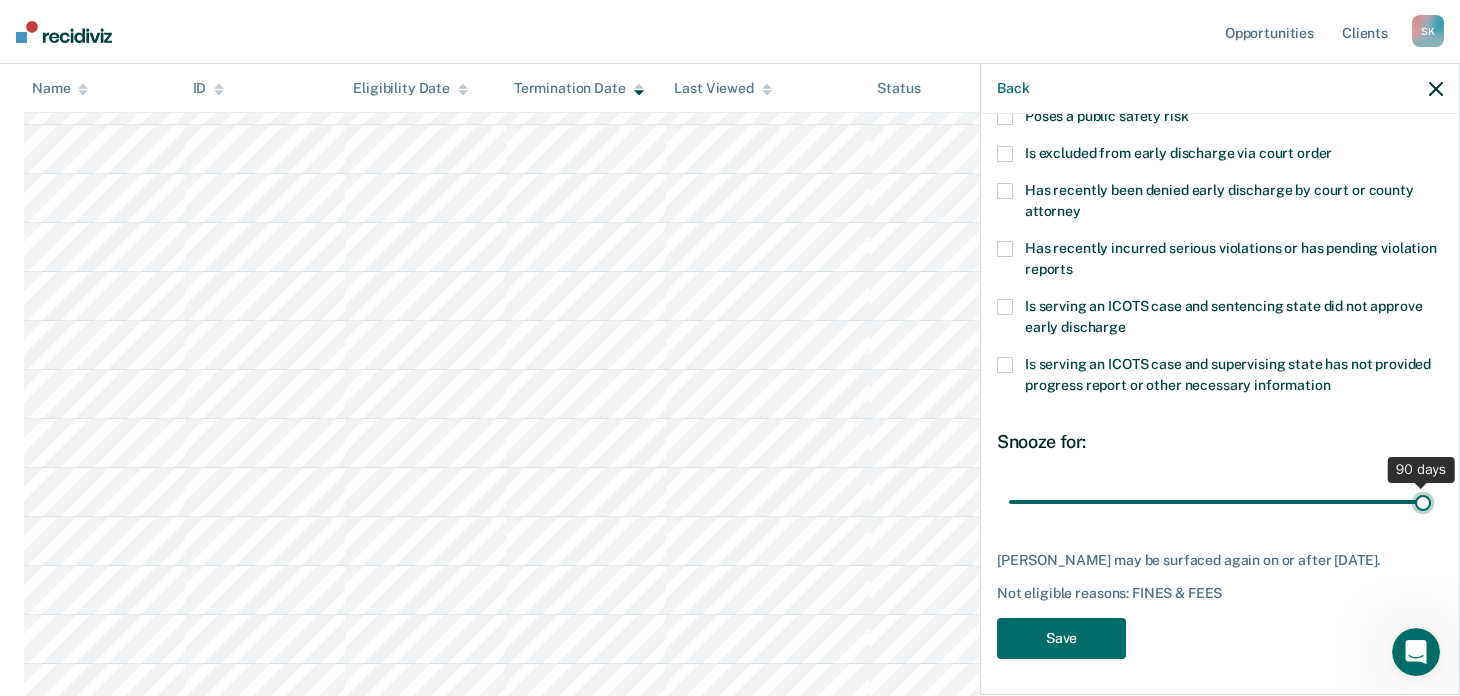 click at bounding box center (1220, 502) 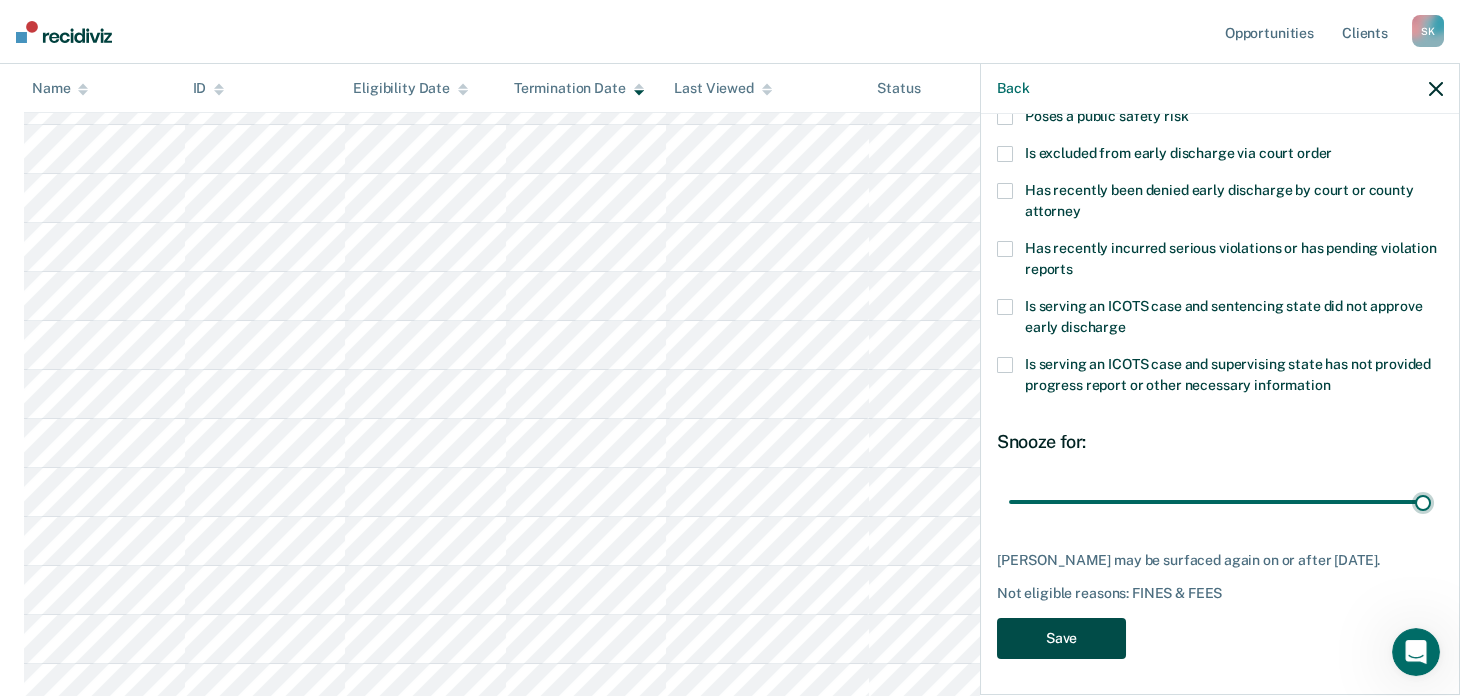 drag, startPoint x: 1049, startPoint y: 638, endPoint x: 1042, endPoint y: 630, distance: 10.630146 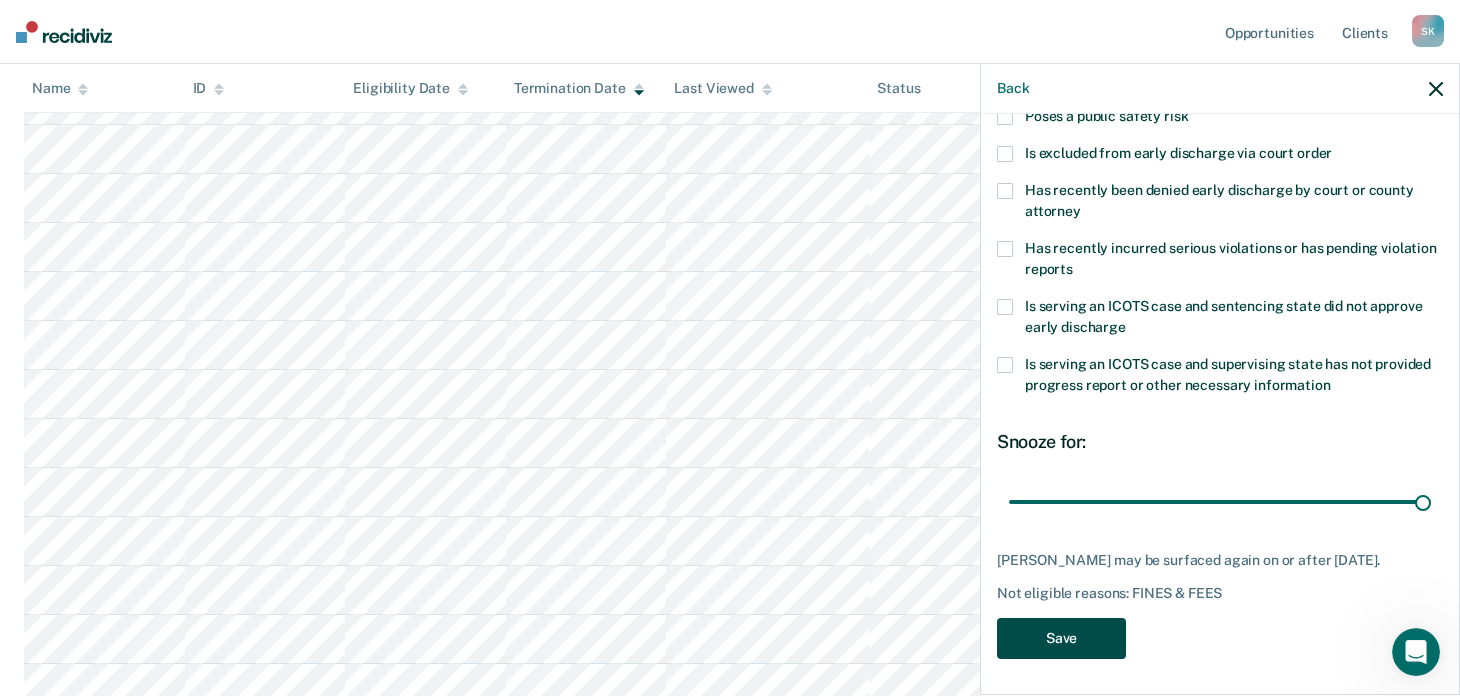 click on "Save" at bounding box center (1061, 638) 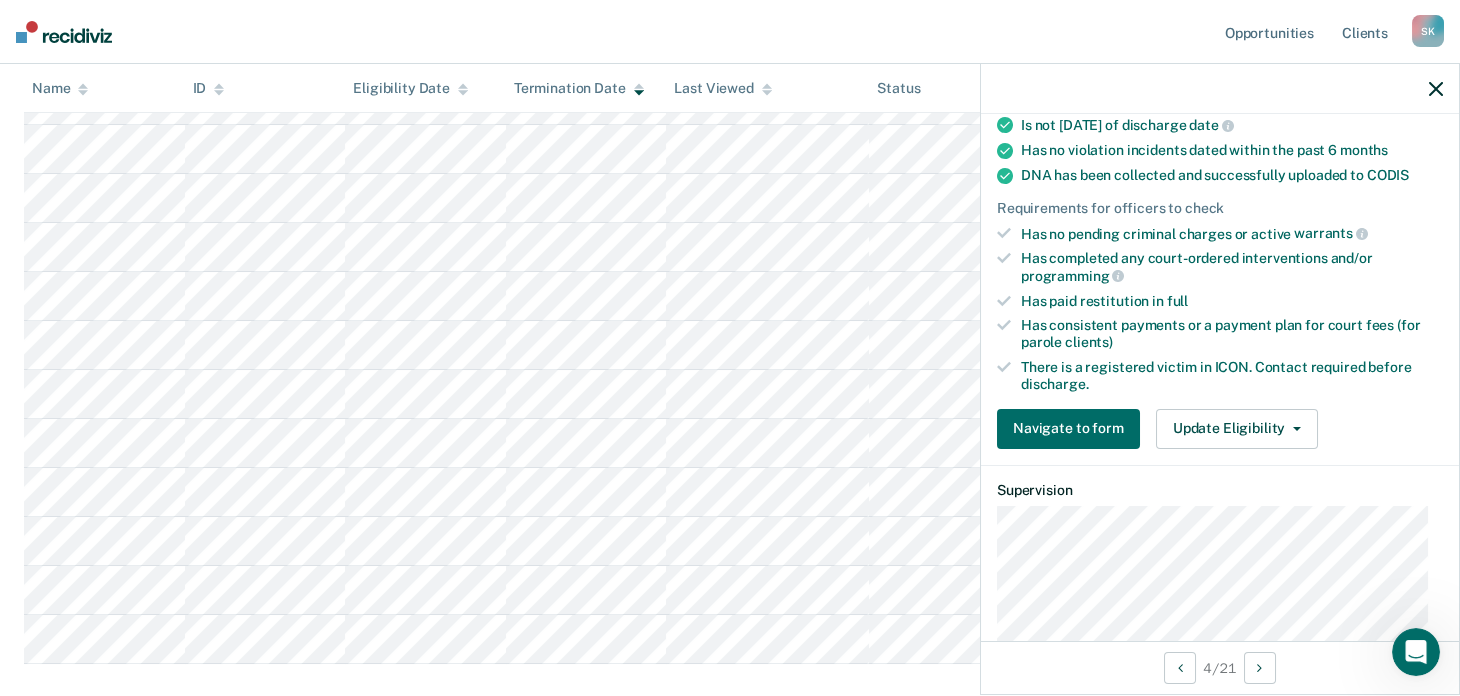 scroll, scrollTop: 443, scrollLeft: 0, axis: vertical 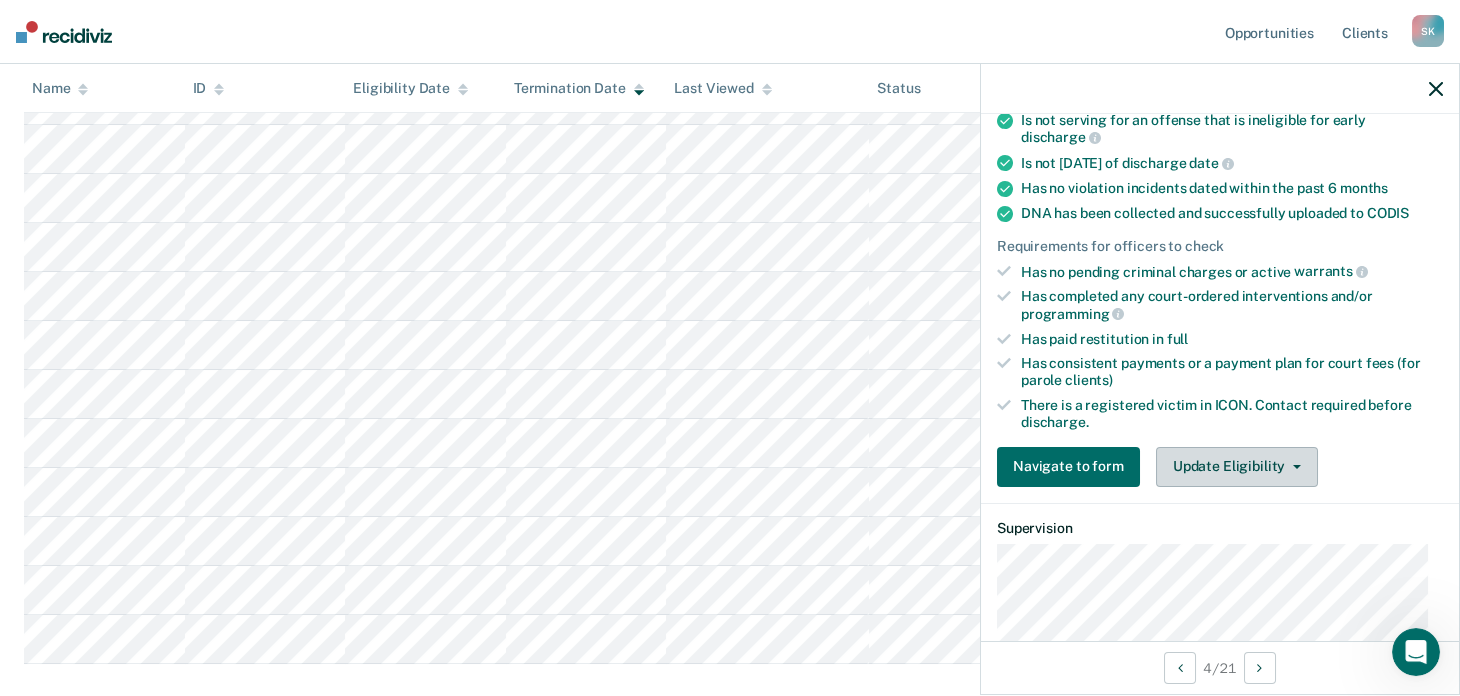 click on "Update Eligibility" at bounding box center (1237, 467) 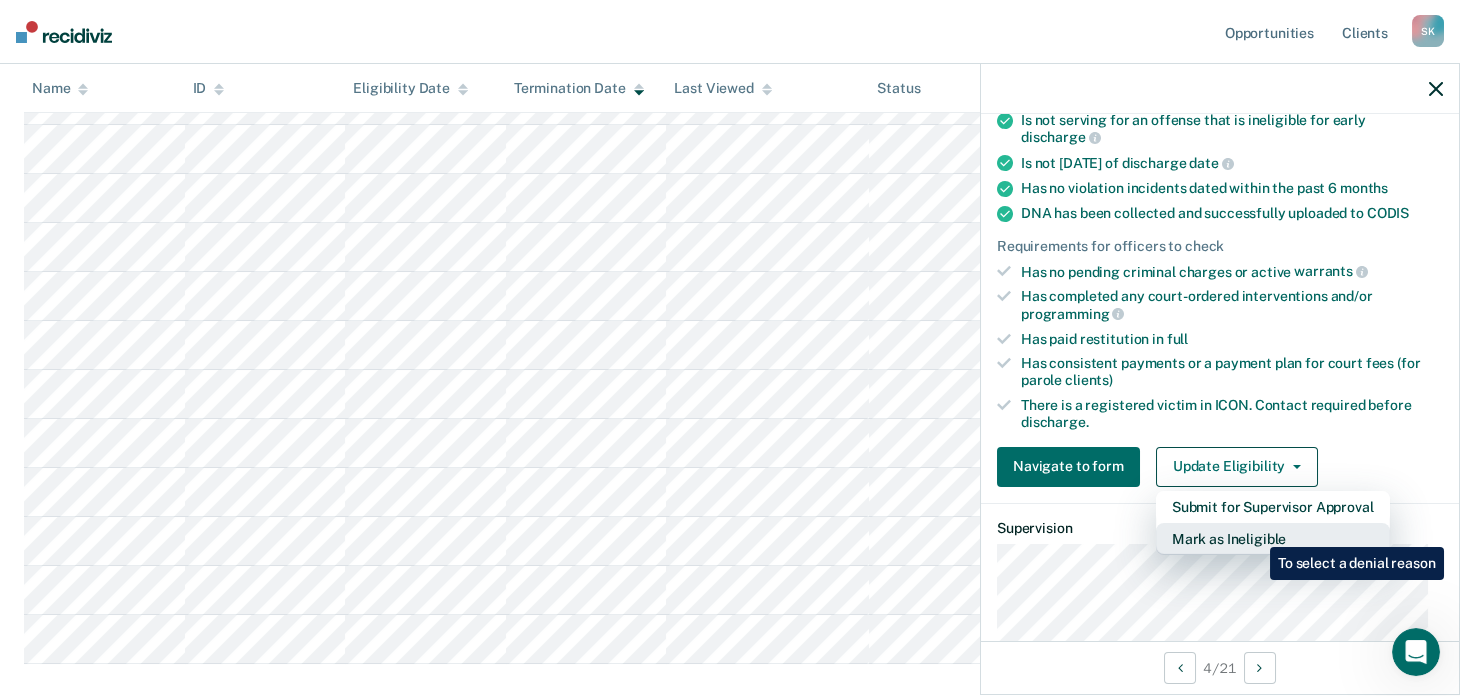 click on "Mark as Ineligible" at bounding box center (1273, 539) 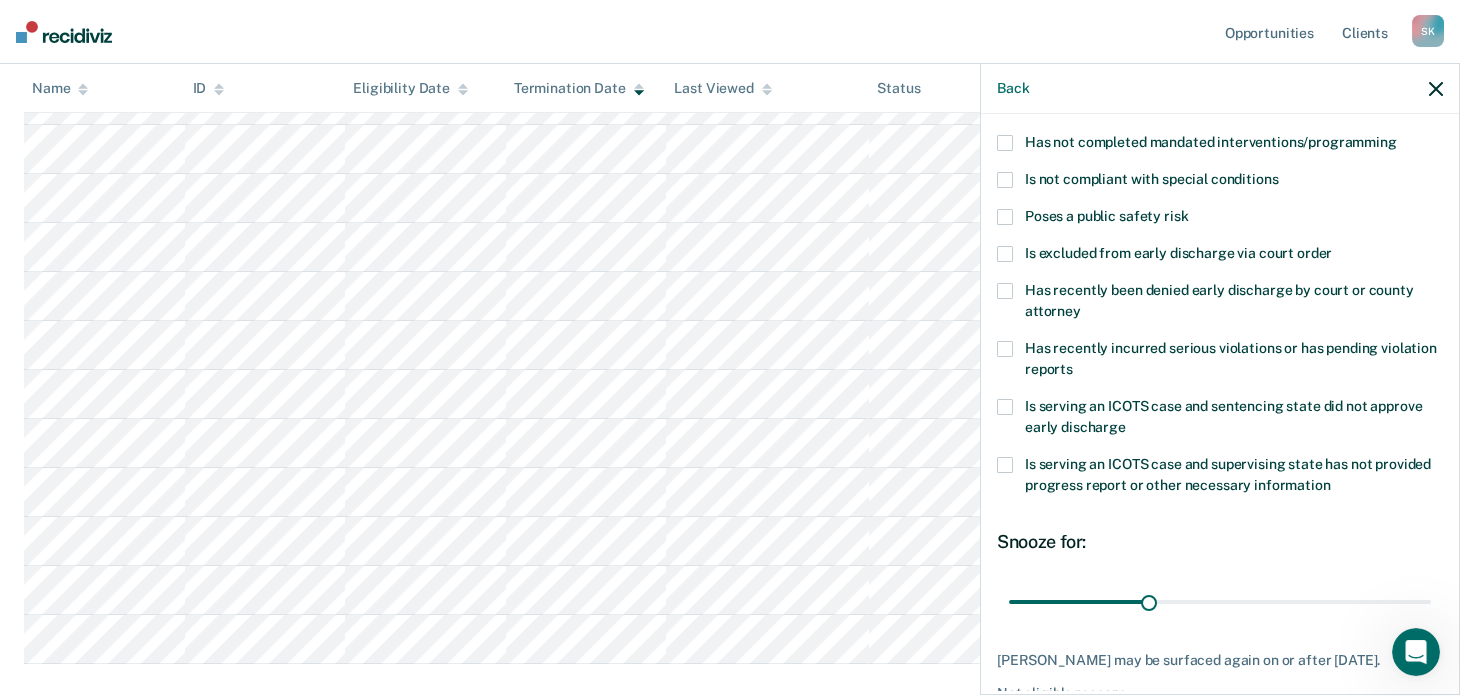scroll, scrollTop: 105, scrollLeft: 0, axis: vertical 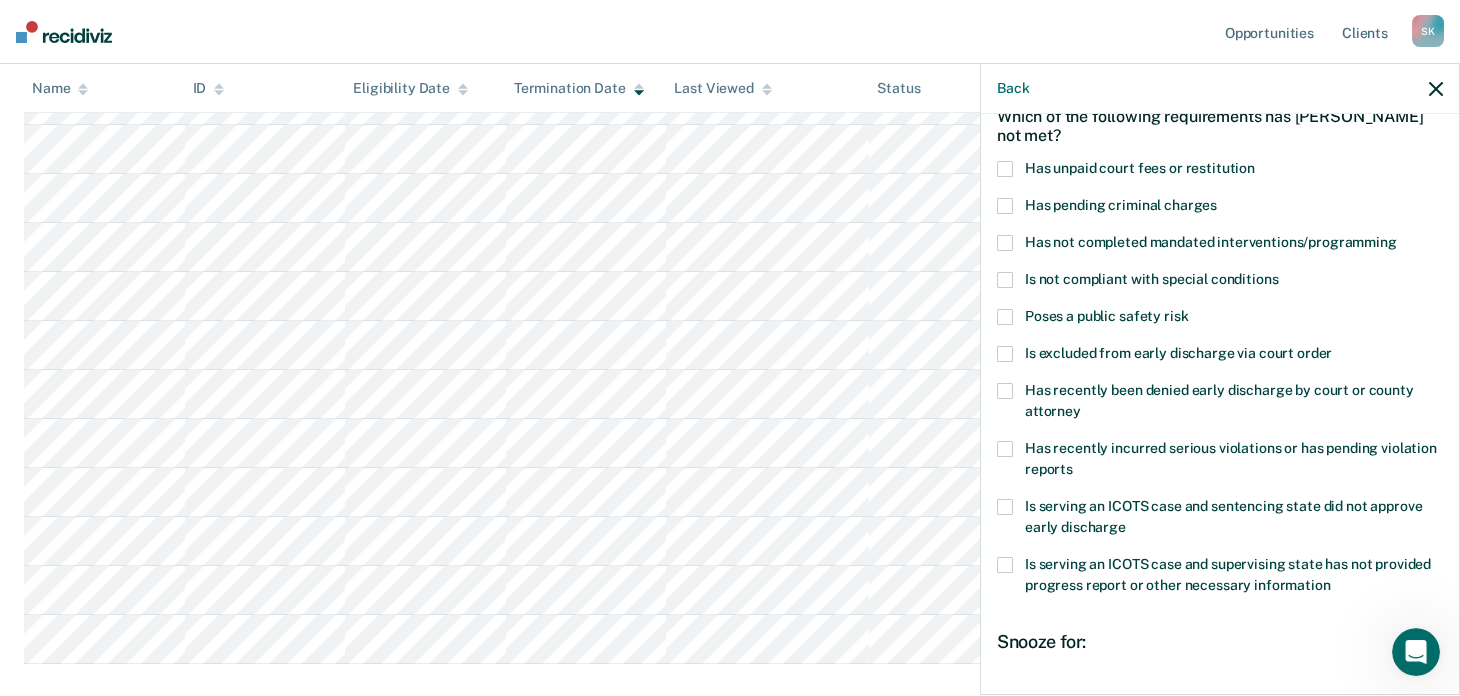 click at bounding box center [1005, 243] 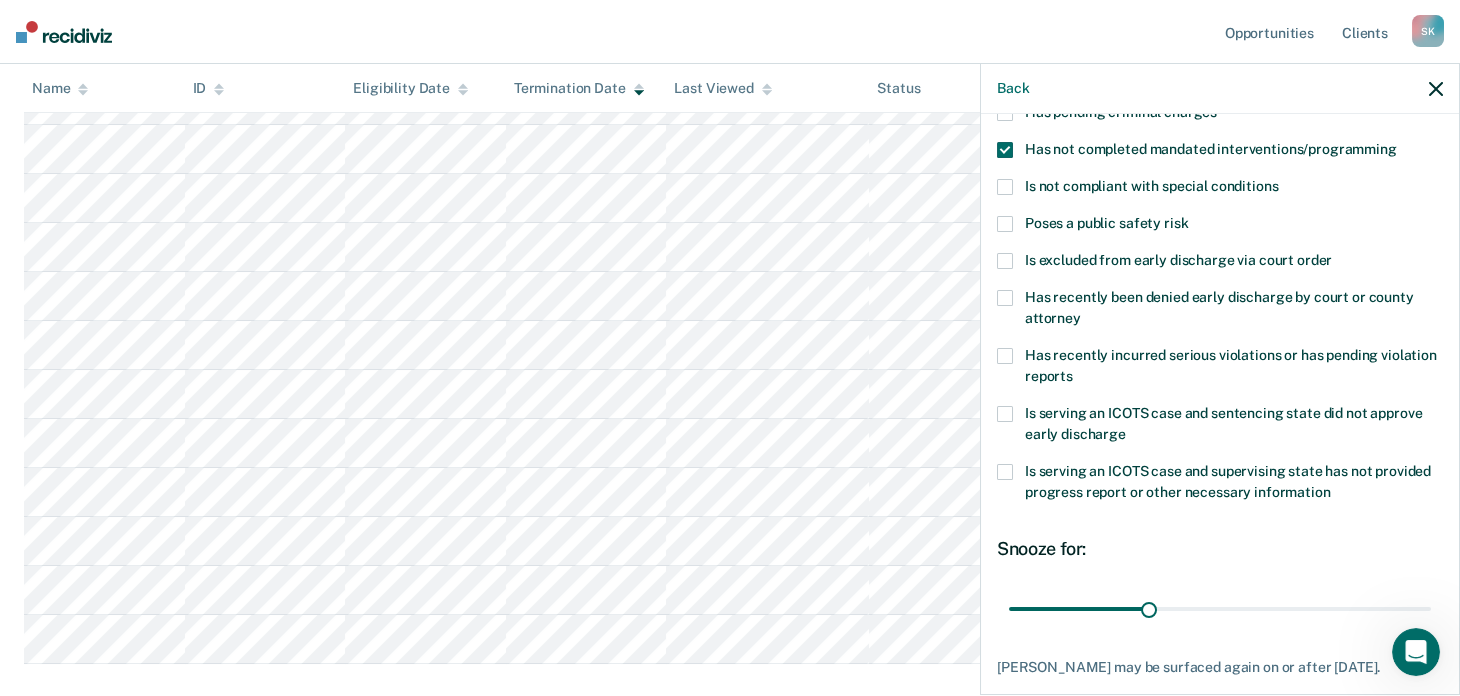 scroll, scrollTop: 305, scrollLeft: 0, axis: vertical 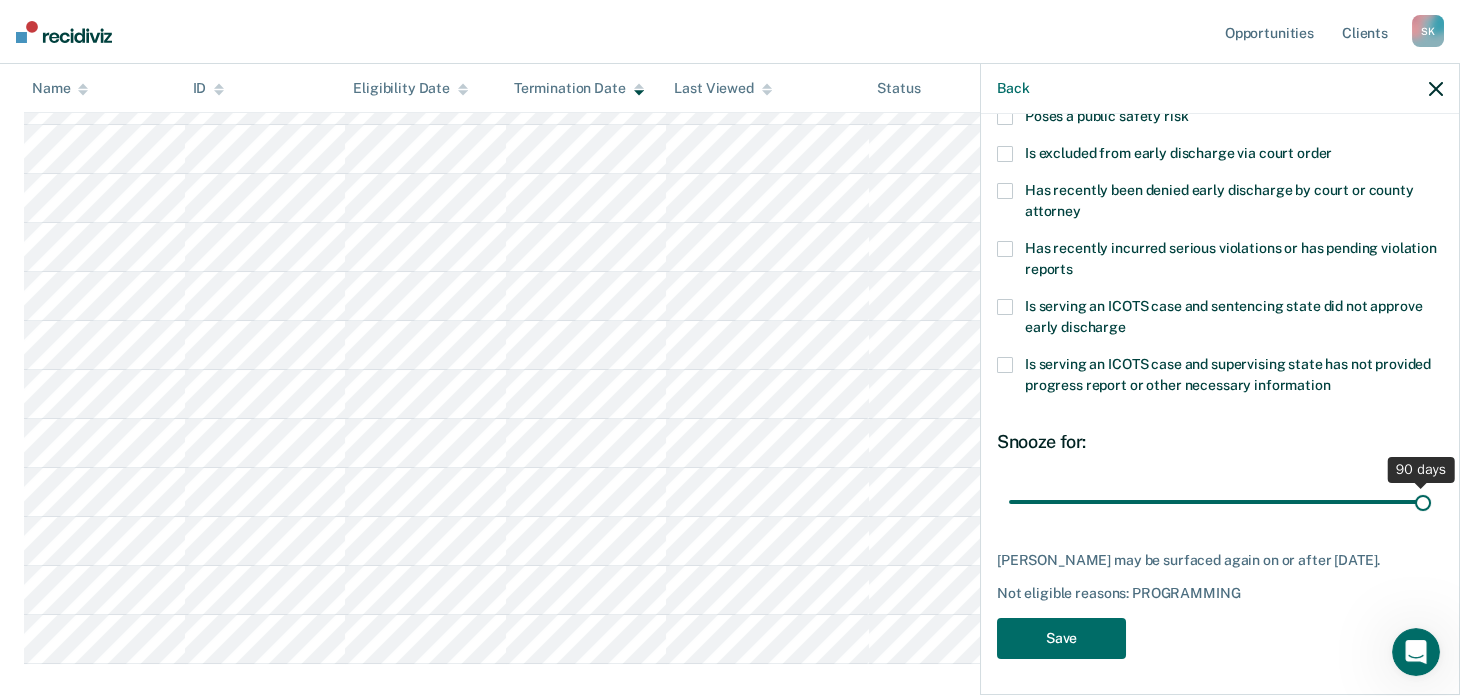 drag, startPoint x: 1145, startPoint y: 500, endPoint x: 1434, endPoint y: 488, distance: 289.24902 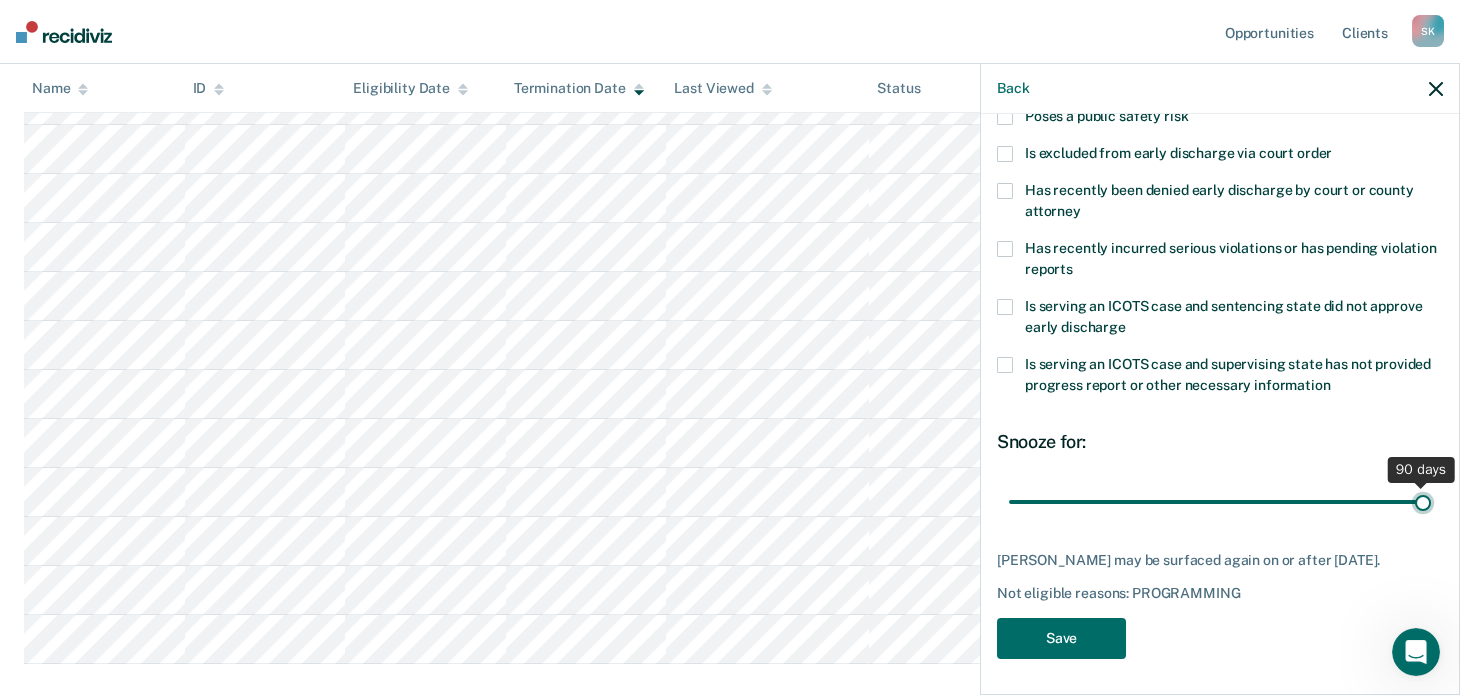 click at bounding box center [1220, 502] 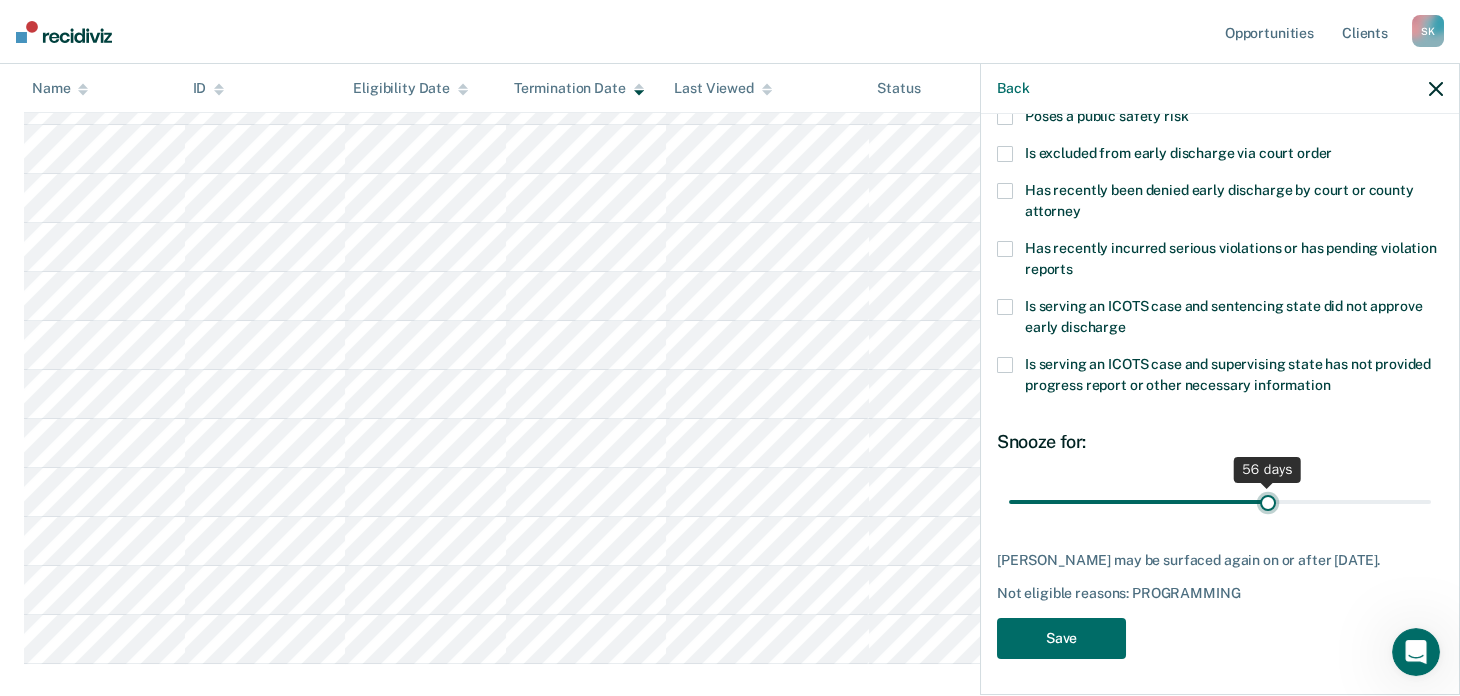 drag, startPoint x: 1402, startPoint y: 496, endPoint x: 1257, endPoint y: 498, distance: 145.0138 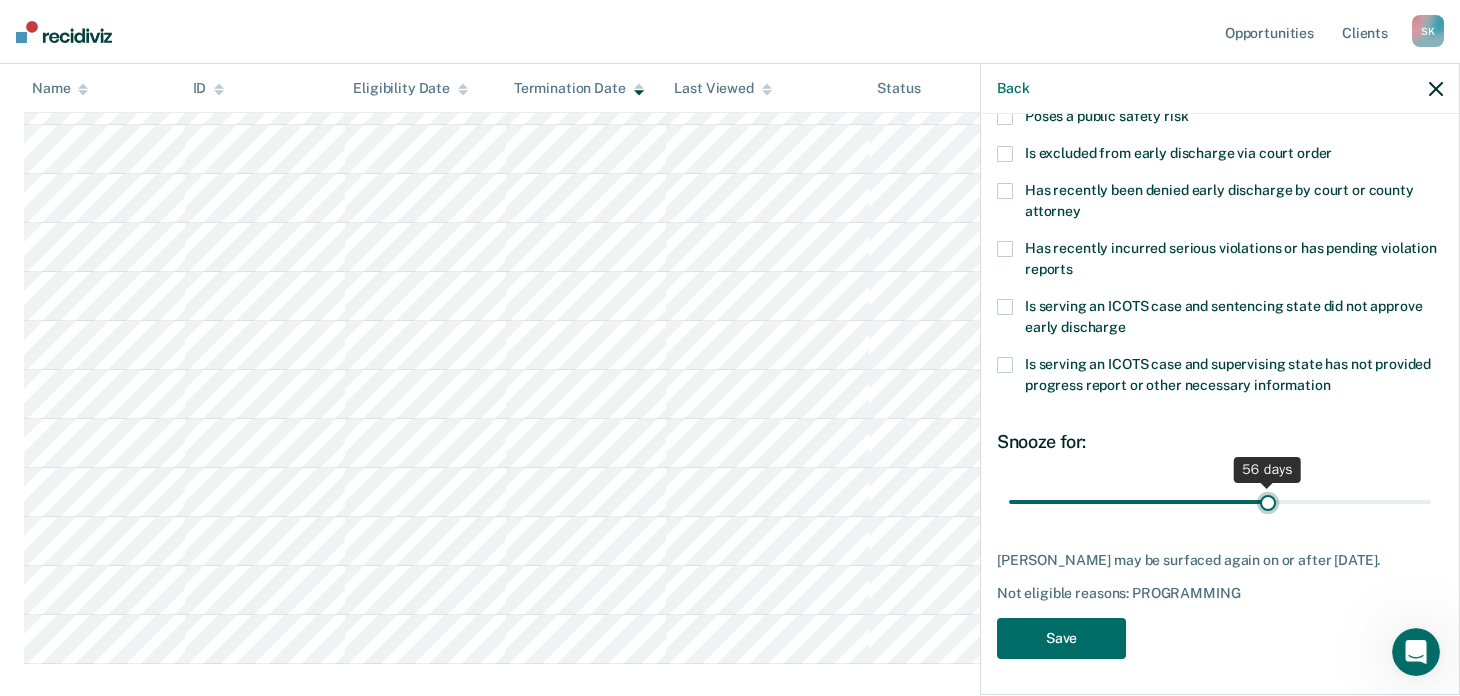 click at bounding box center (1220, 502) 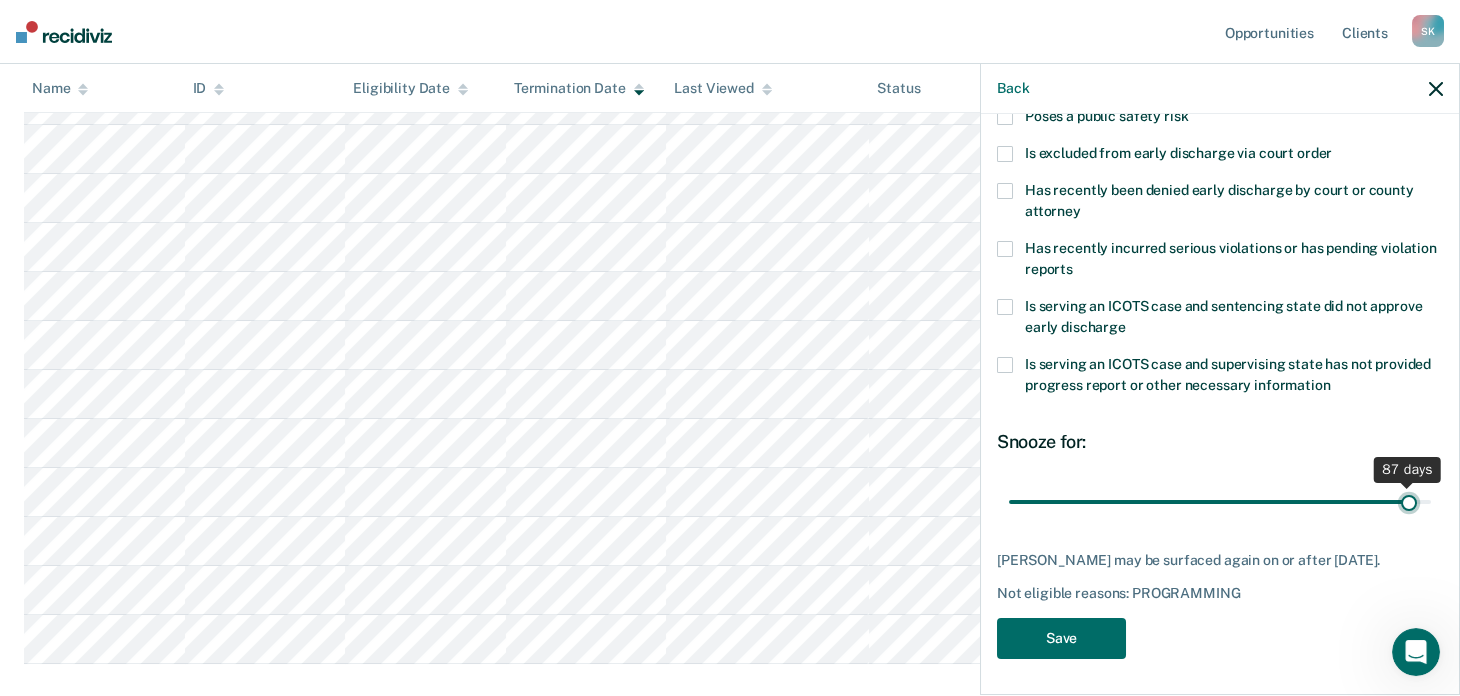 drag, startPoint x: 1255, startPoint y: 490, endPoint x: 1395, endPoint y: 480, distance: 140.35669 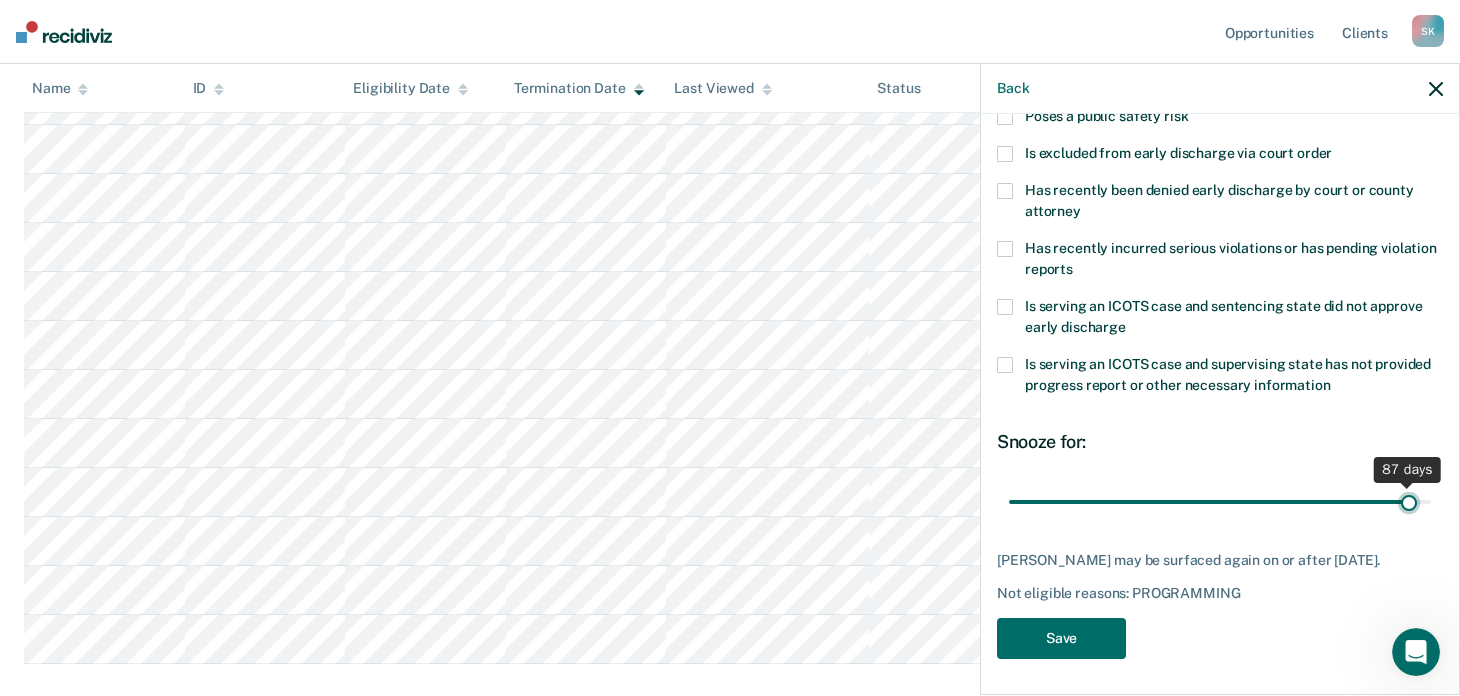 type on "87" 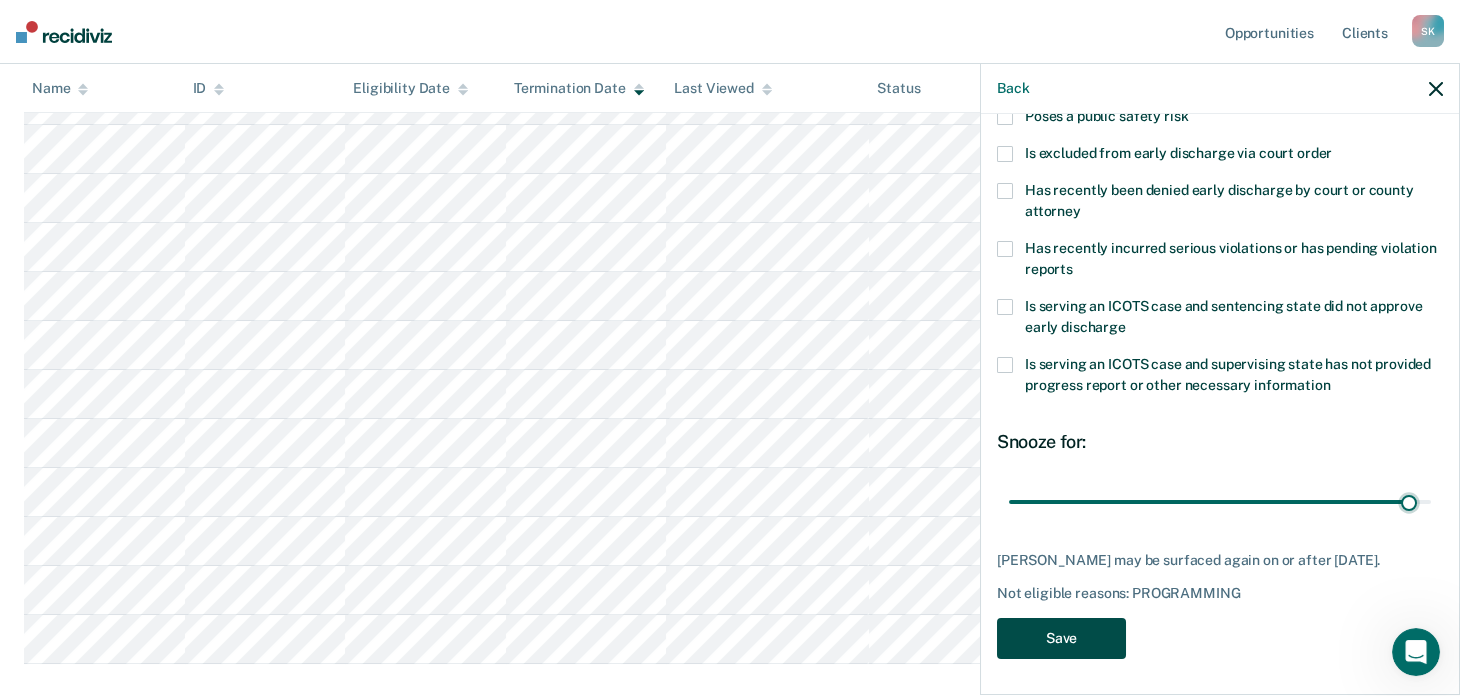 click on "Save" at bounding box center (1061, 638) 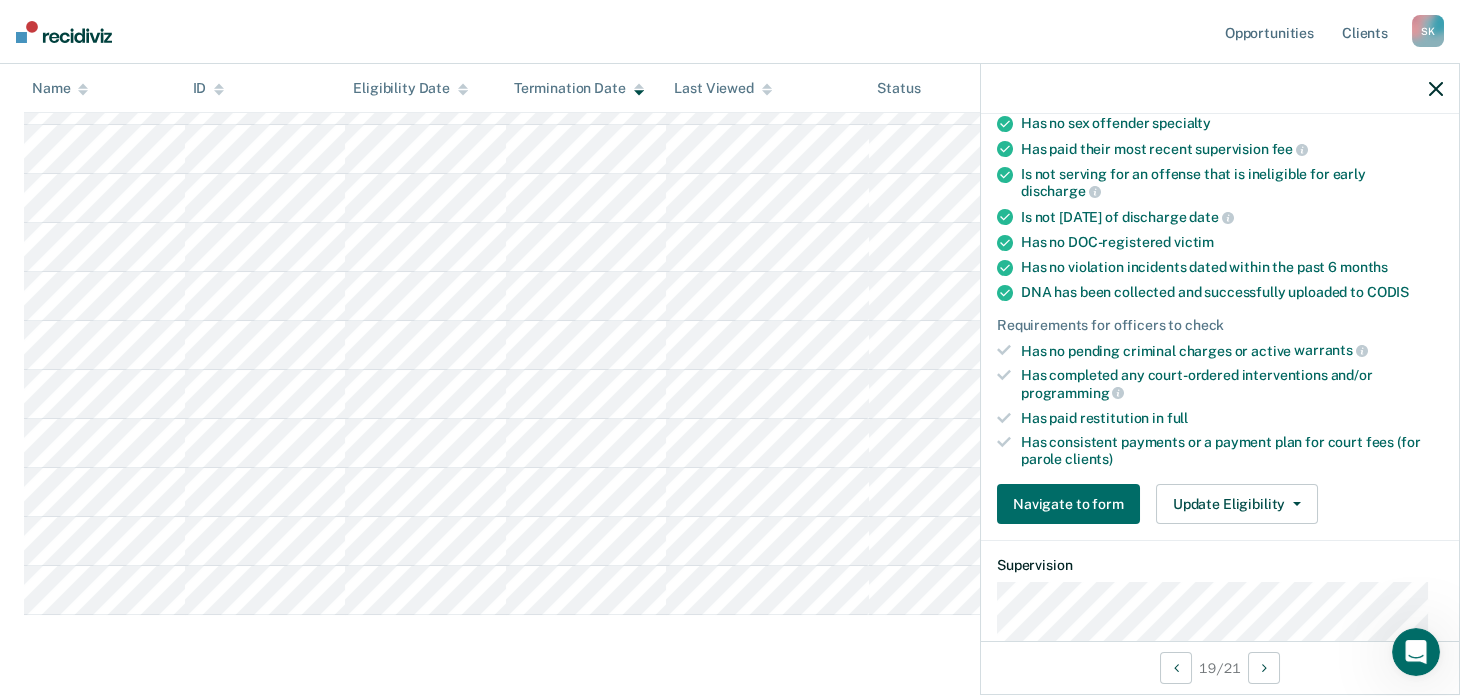 scroll, scrollTop: 505, scrollLeft: 0, axis: vertical 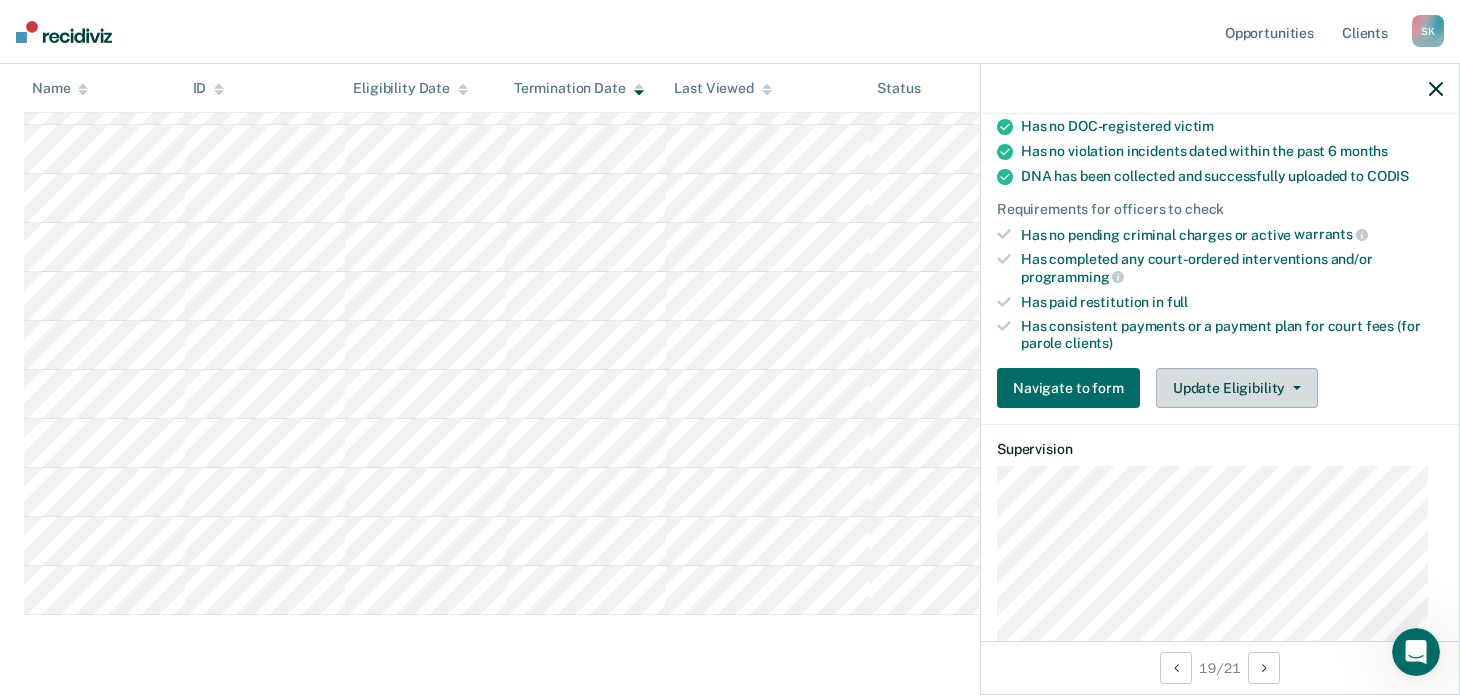 click on "Update Eligibility" at bounding box center [1237, 388] 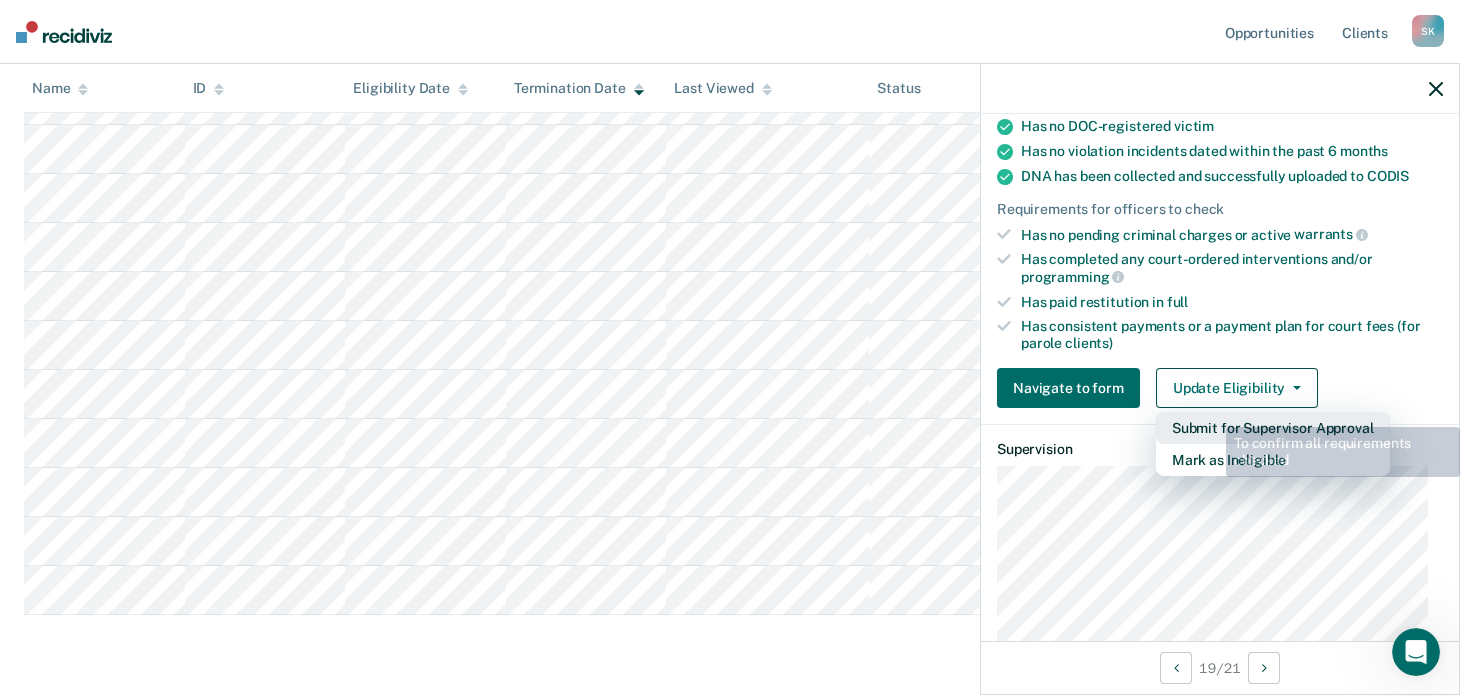 drag, startPoint x: 1241, startPoint y: 461, endPoint x: 1222, endPoint y: 294, distance: 168.07736 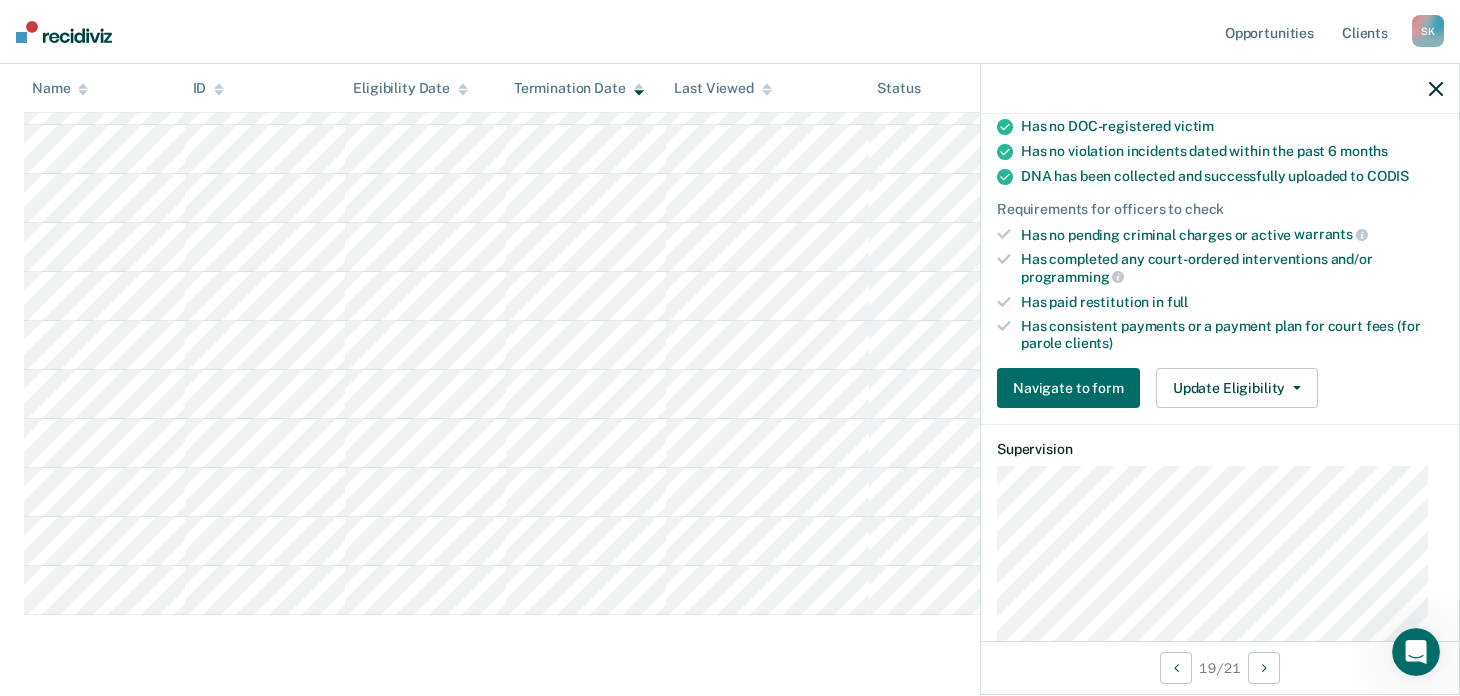 click on "Has paid restitution in   full" at bounding box center (1232, 302) 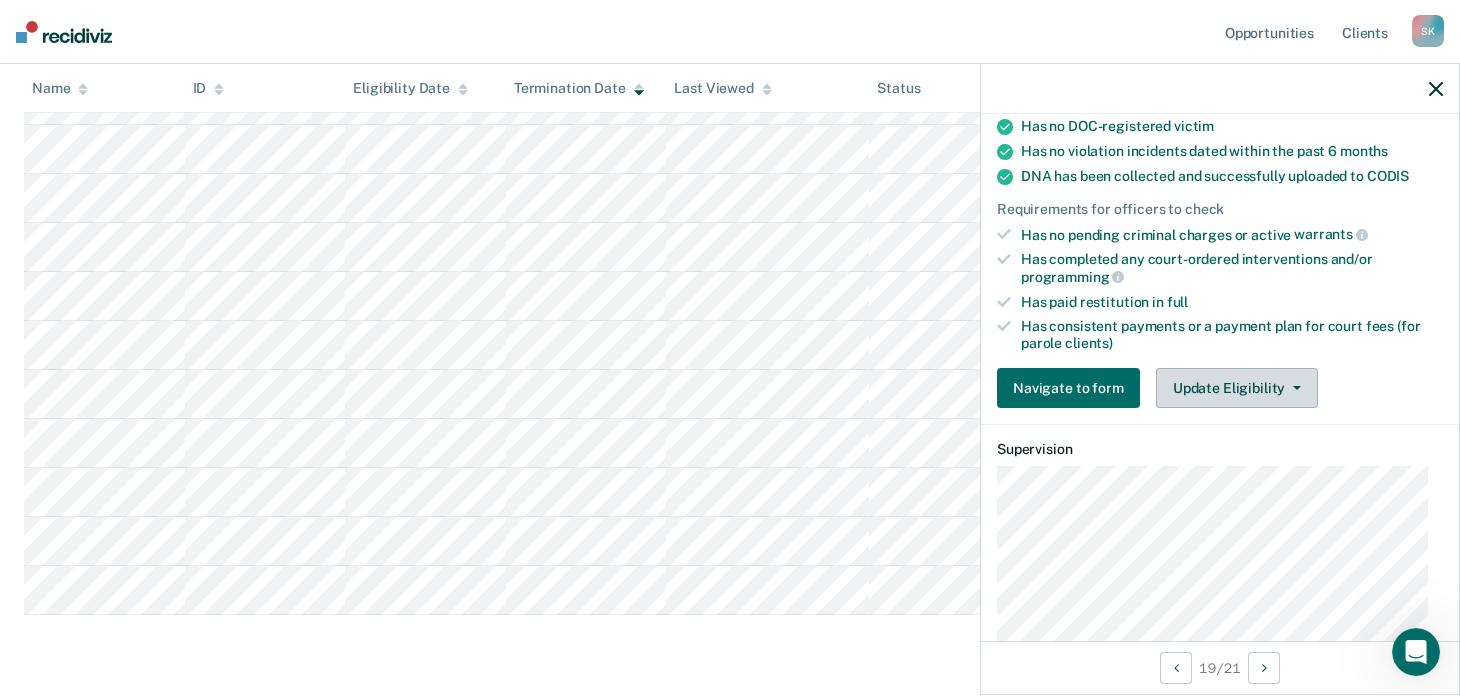 click on "Update Eligibility" at bounding box center [1237, 388] 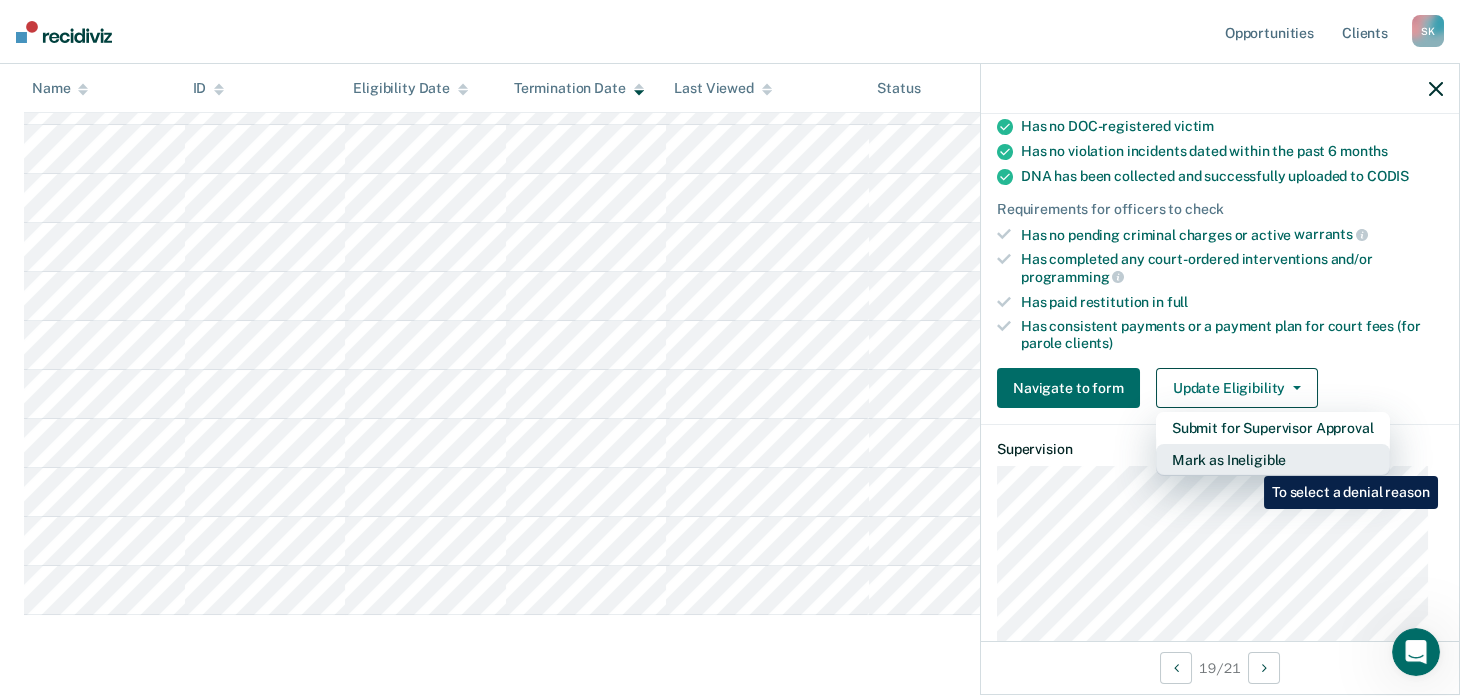 click on "Mark as Ineligible" at bounding box center [1273, 460] 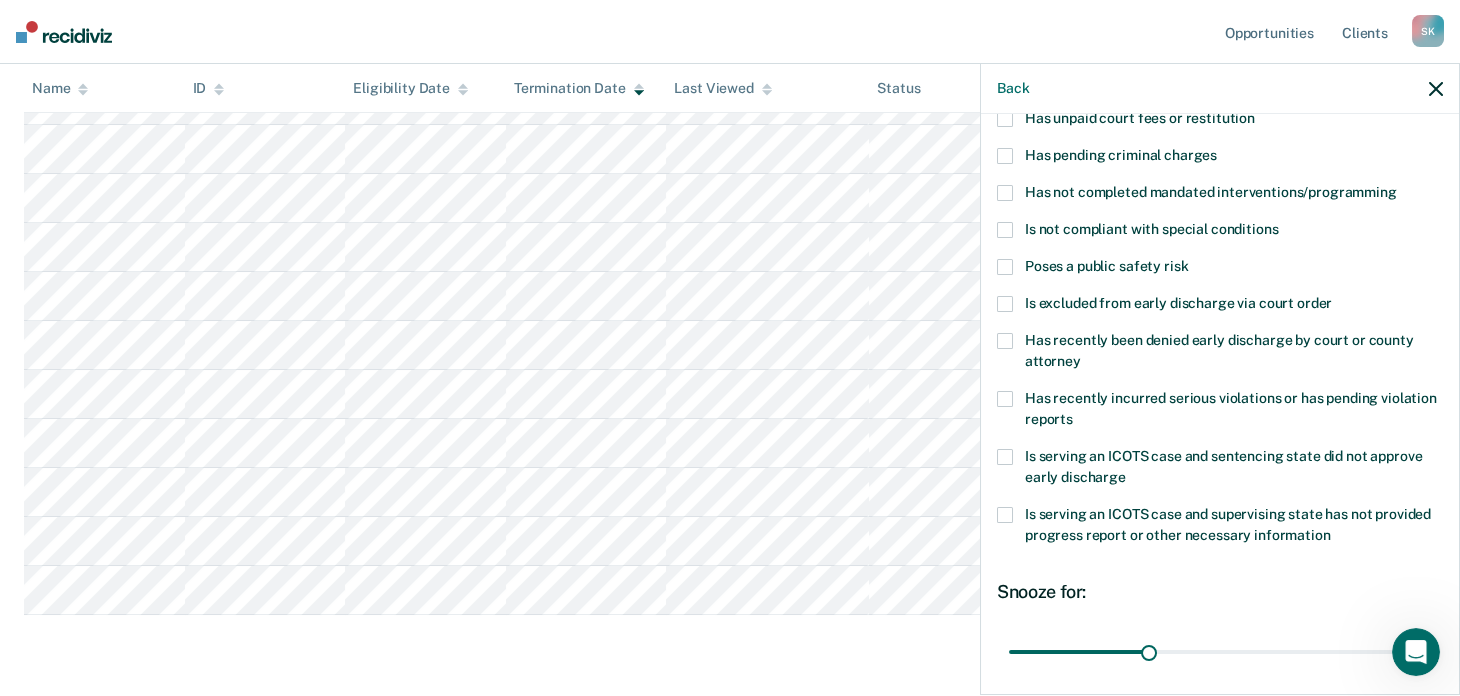 scroll, scrollTop: 199, scrollLeft: 0, axis: vertical 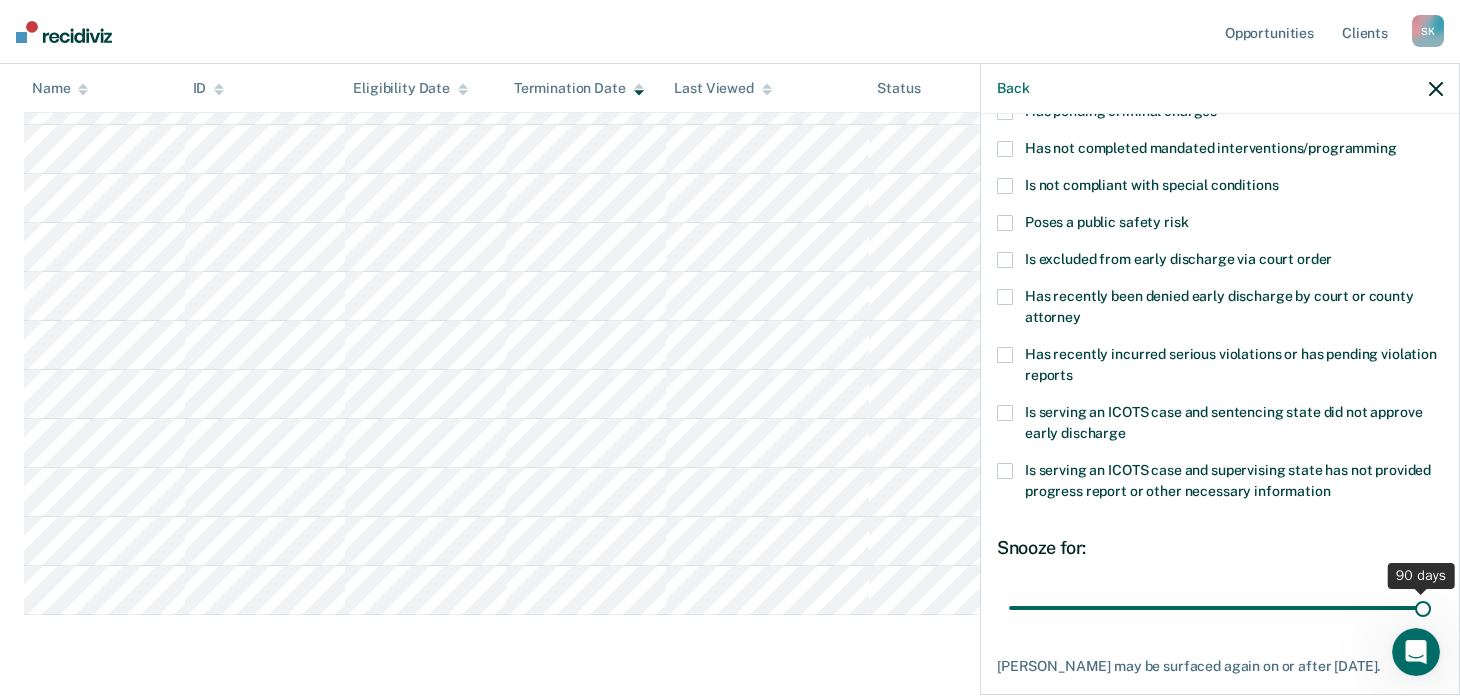 drag, startPoint x: 1148, startPoint y: 599, endPoint x: 1452, endPoint y: 596, distance: 304.0148 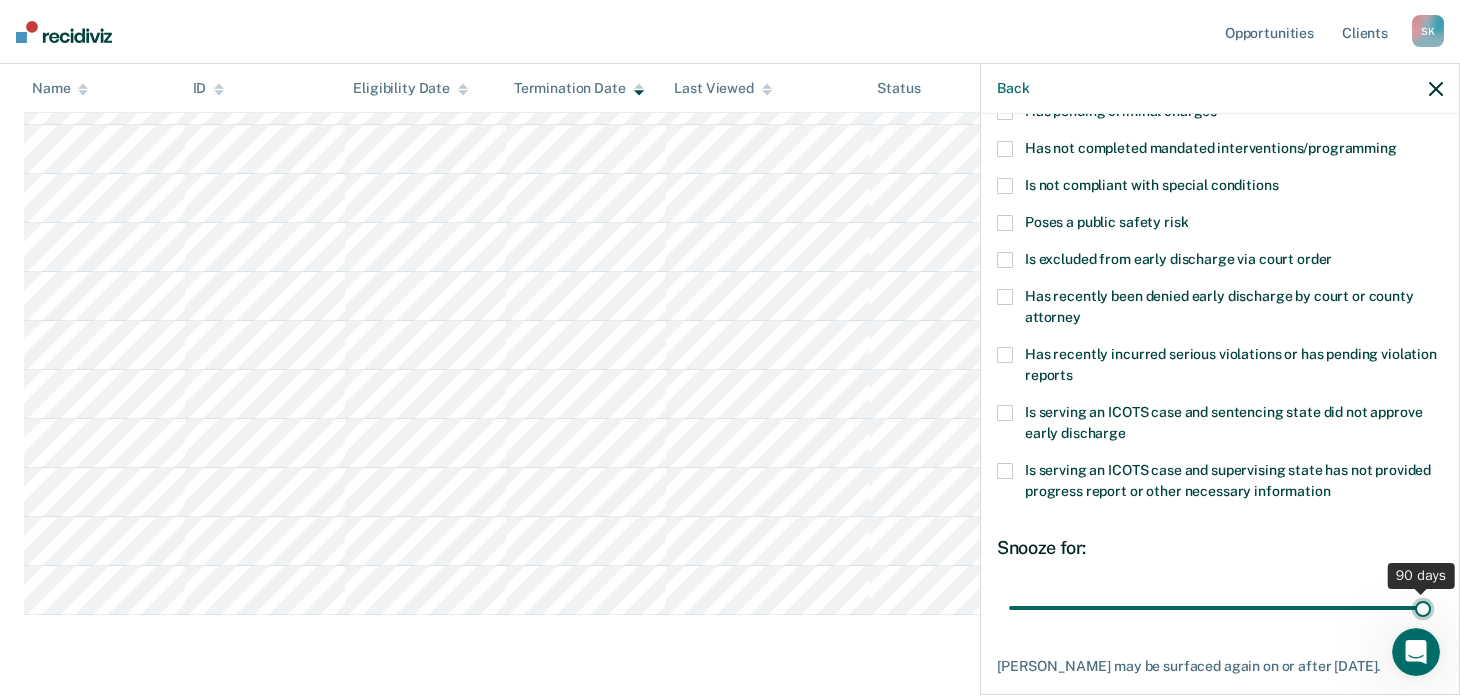 type on "90" 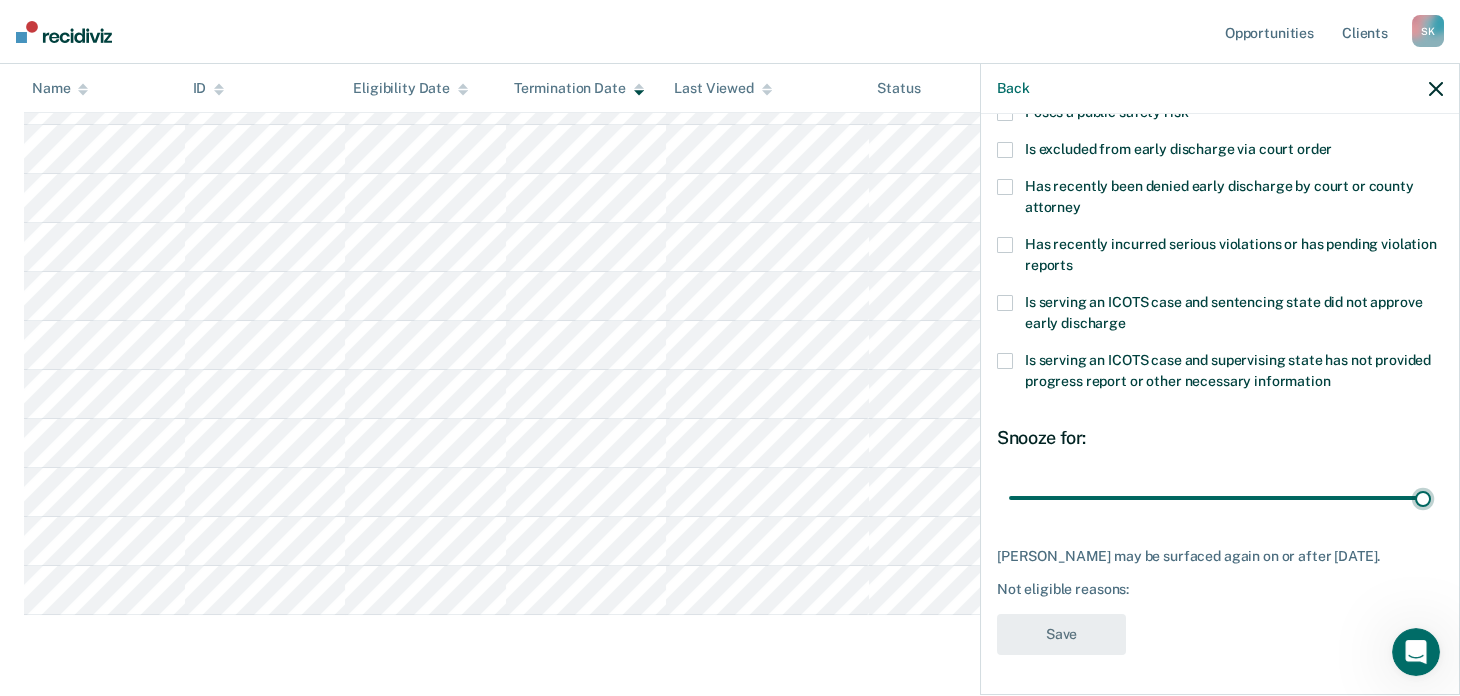 scroll, scrollTop: 322, scrollLeft: 0, axis: vertical 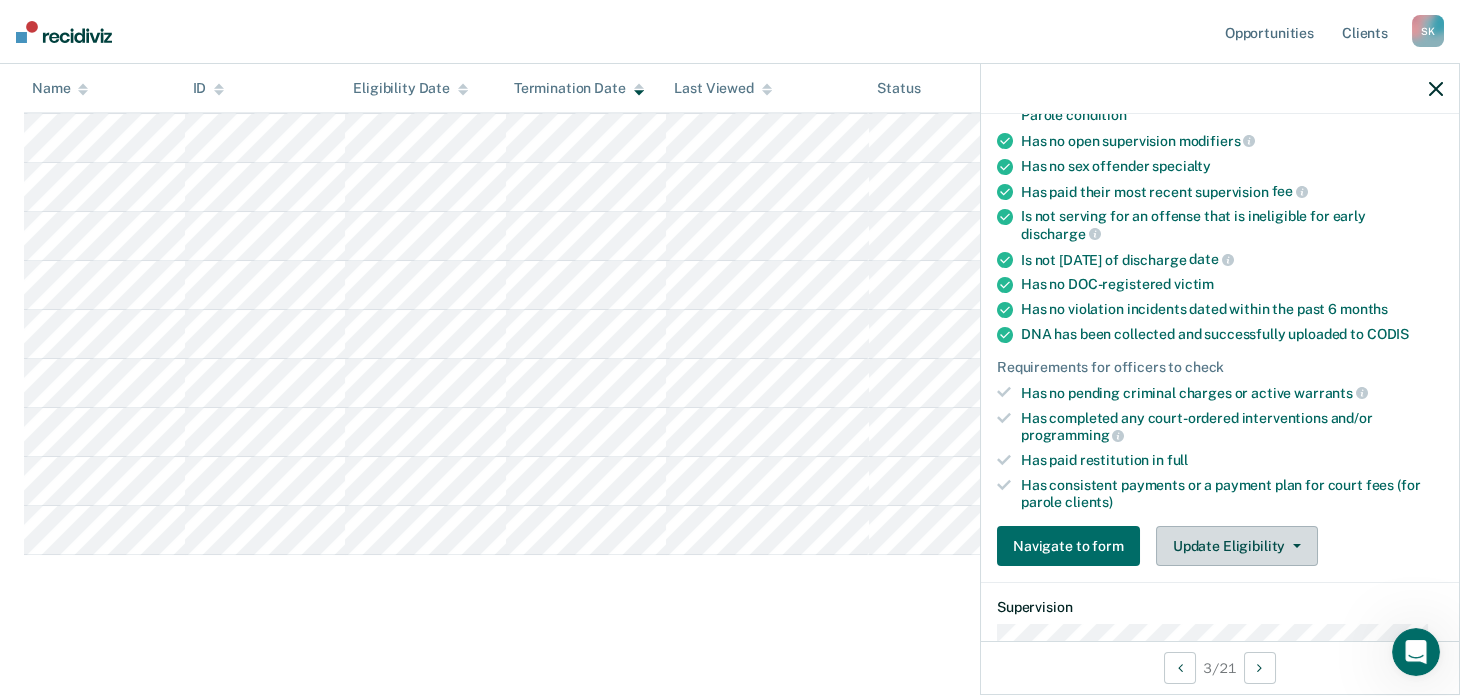 click on "Update Eligibility" at bounding box center [1237, 546] 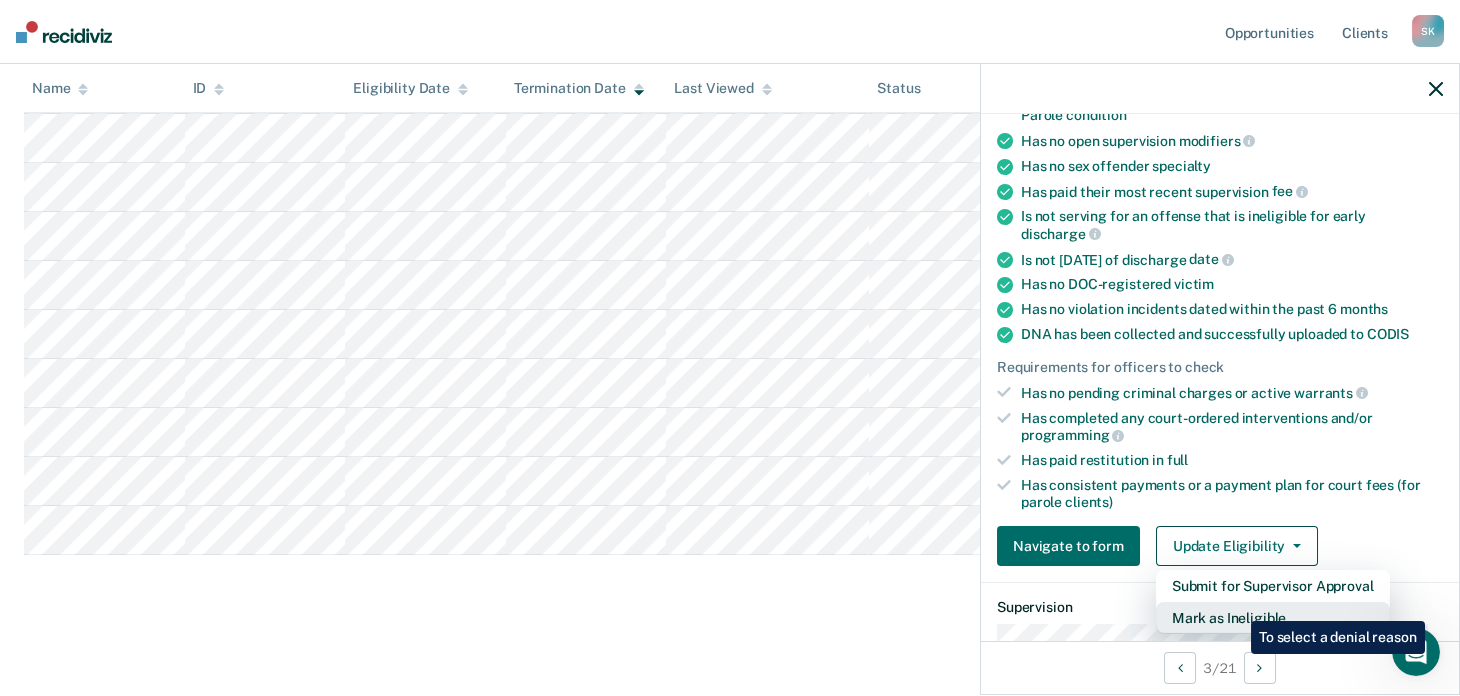 click on "Mark as Ineligible" at bounding box center (1273, 618) 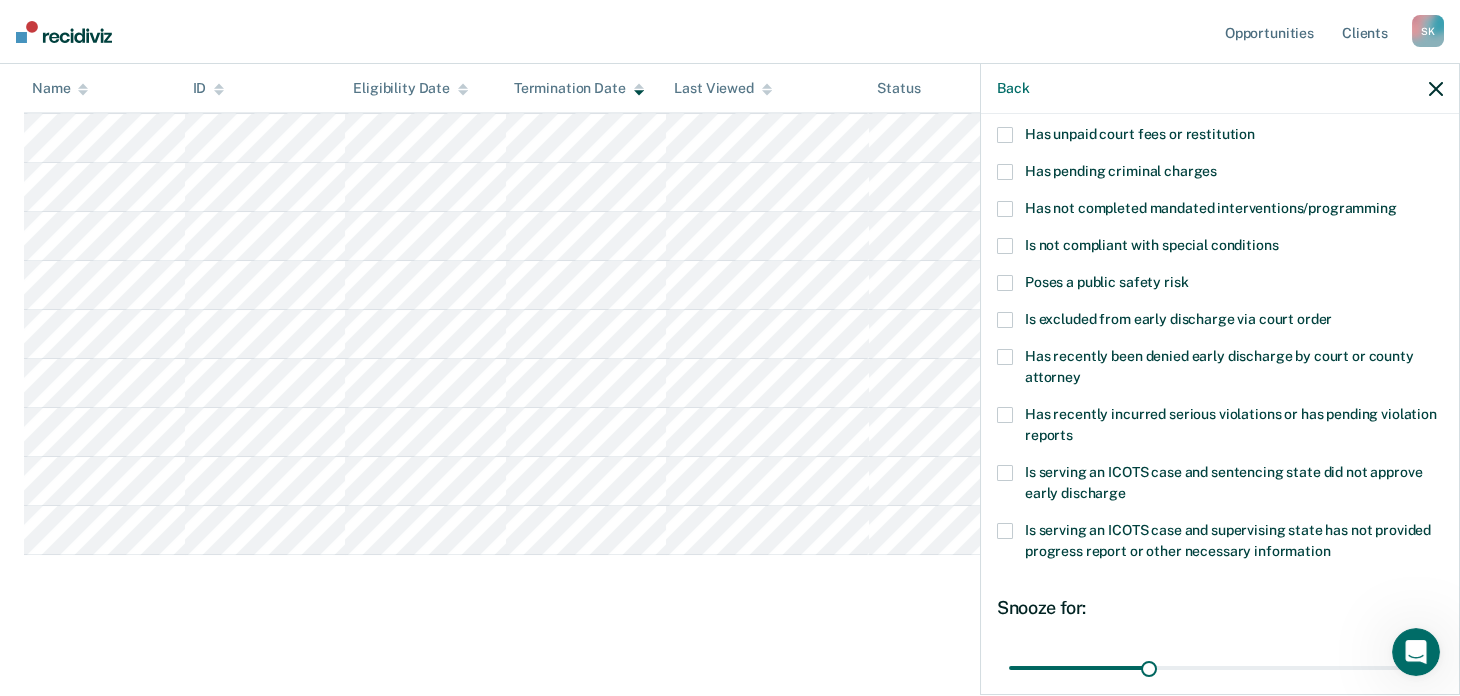 scroll, scrollTop: 0, scrollLeft: 0, axis: both 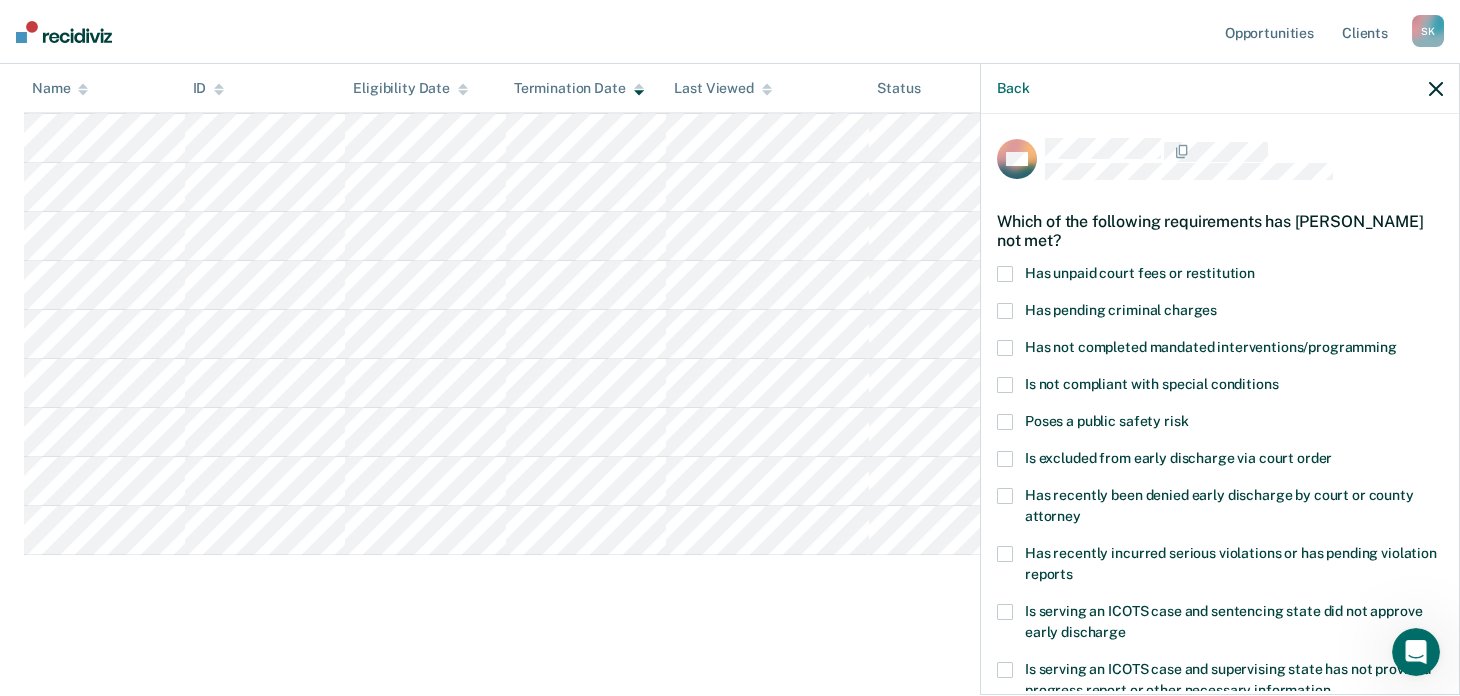 click at bounding box center [1005, 274] 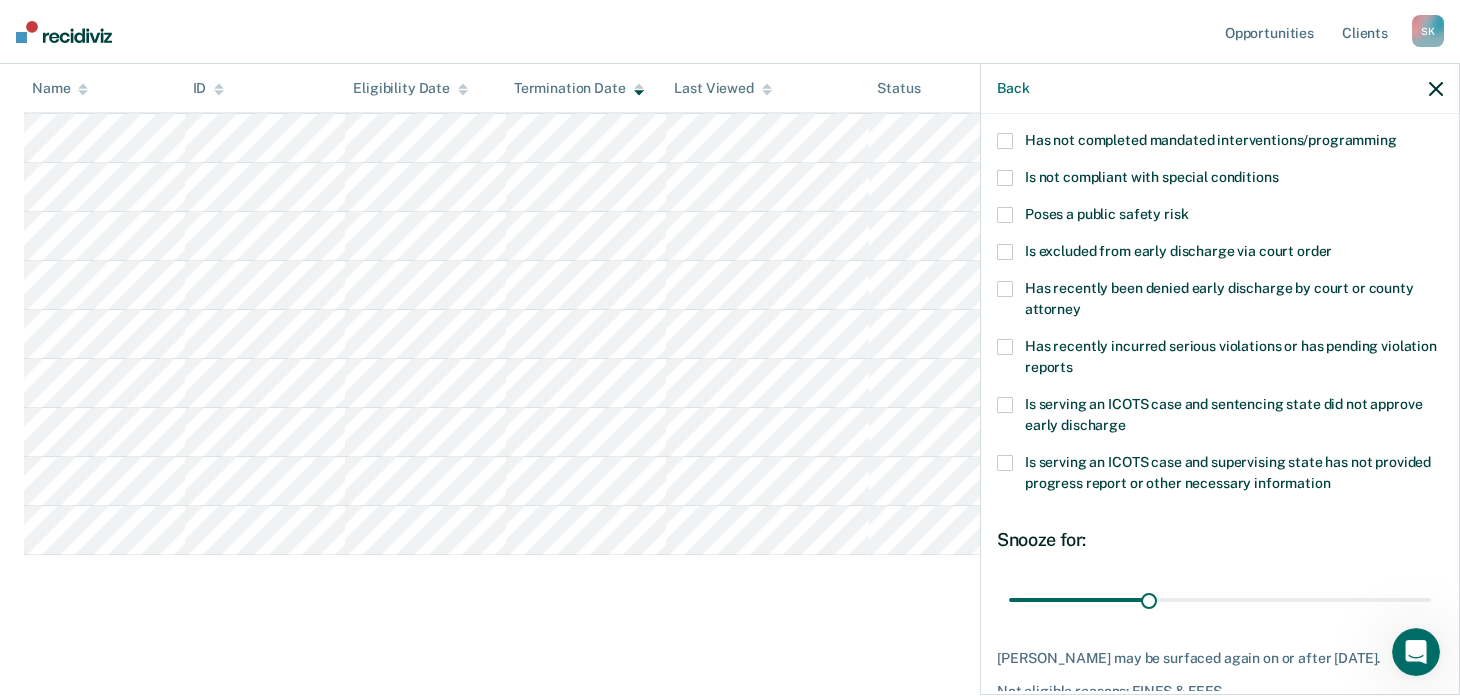 scroll, scrollTop: 305, scrollLeft: 0, axis: vertical 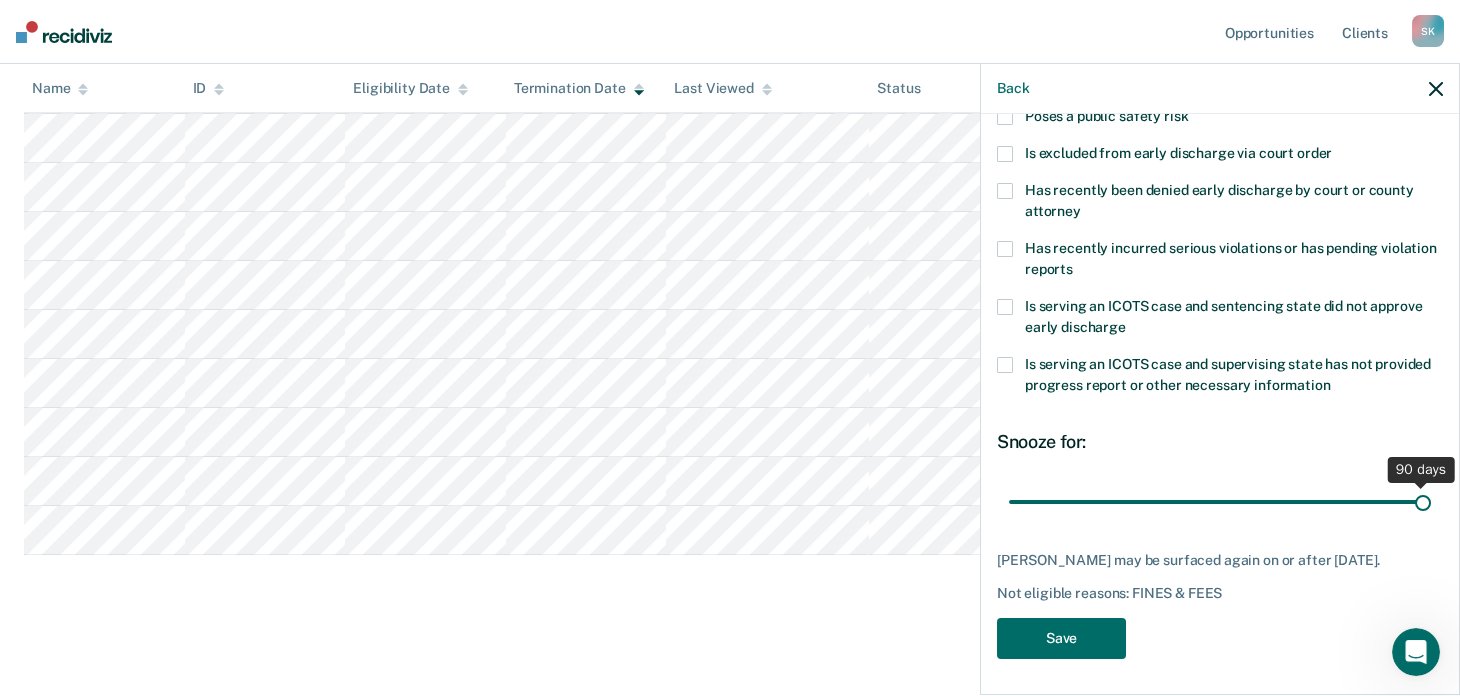 drag, startPoint x: 1145, startPoint y: 497, endPoint x: 1473, endPoint y: 495, distance: 328.0061 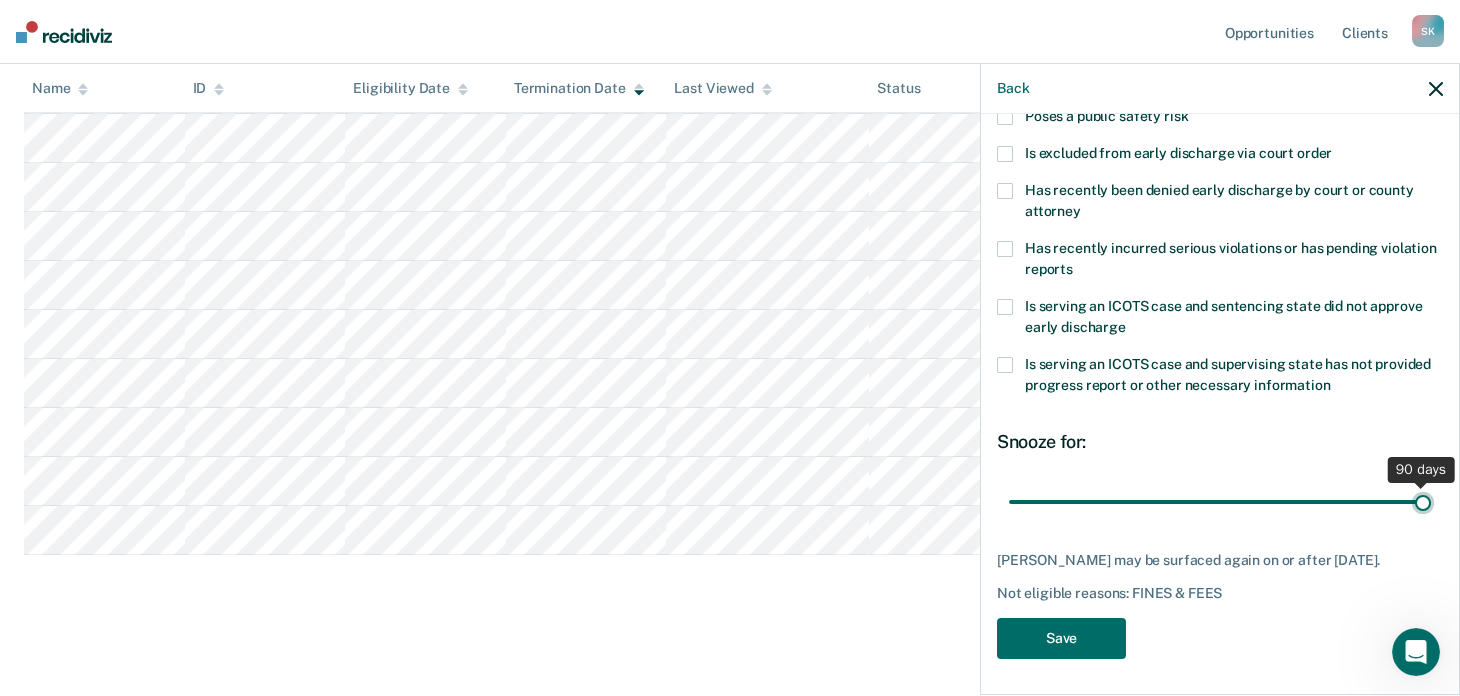type on "90" 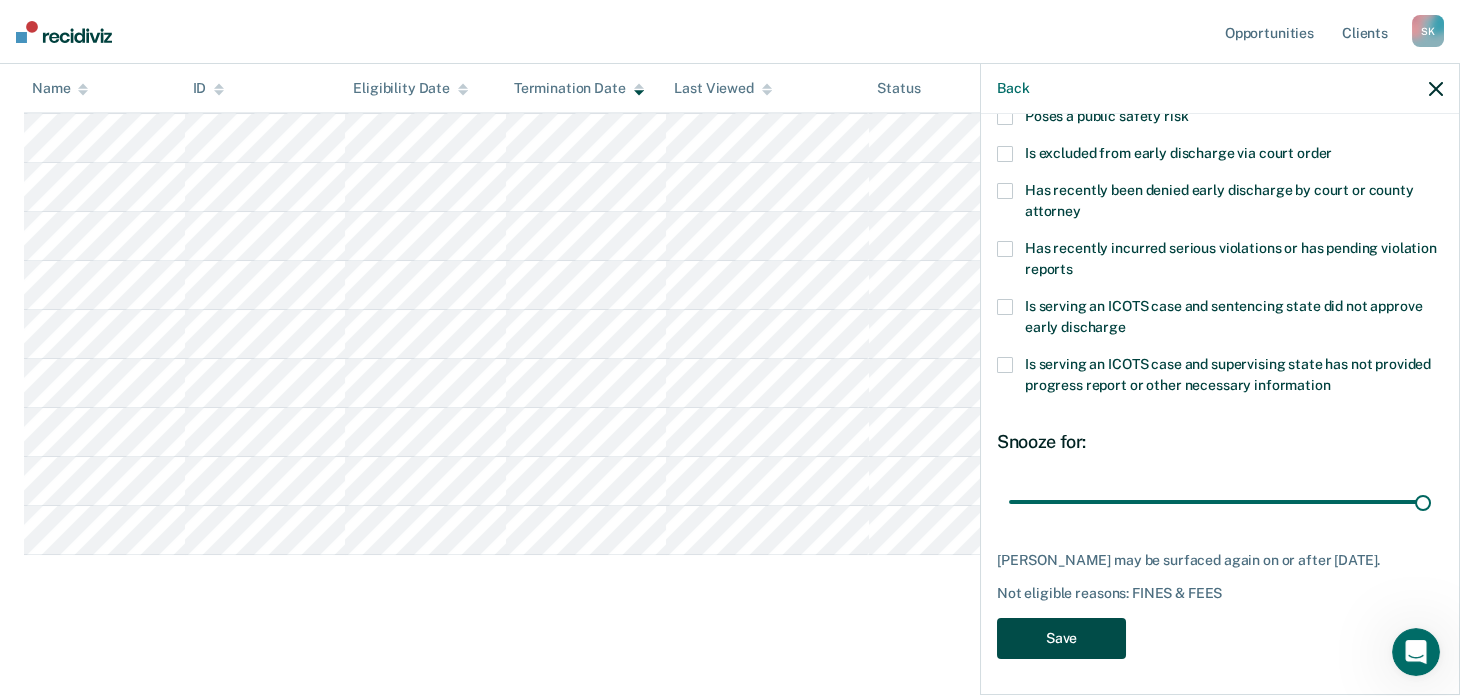 click on "Save" at bounding box center (1061, 638) 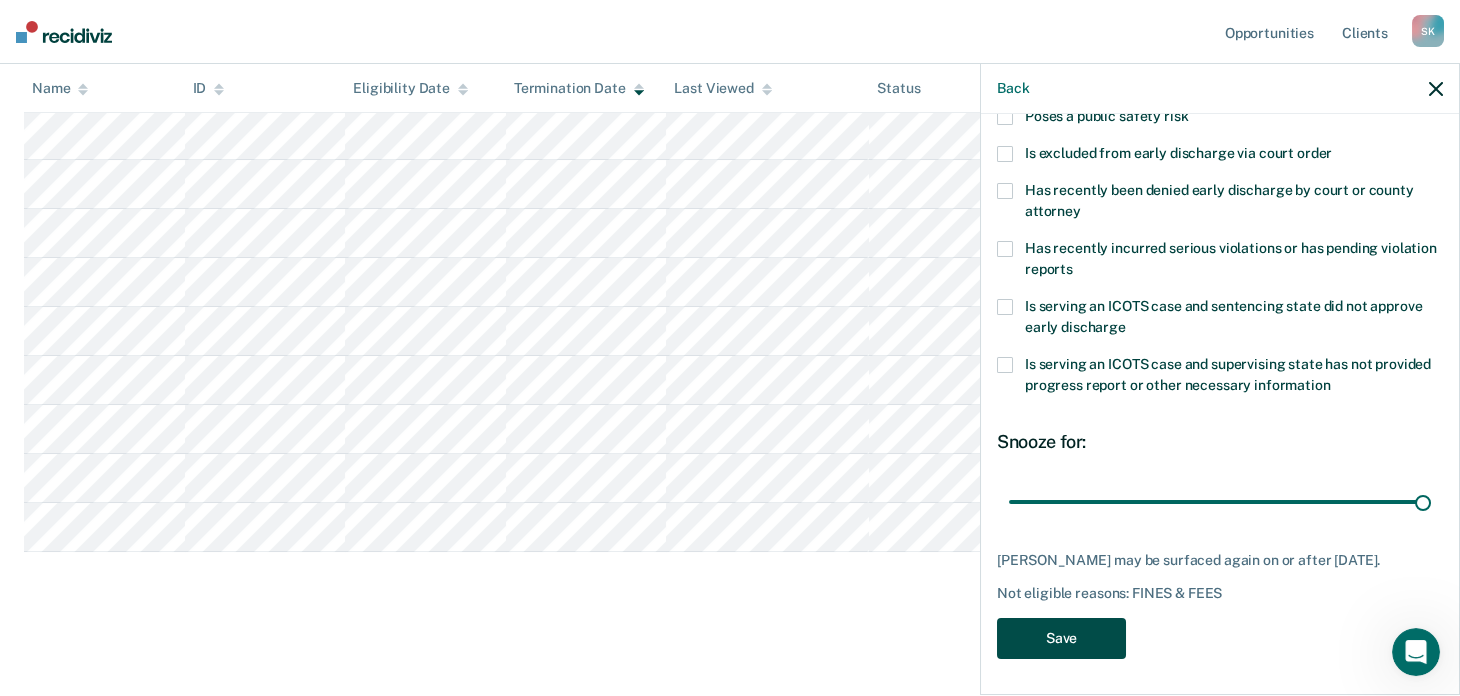 scroll, scrollTop: 311, scrollLeft: 0, axis: vertical 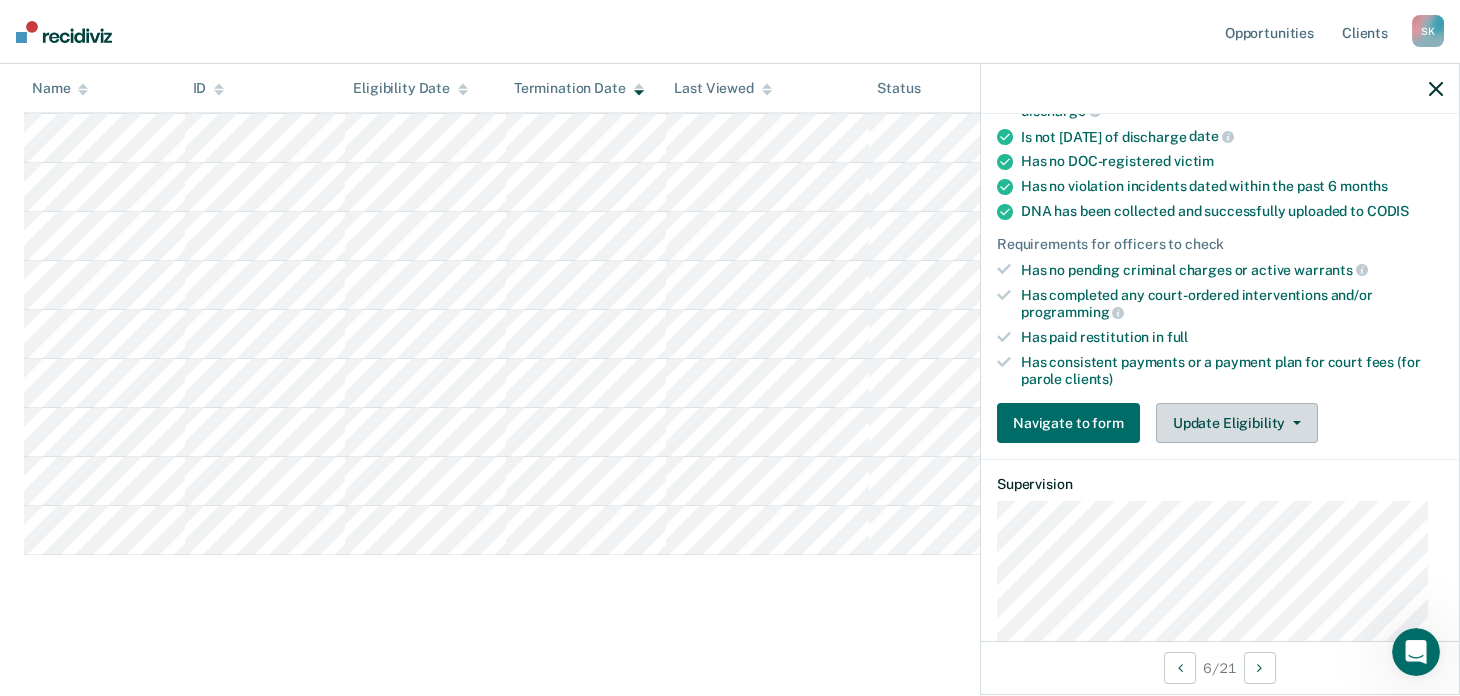 click on "Update Eligibility" at bounding box center (1237, 423) 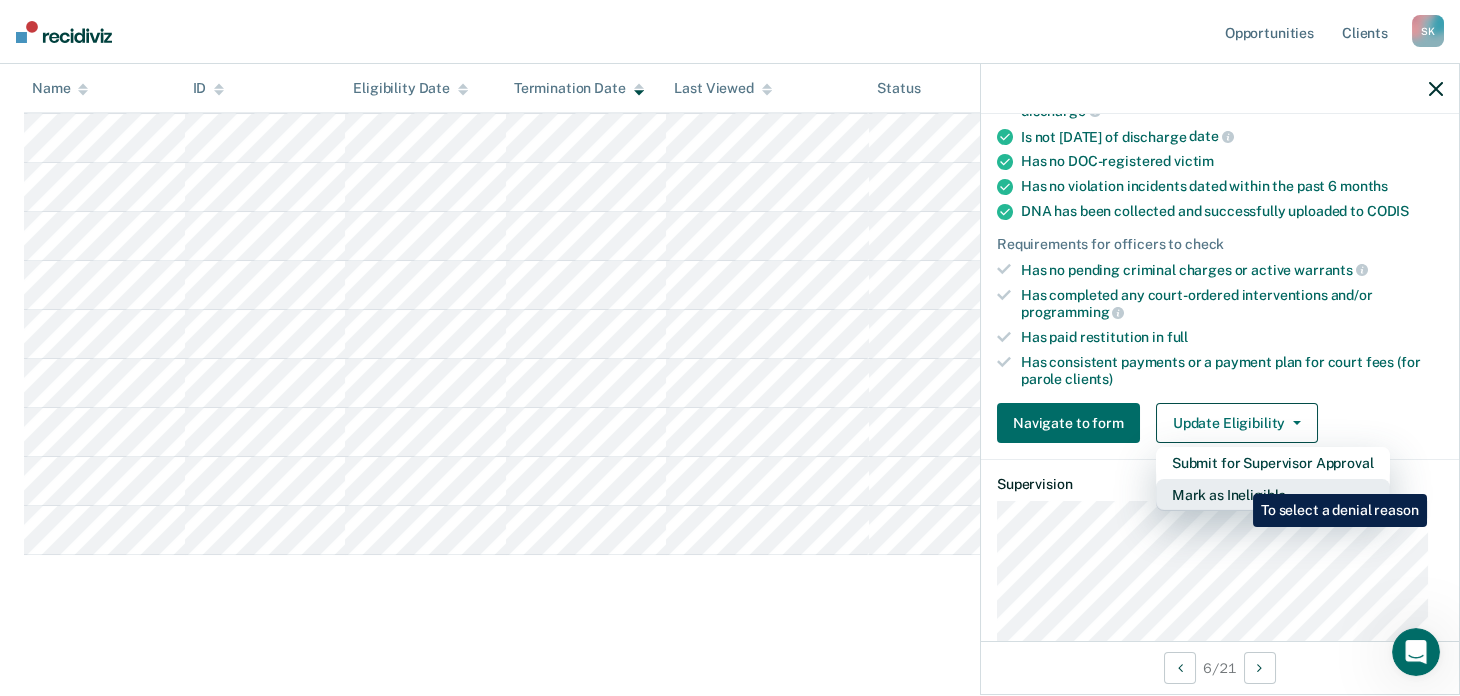 click on "Mark as Ineligible" at bounding box center (1273, 495) 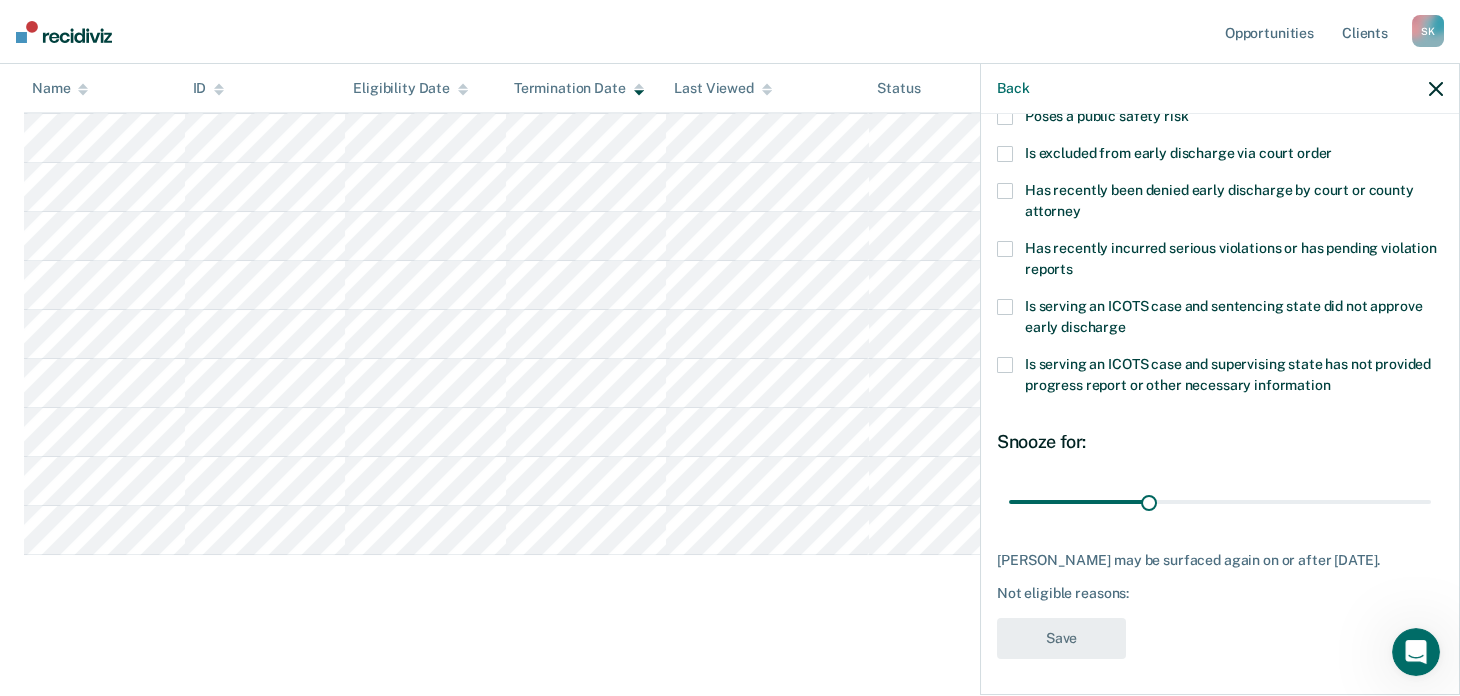 scroll, scrollTop: 0, scrollLeft: 0, axis: both 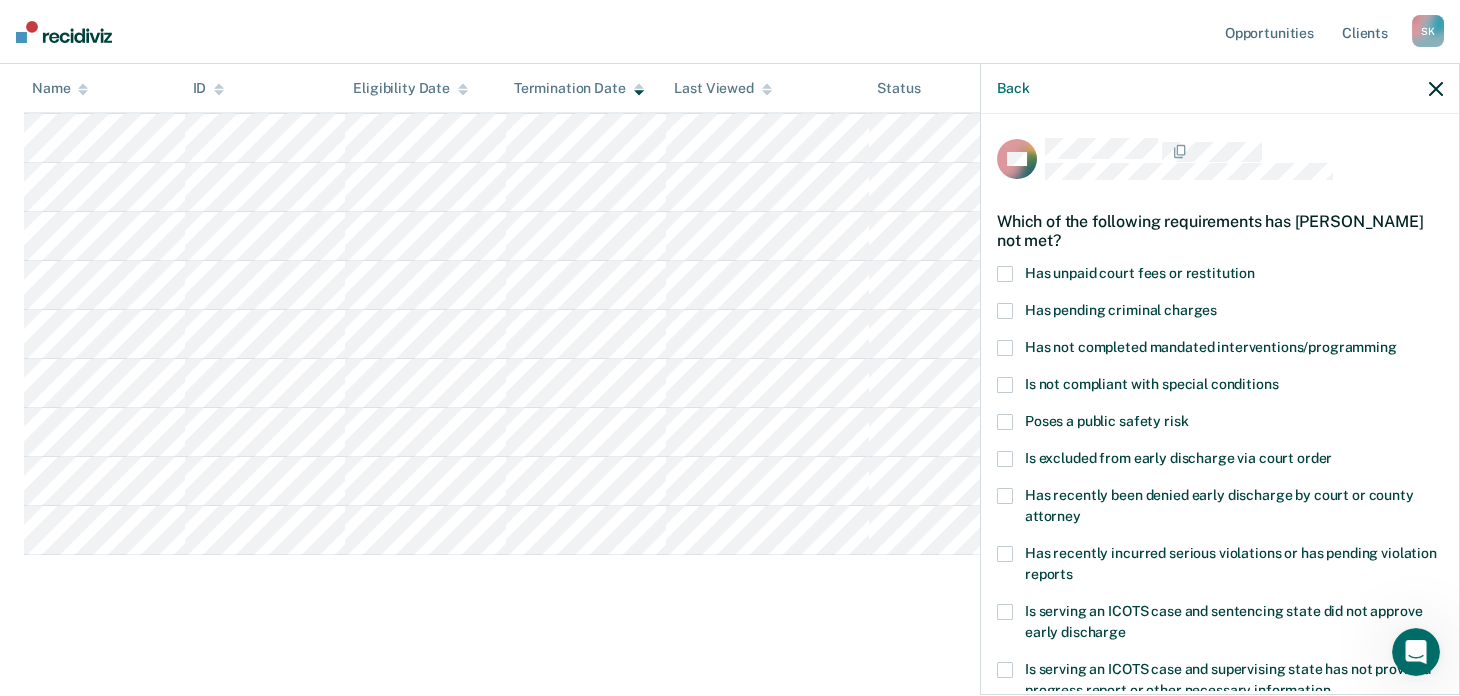 click on "Has unpaid court fees or restitution" at bounding box center [1220, 276] 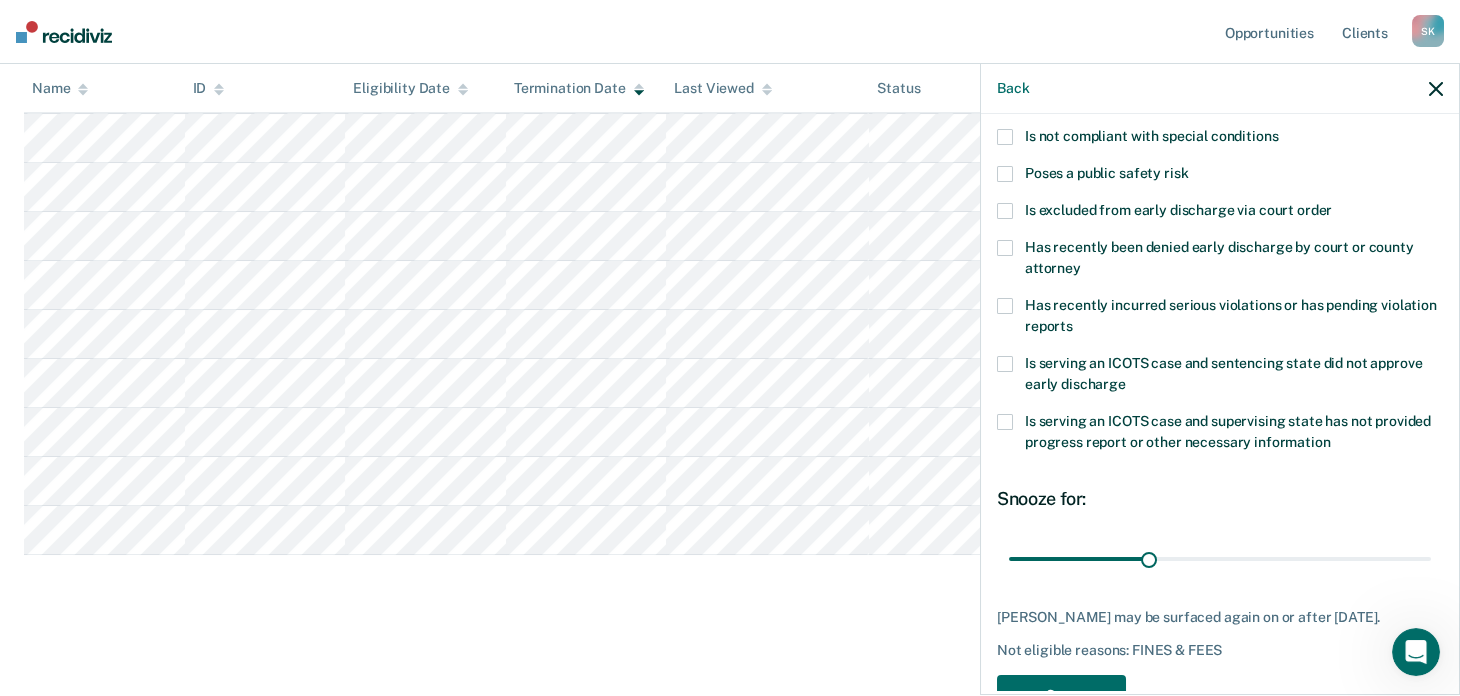 scroll, scrollTop: 305, scrollLeft: 0, axis: vertical 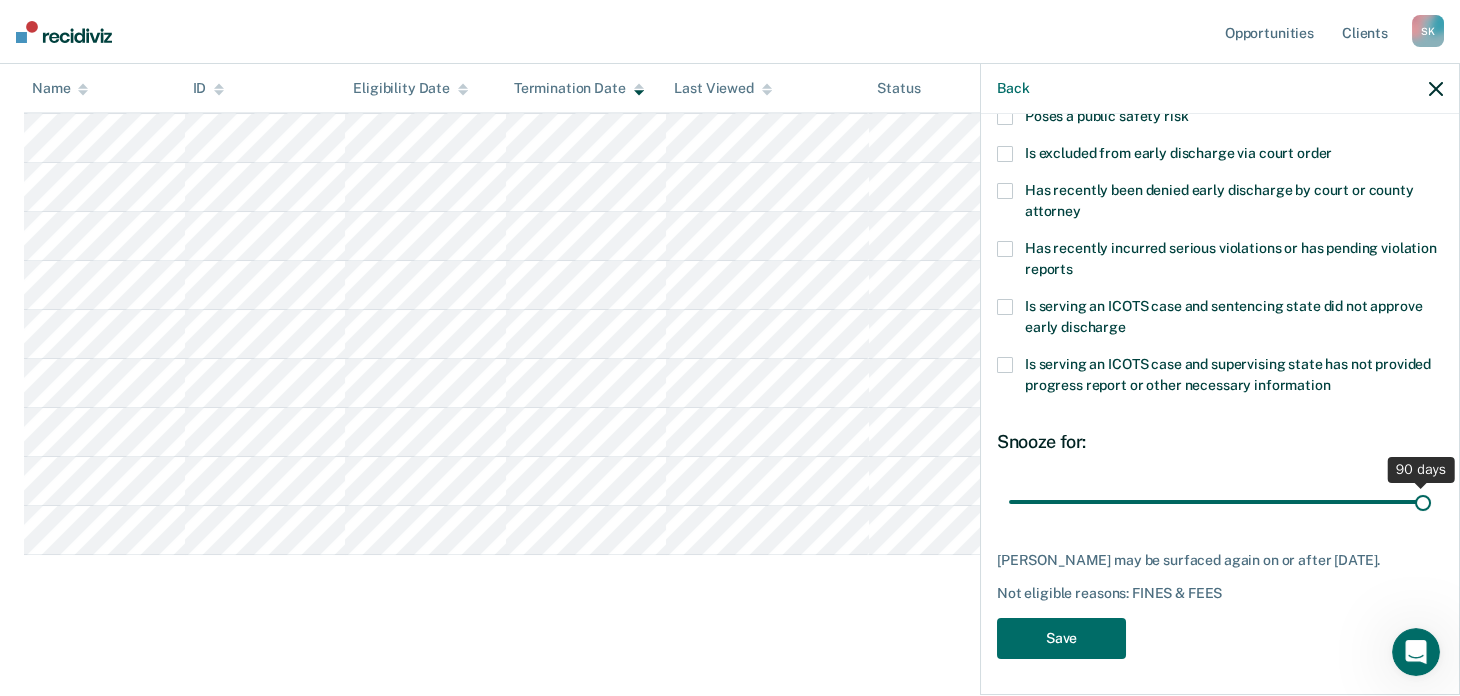 drag, startPoint x: 1139, startPoint y: 495, endPoint x: 1350, endPoint y: 497, distance: 211.00948 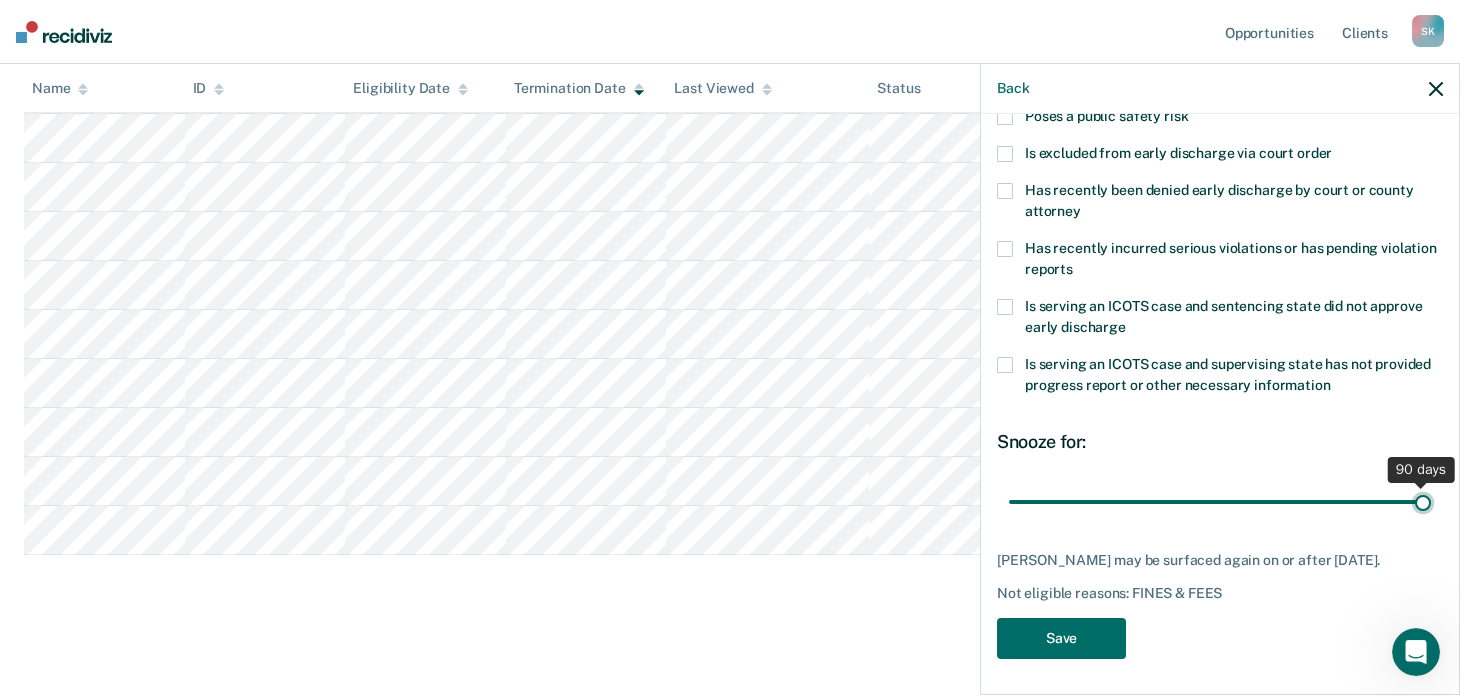 type on "90" 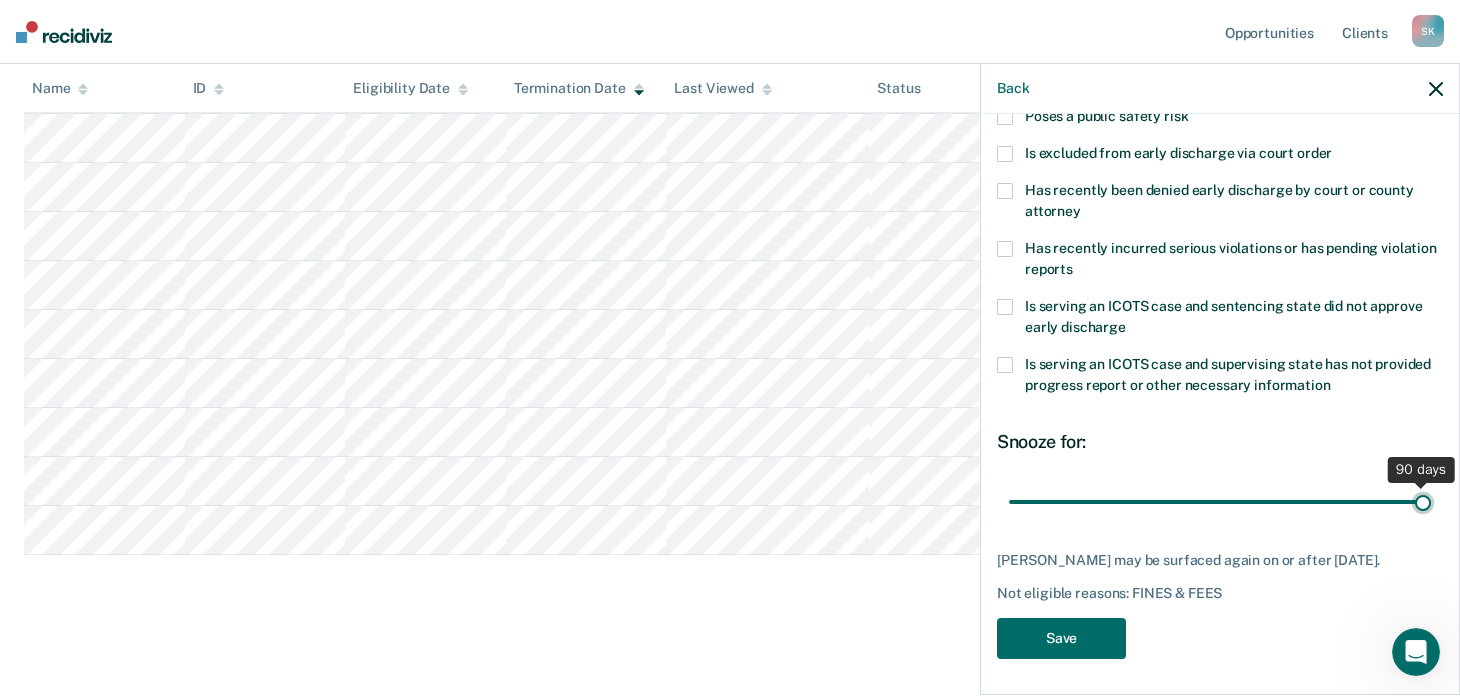 click at bounding box center [1220, 502] 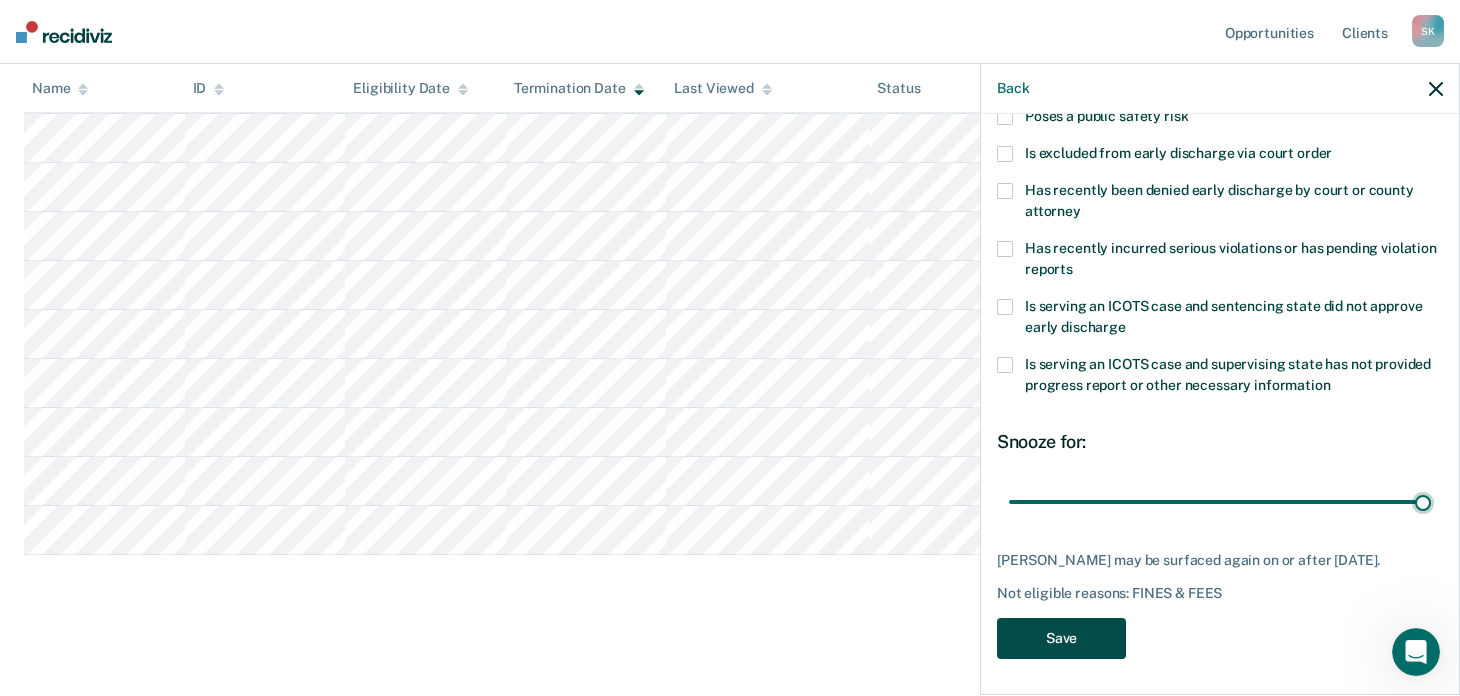 click on "Save" at bounding box center [1061, 638] 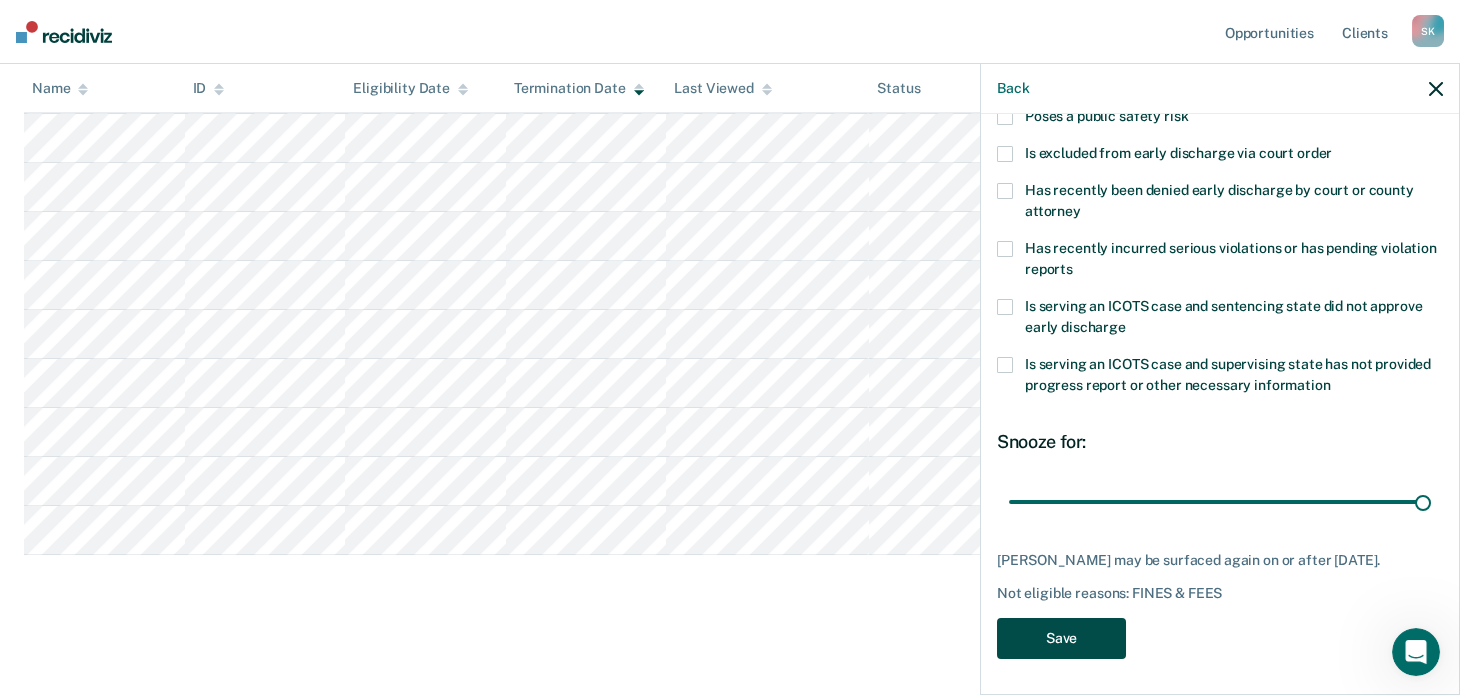 scroll, scrollTop: 262, scrollLeft: 0, axis: vertical 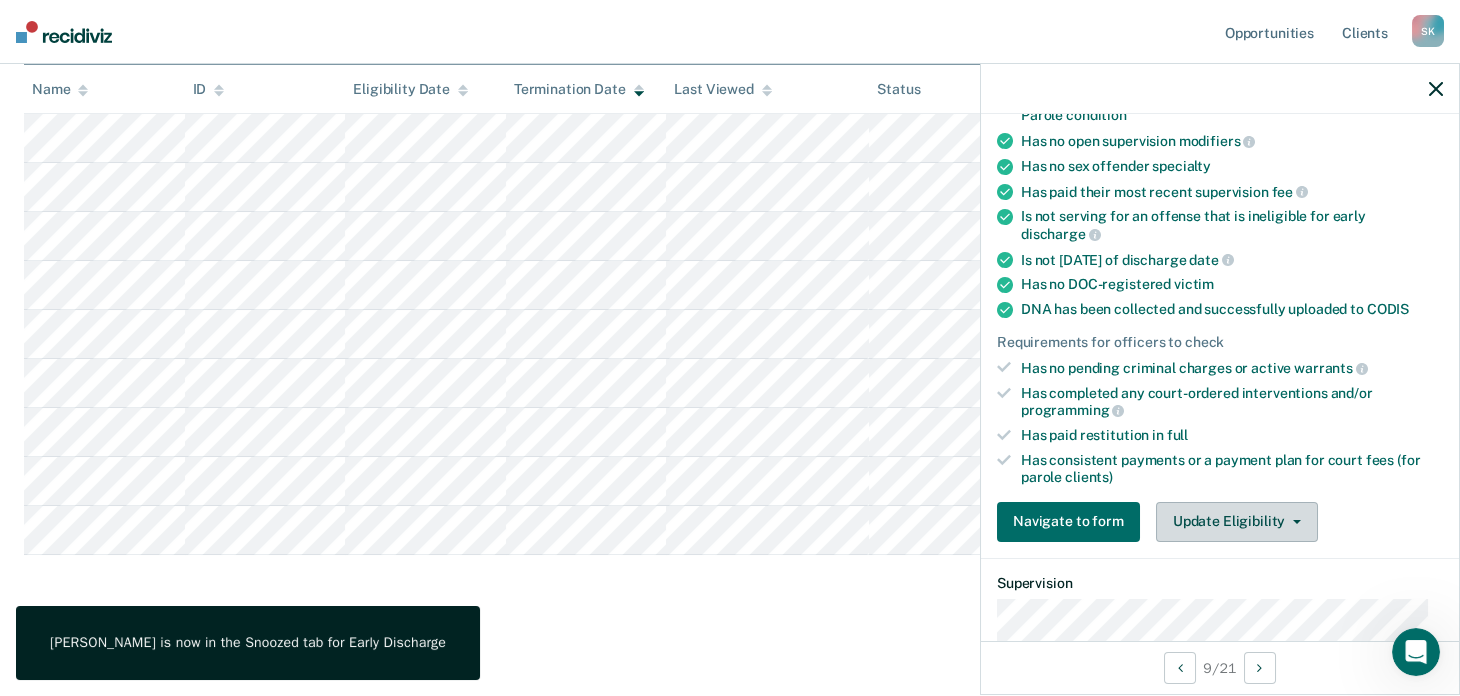 click on "Update Eligibility" at bounding box center (1237, 522) 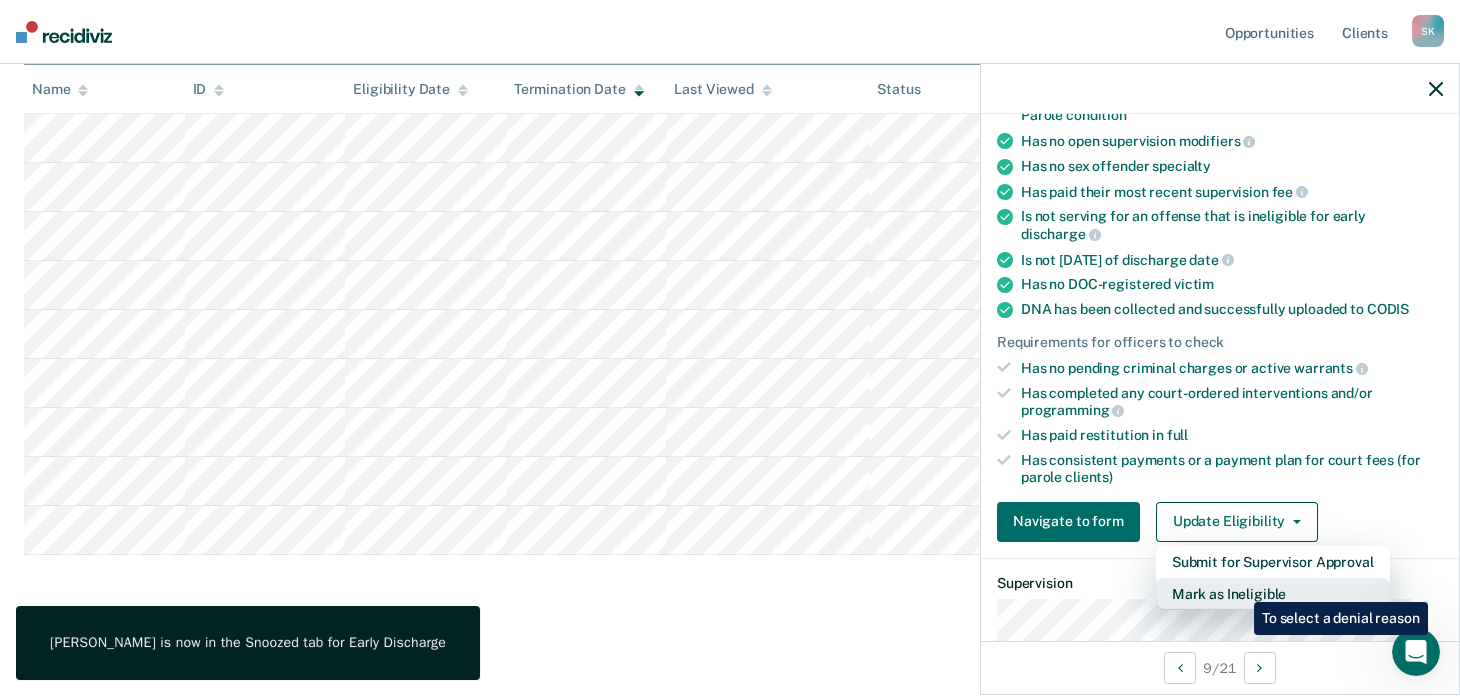 click on "Mark as Ineligible" at bounding box center (1273, 594) 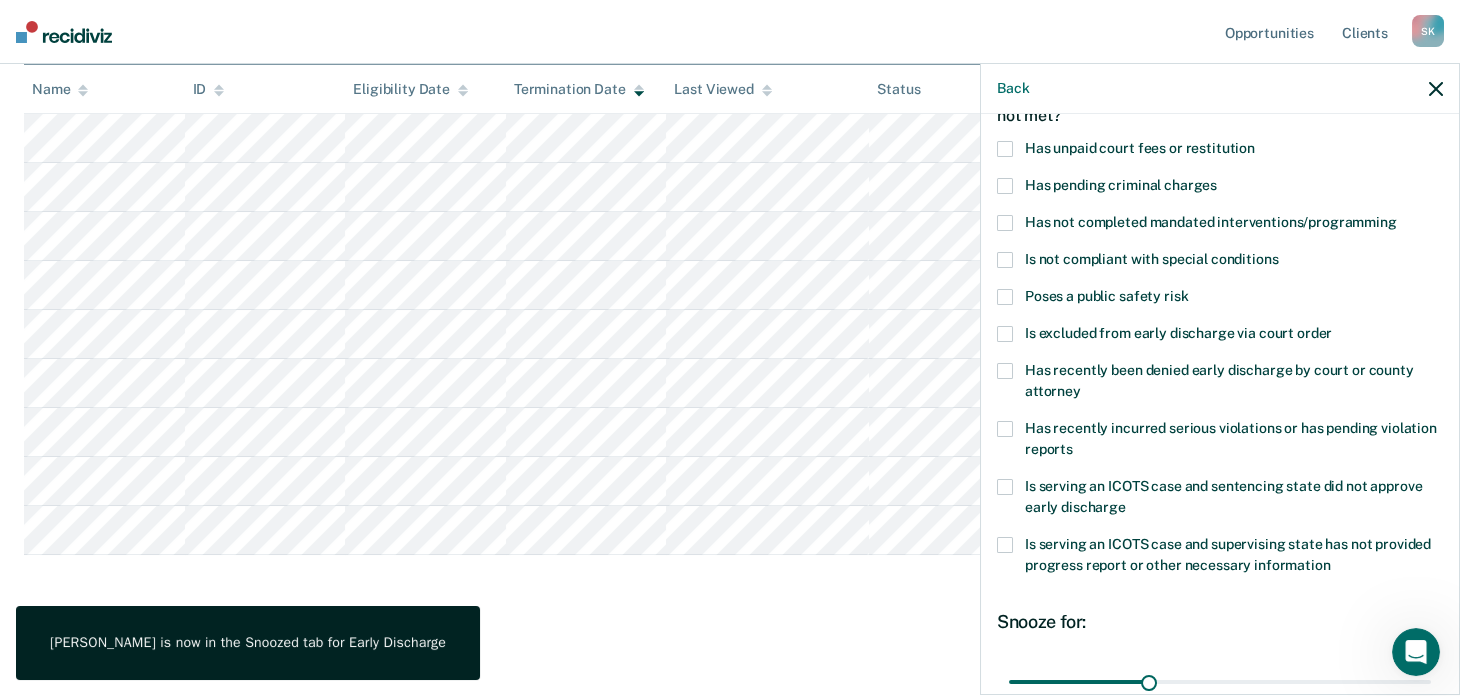 scroll, scrollTop: 0, scrollLeft: 0, axis: both 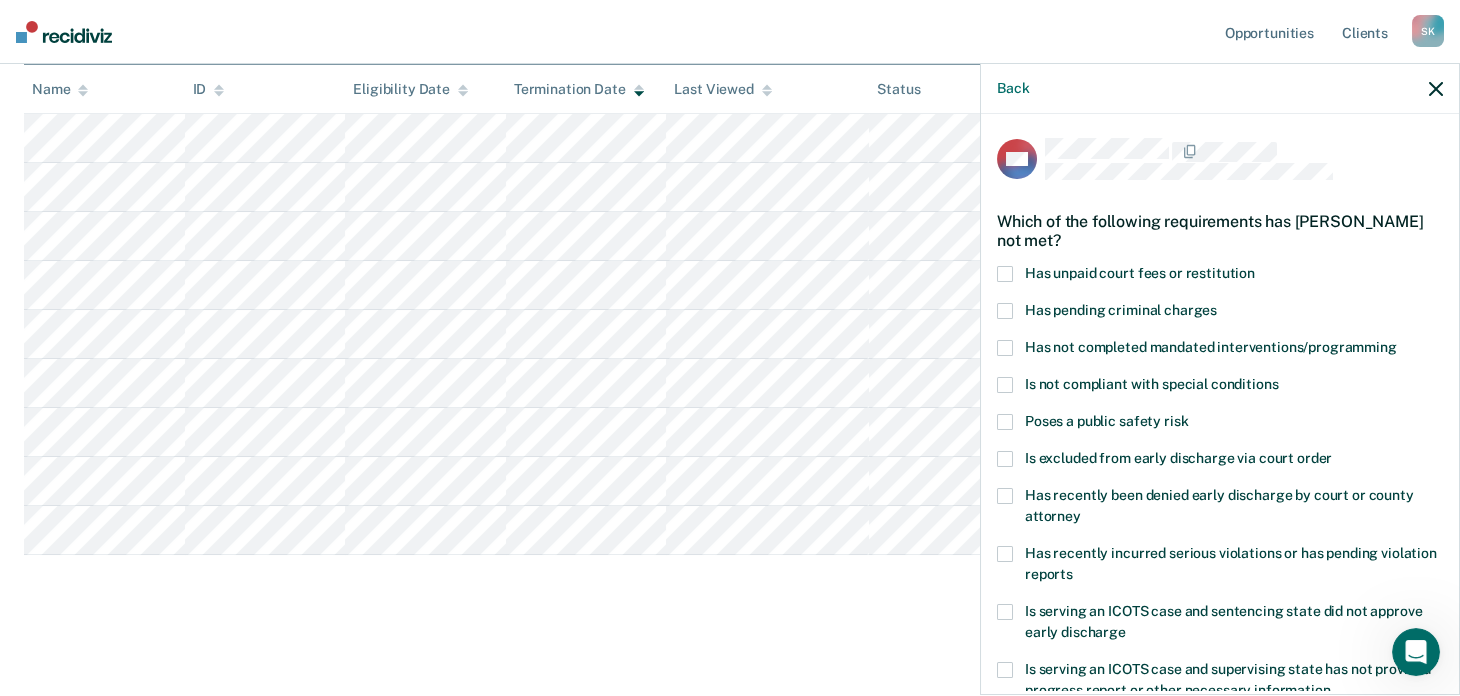 click at bounding box center [1005, 274] 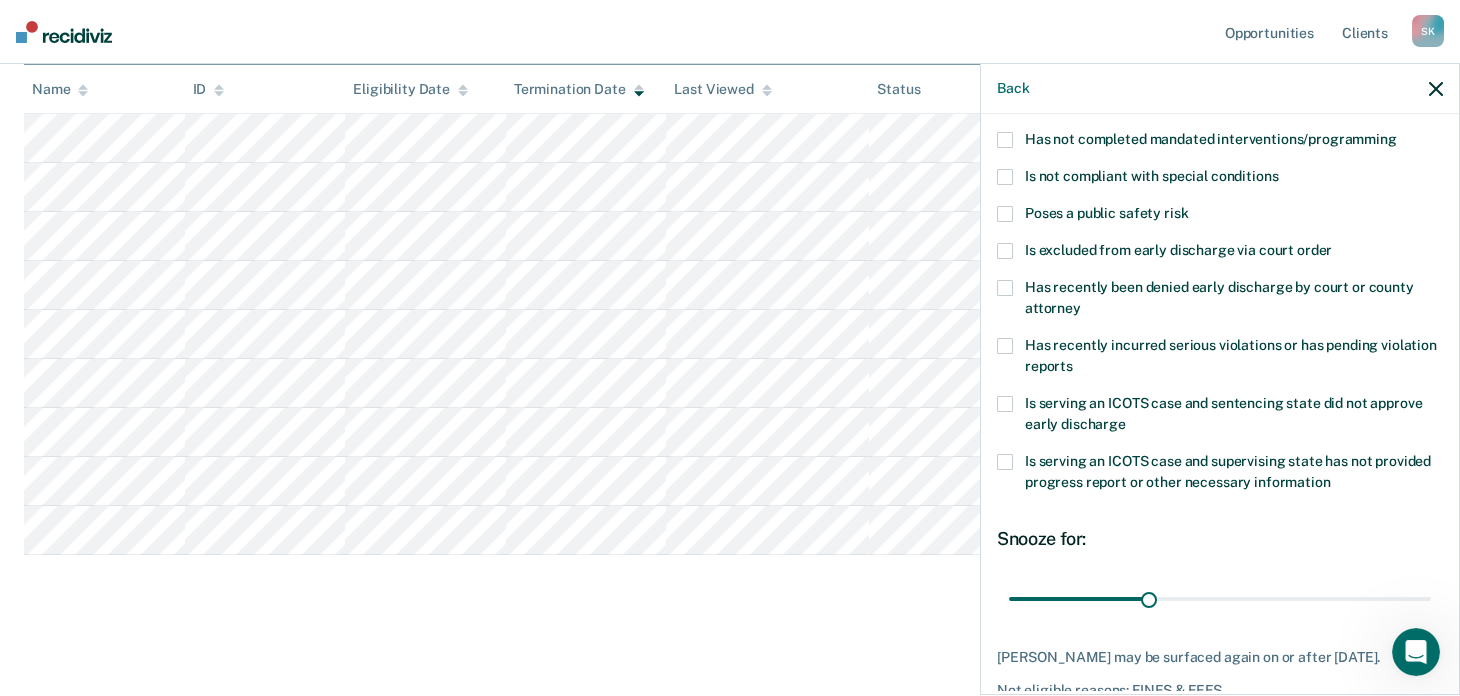 scroll, scrollTop: 305, scrollLeft: 0, axis: vertical 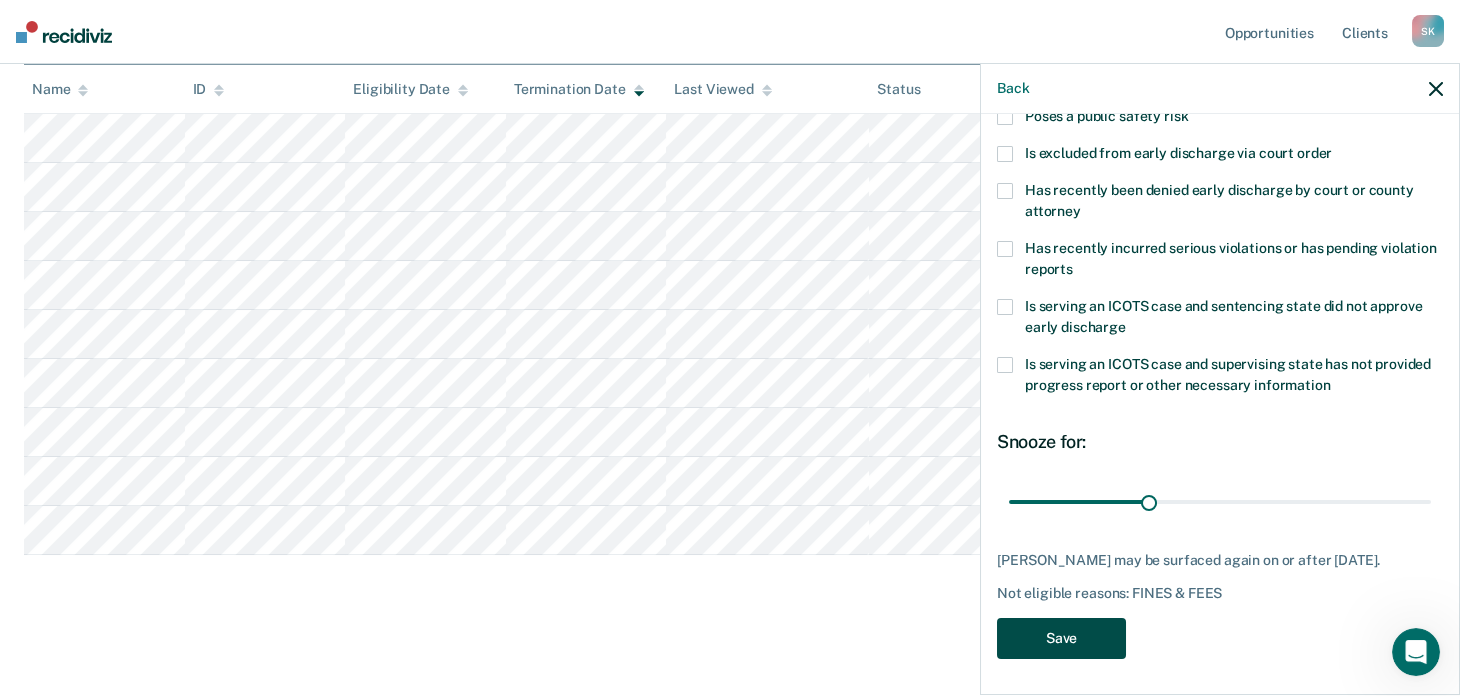 click on "Save" at bounding box center (1061, 638) 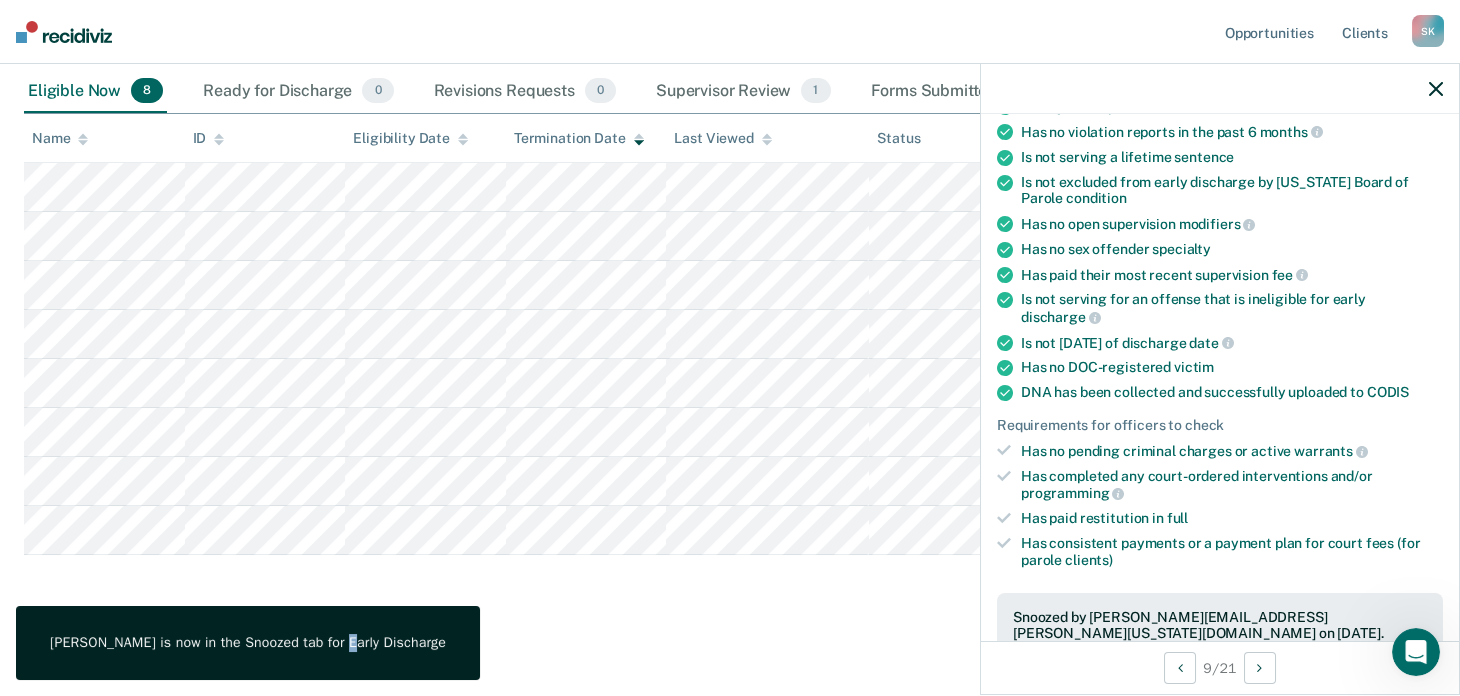 click on "[PERSON_NAME] is now in the Snoozed tab for Early Discharge" at bounding box center [248, 643] 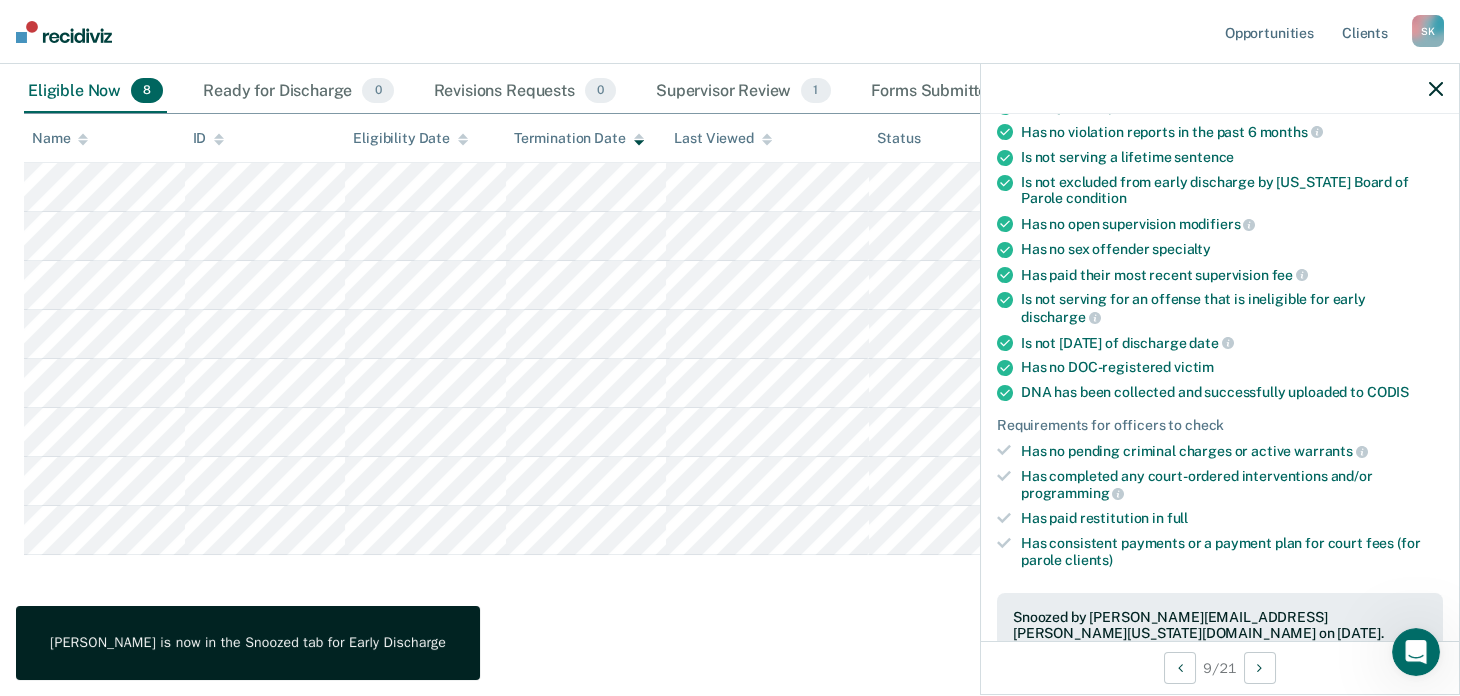 click on "[PERSON_NAME] is now in the Snoozed tab for Early Discharge" at bounding box center [248, 643] 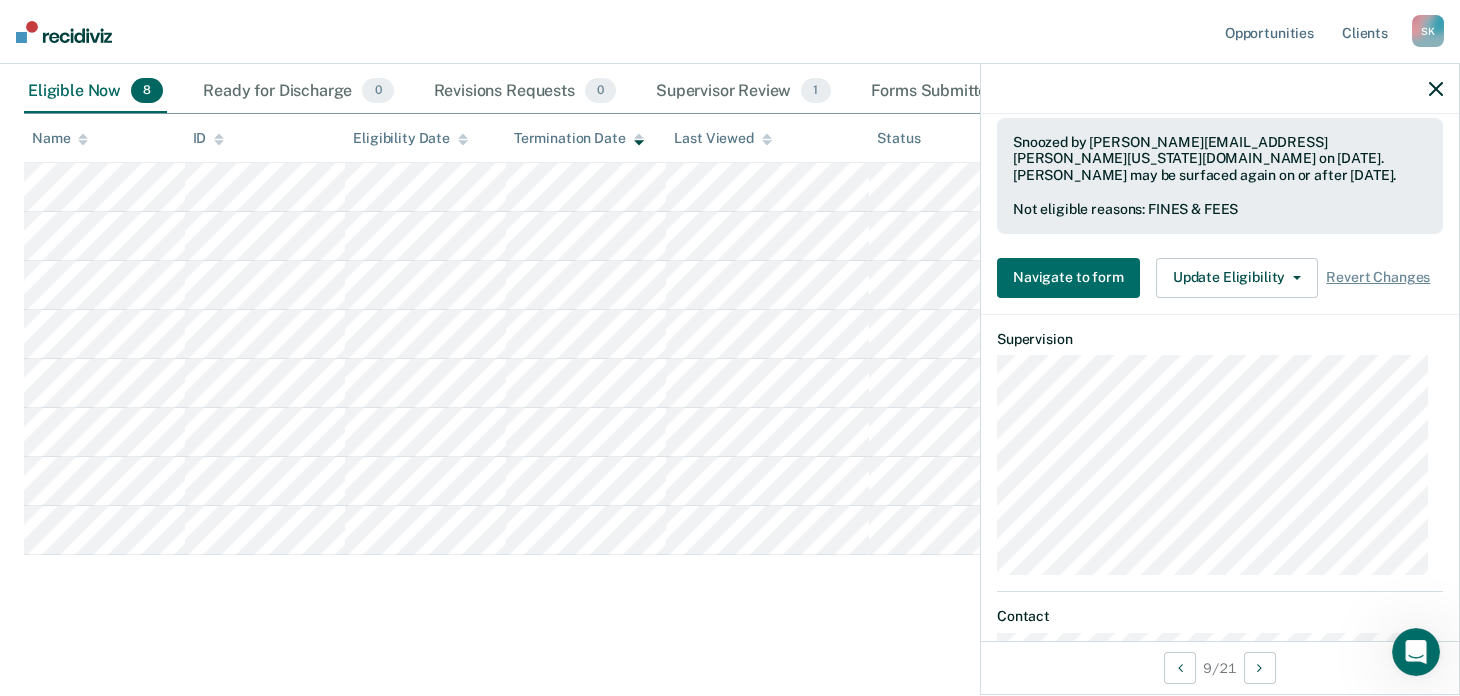 scroll, scrollTop: 793, scrollLeft: 0, axis: vertical 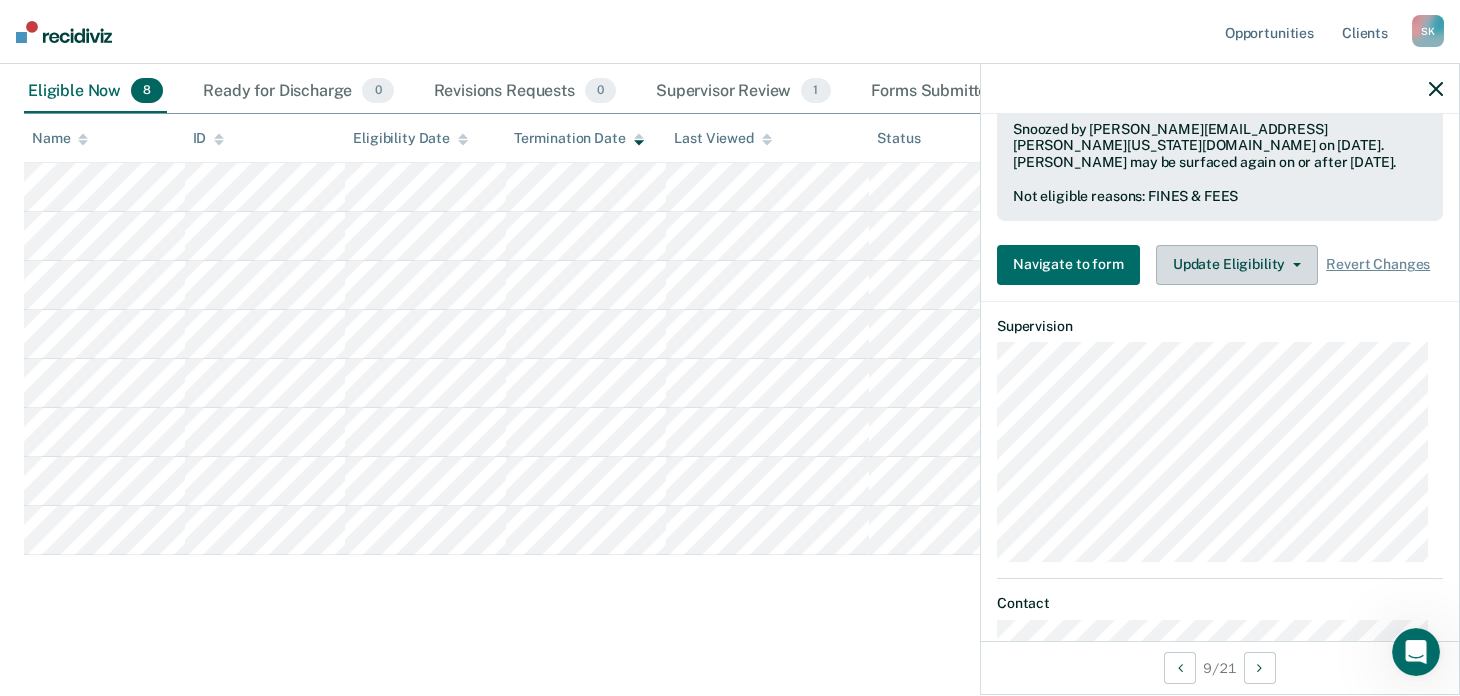 click on "Update Eligibility" at bounding box center [1237, 265] 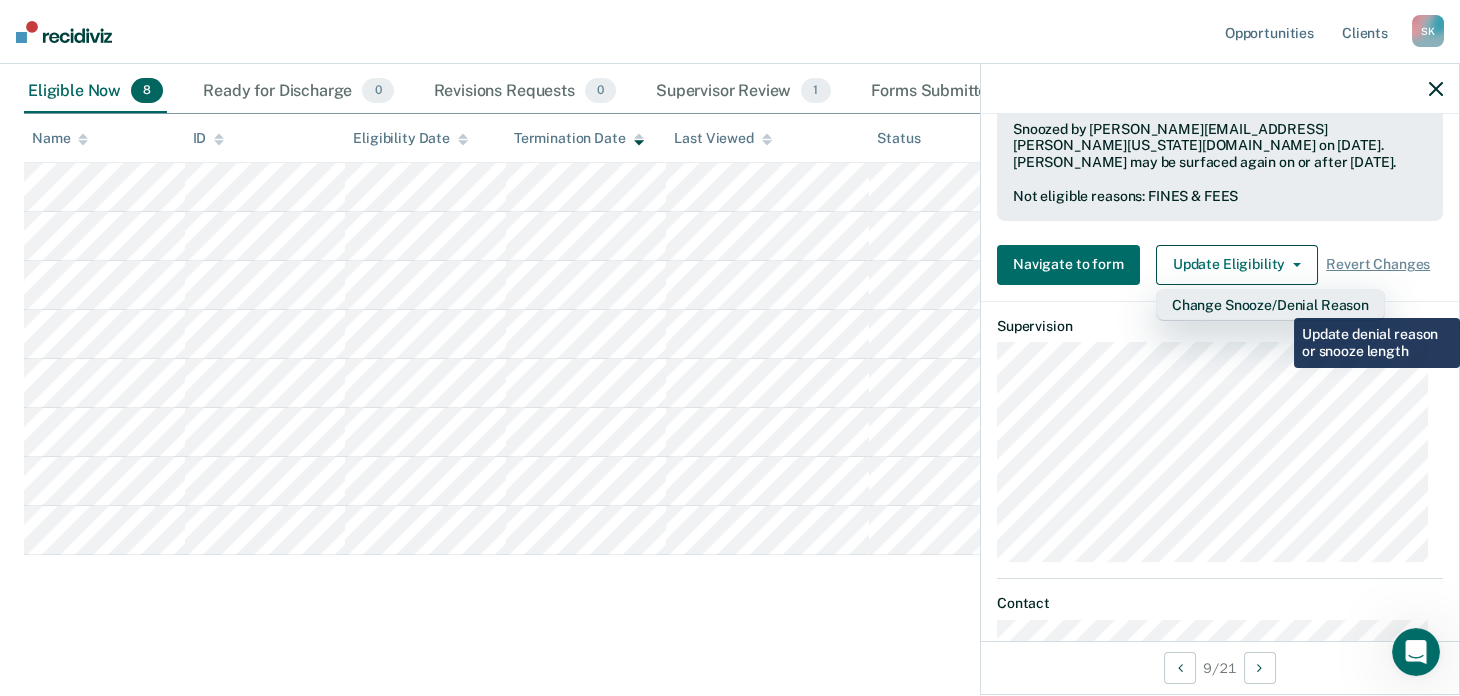 click on "Change Snooze/Denial Reason" at bounding box center [1270, 305] 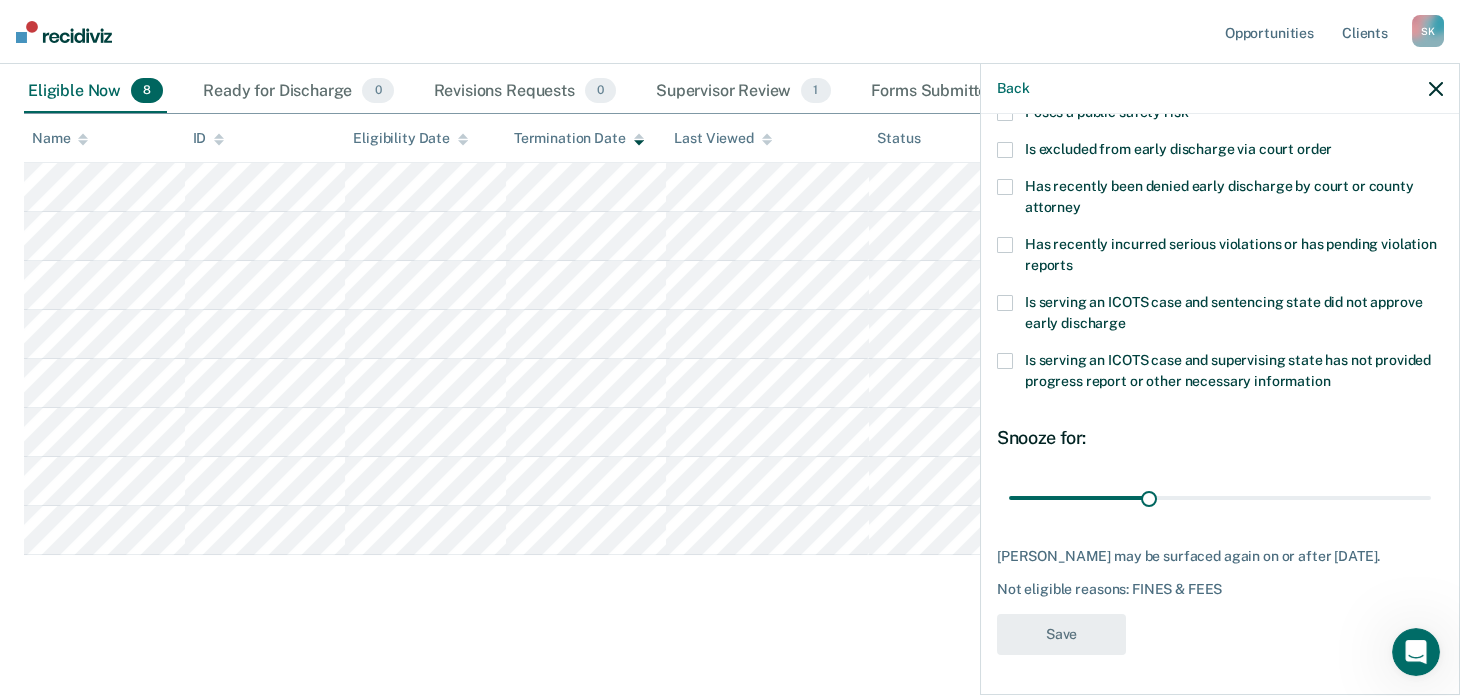 scroll, scrollTop: 305, scrollLeft: 0, axis: vertical 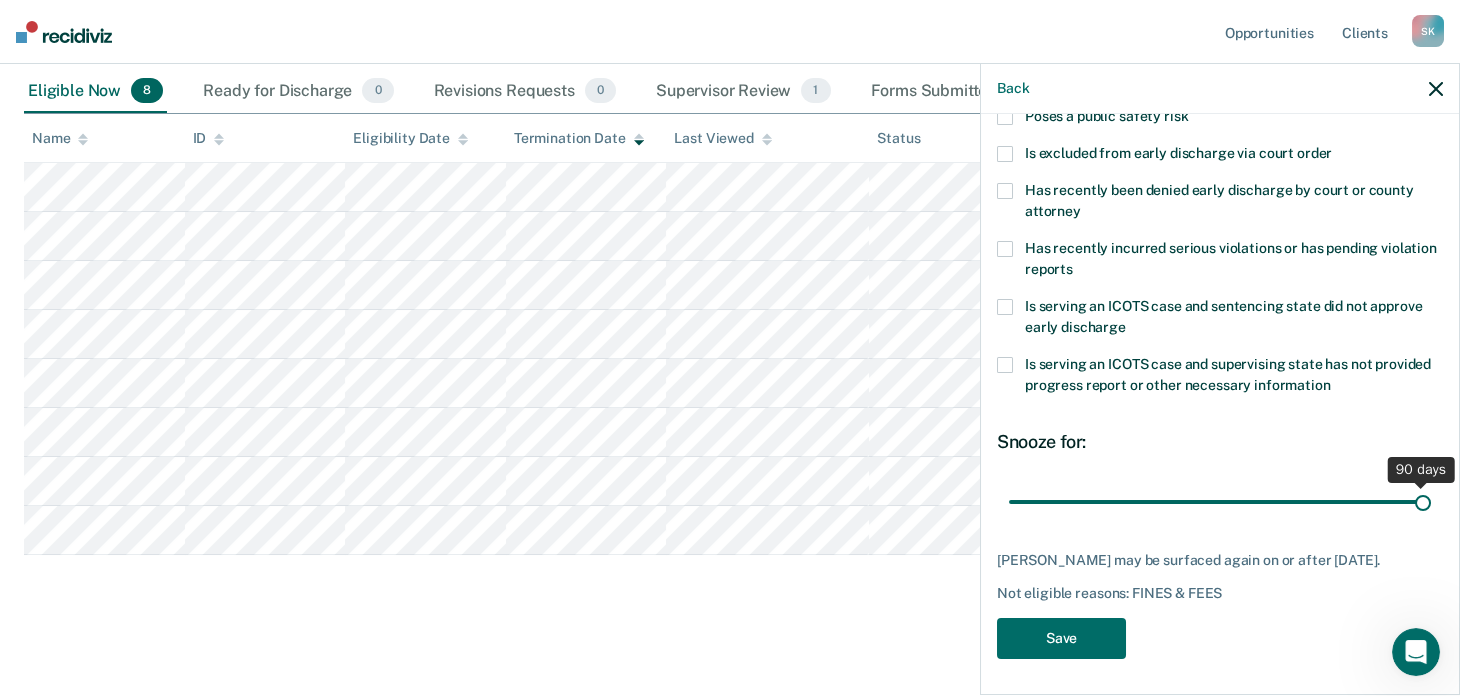 drag, startPoint x: 1145, startPoint y: 498, endPoint x: 1449, endPoint y: 492, distance: 304.0592 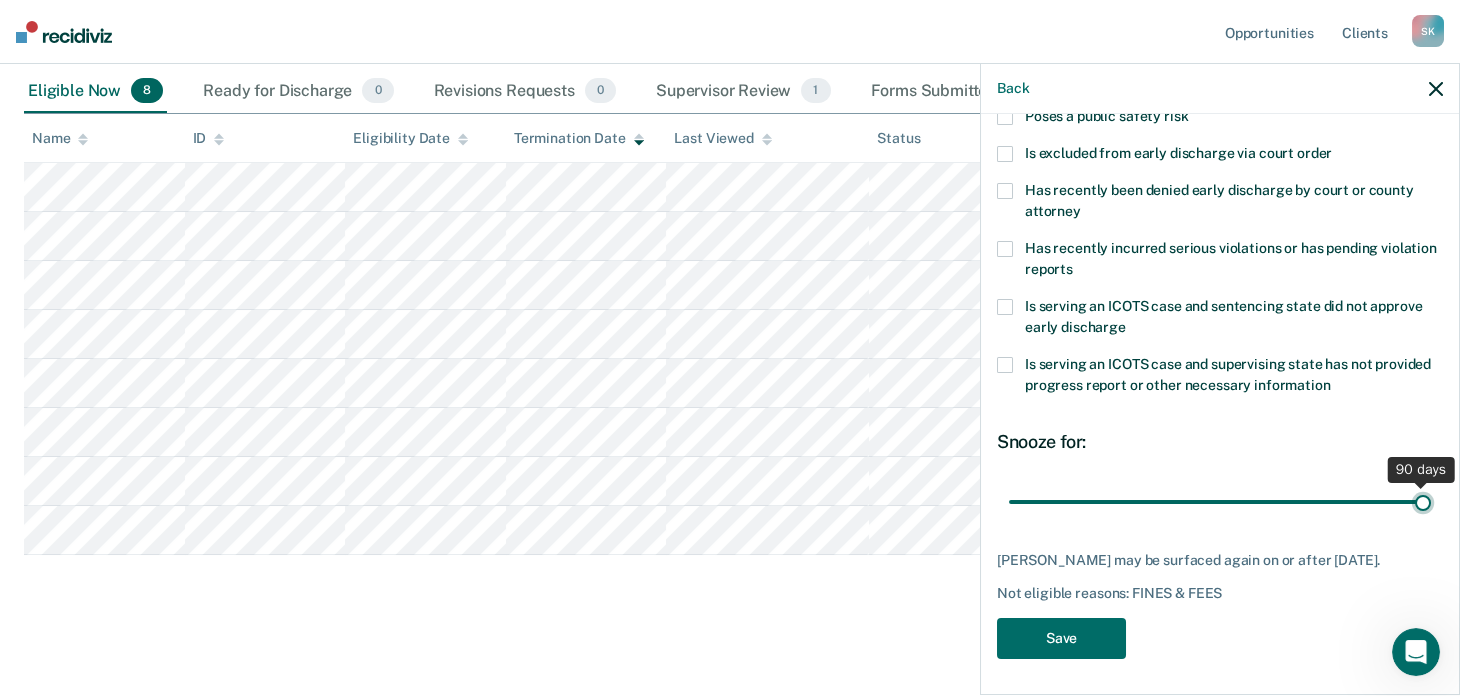 type on "90" 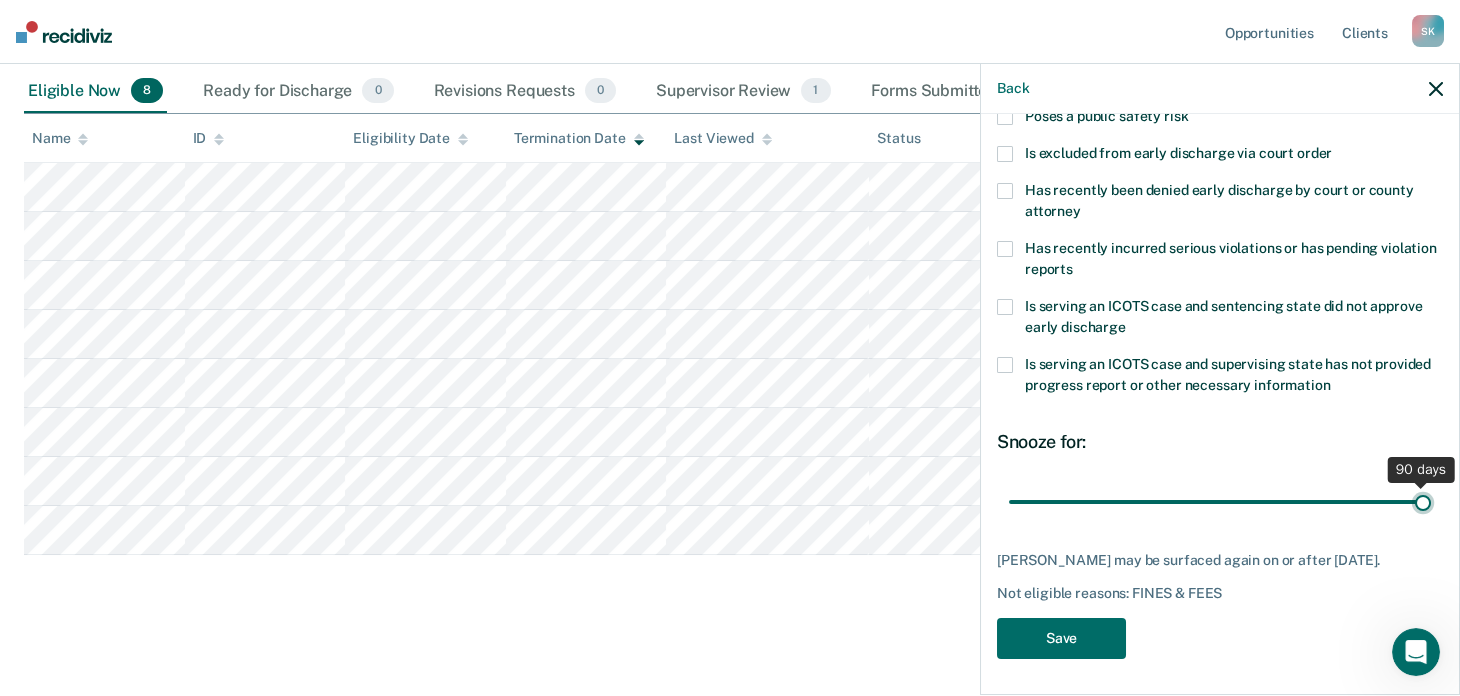 click at bounding box center (1220, 502) 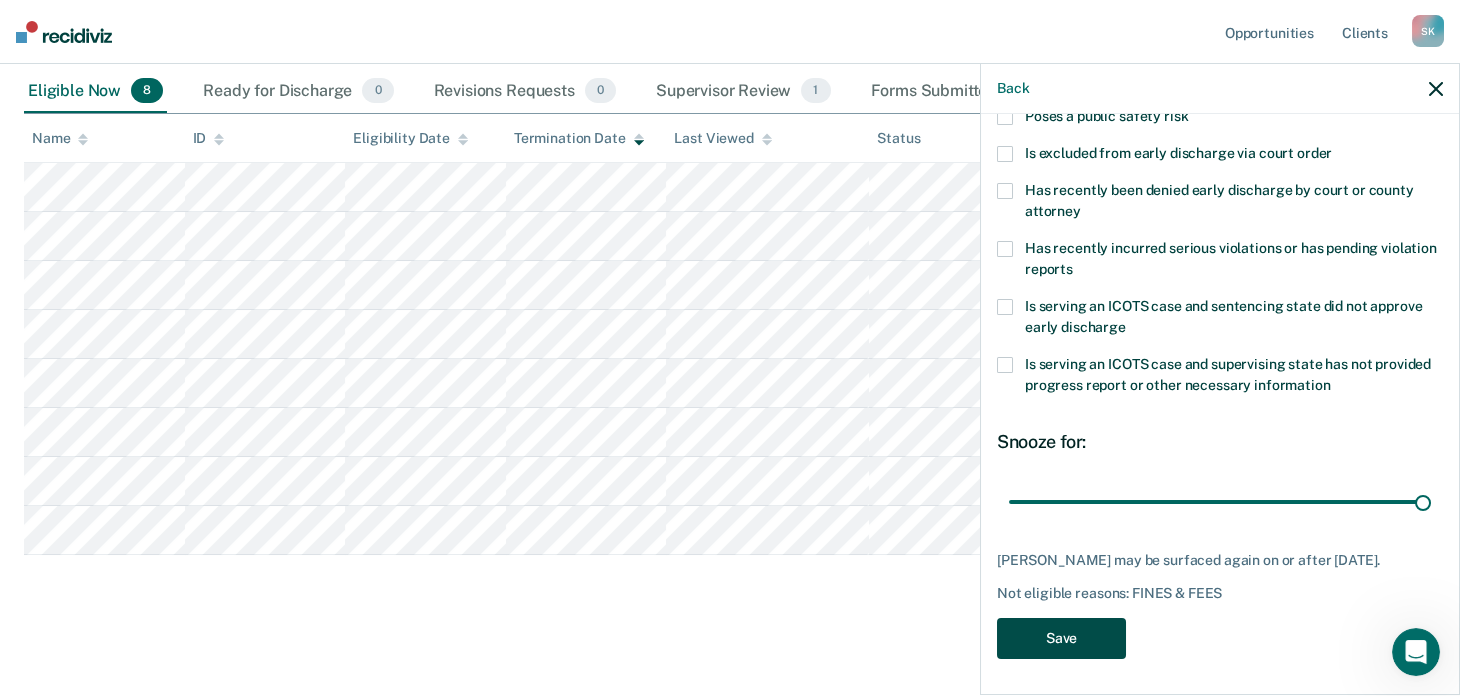 click on "Save" at bounding box center [1061, 638] 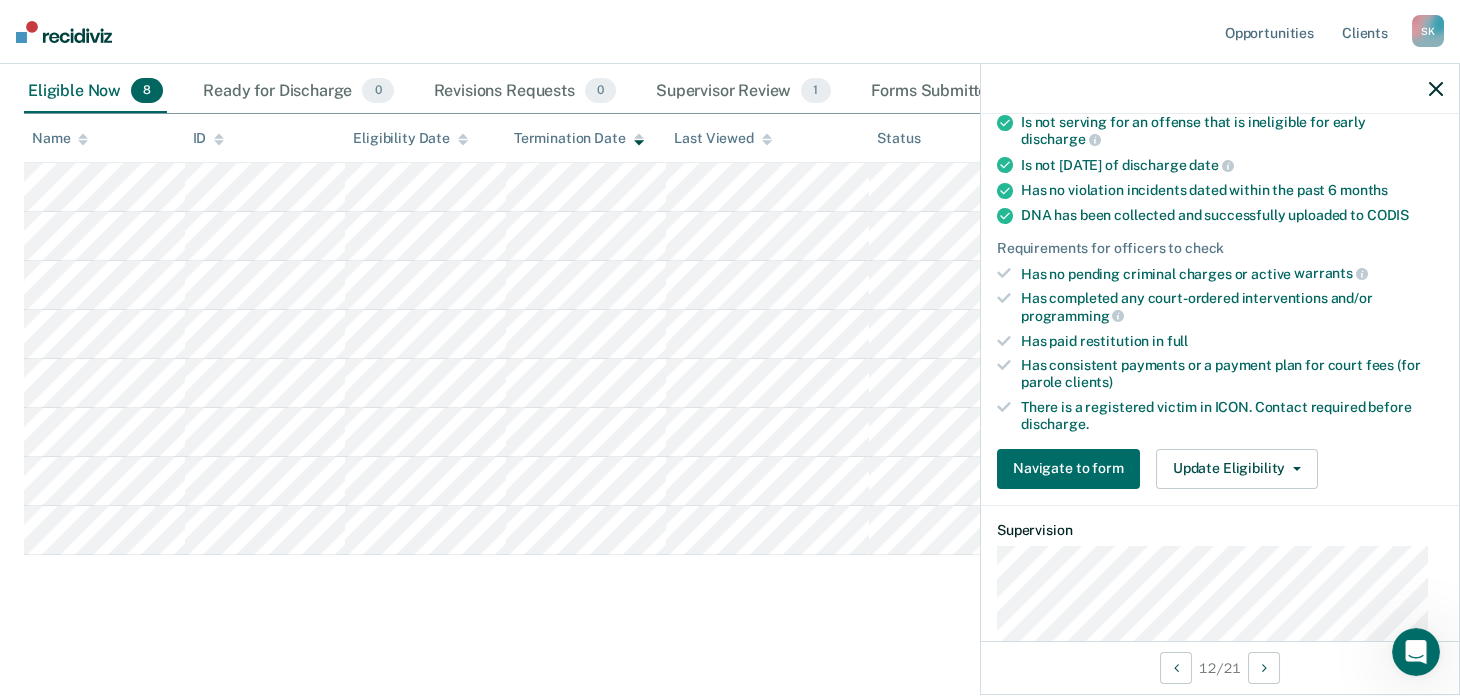 scroll, scrollTop: 407, scrollLeft: 0, axis: vertical 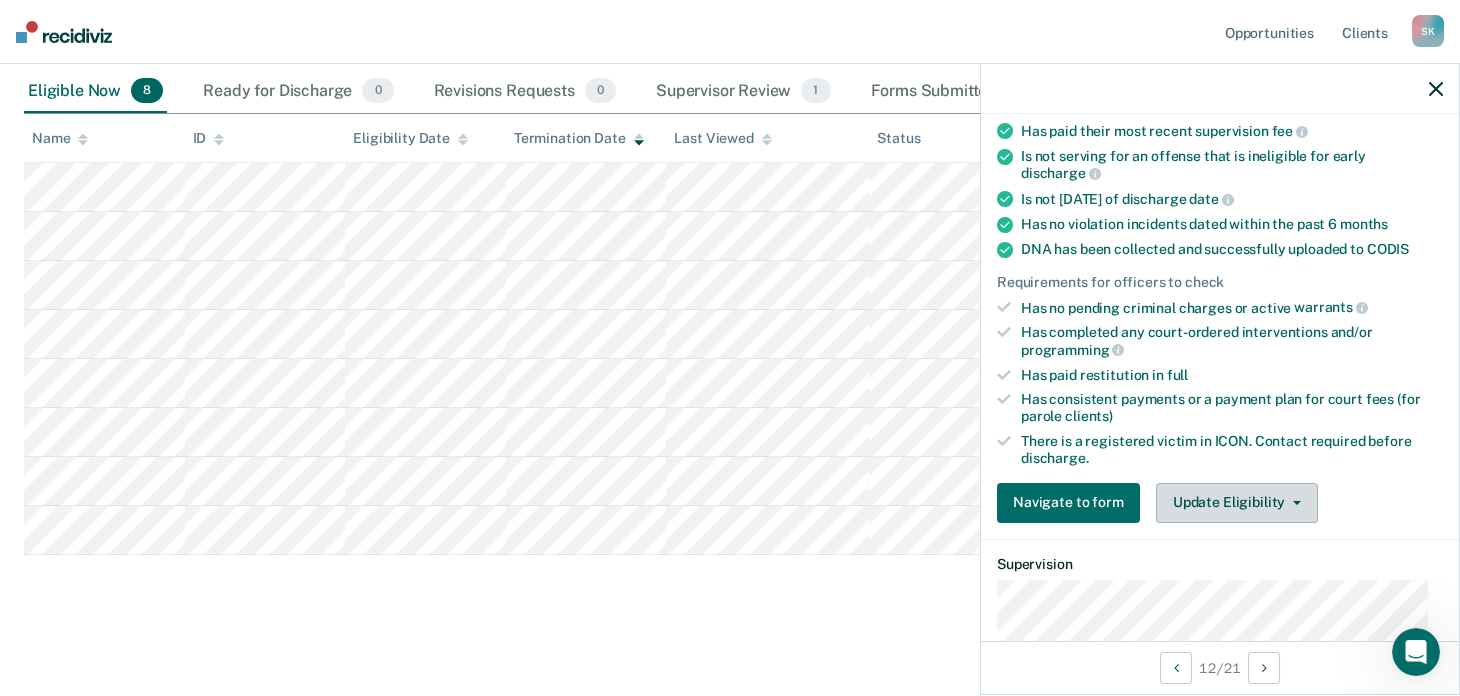click on "Update Eligibility" at bounding box center [1237, 503] 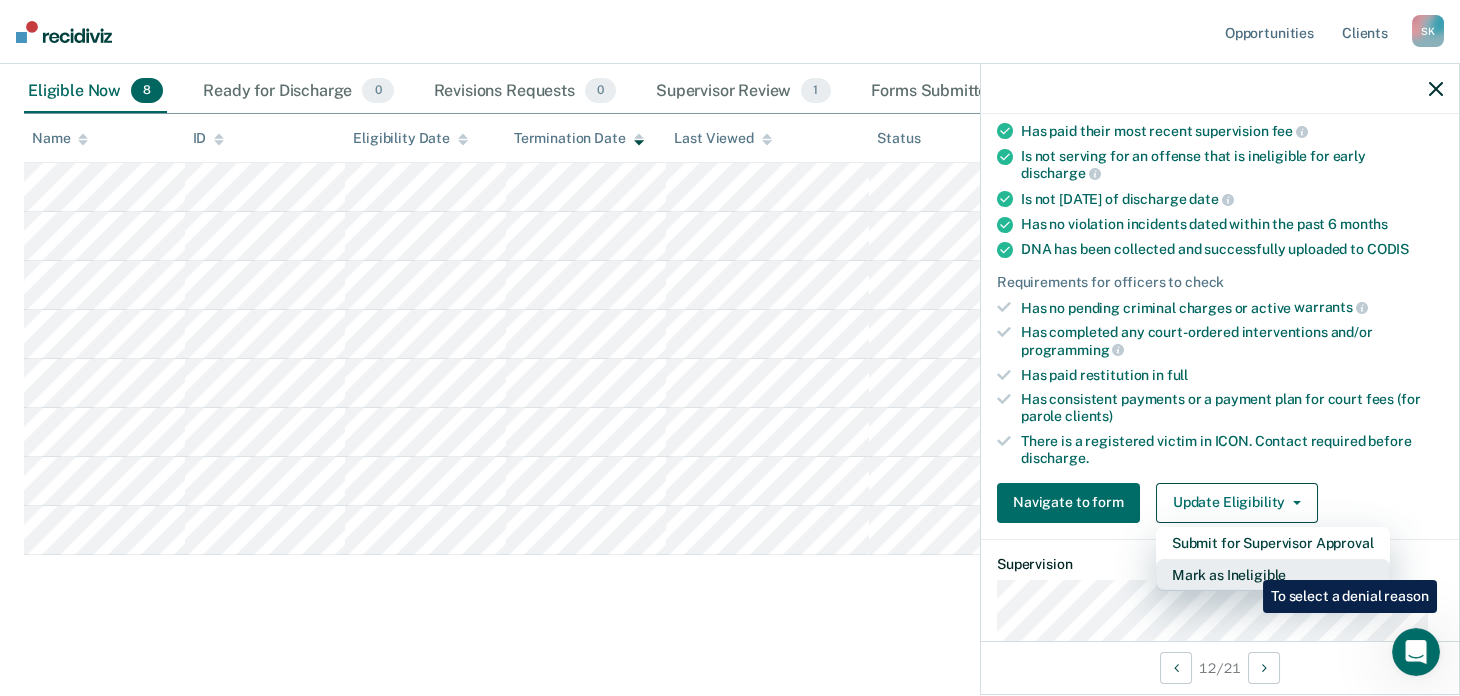 click on "Mark as Ineligible" at bounding box center [1273, 575] 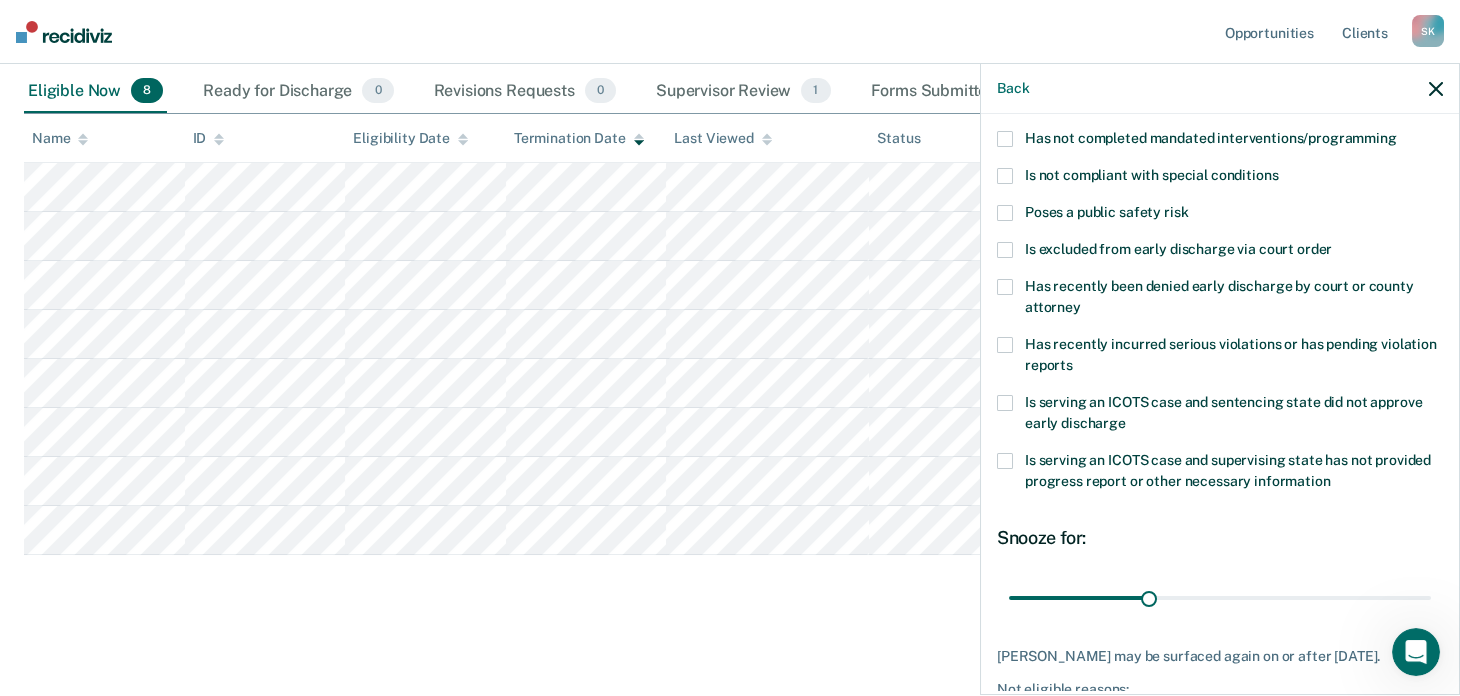 scroll, scrollTop: 0, scrollLeft: 0, axis: both 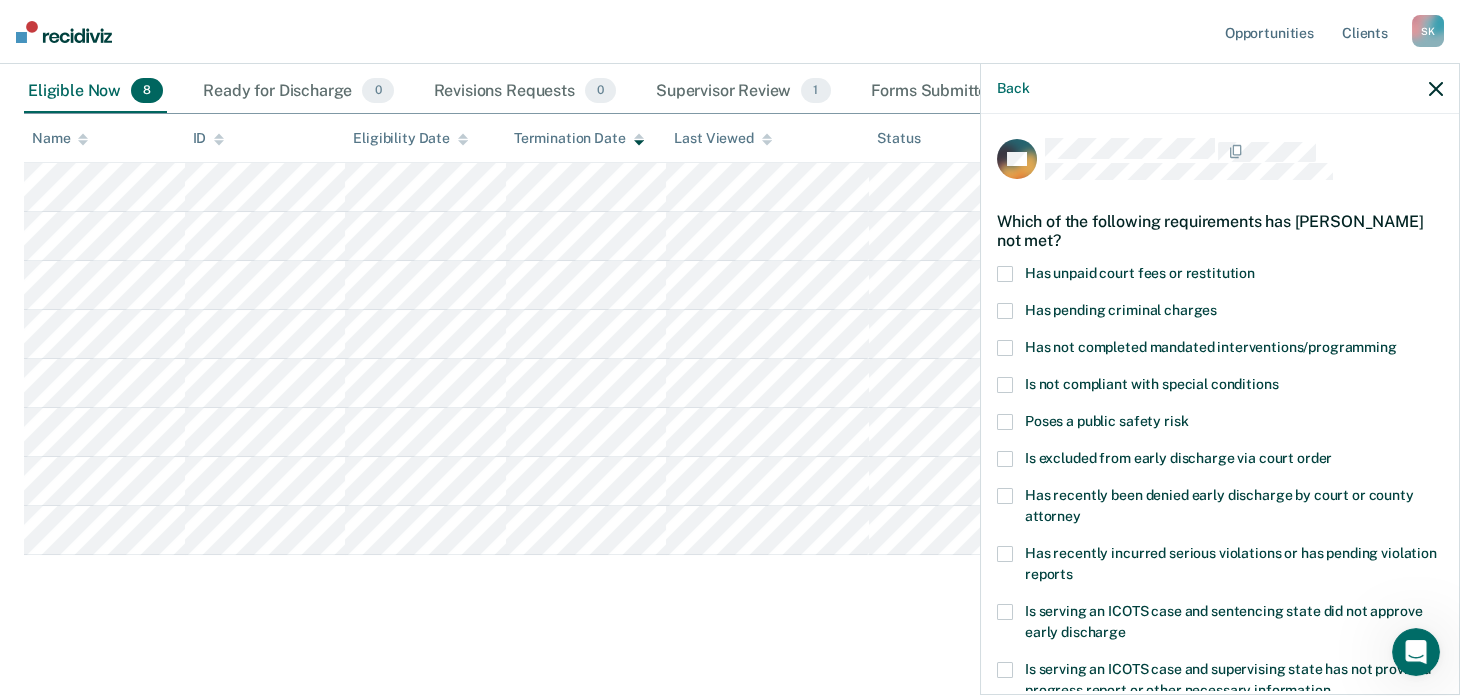 click at bounding box center (1005, 348) 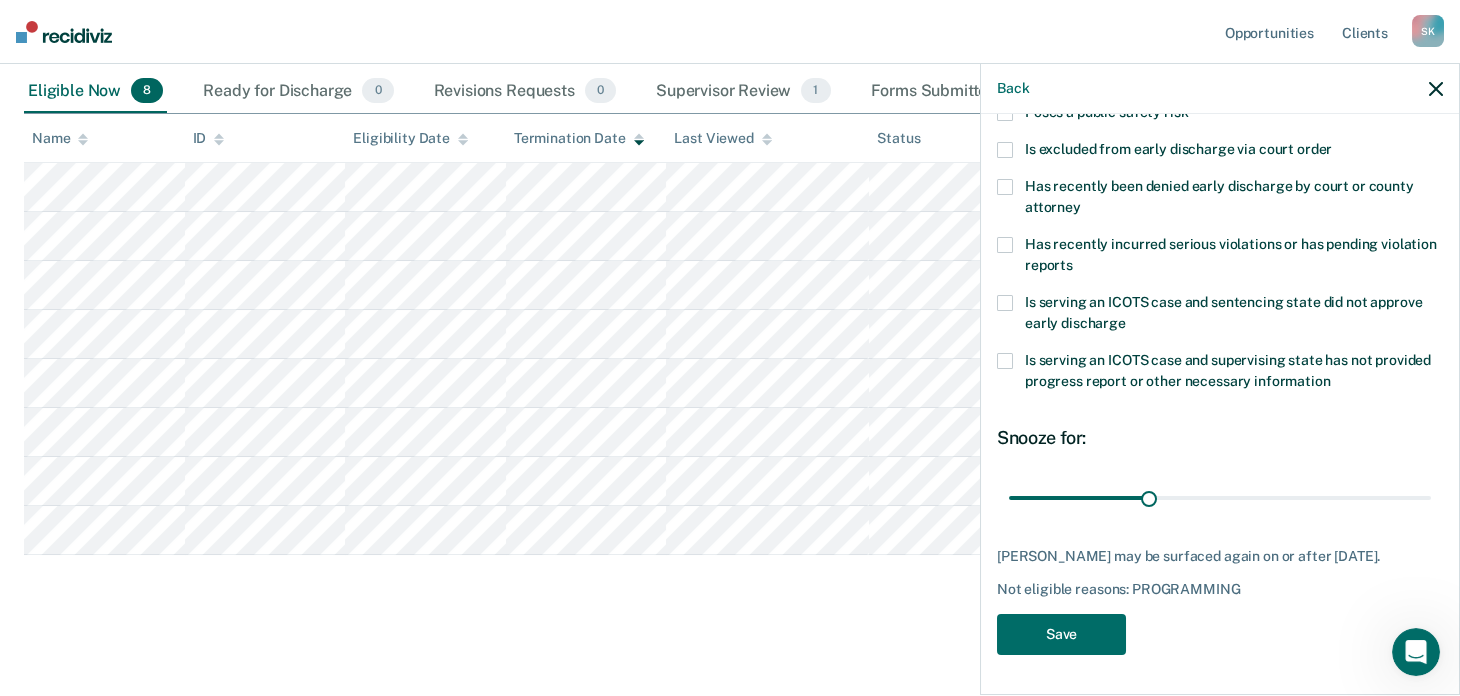 scroll, scrollTop: 322, scrollLeft: 0, axis: vertical 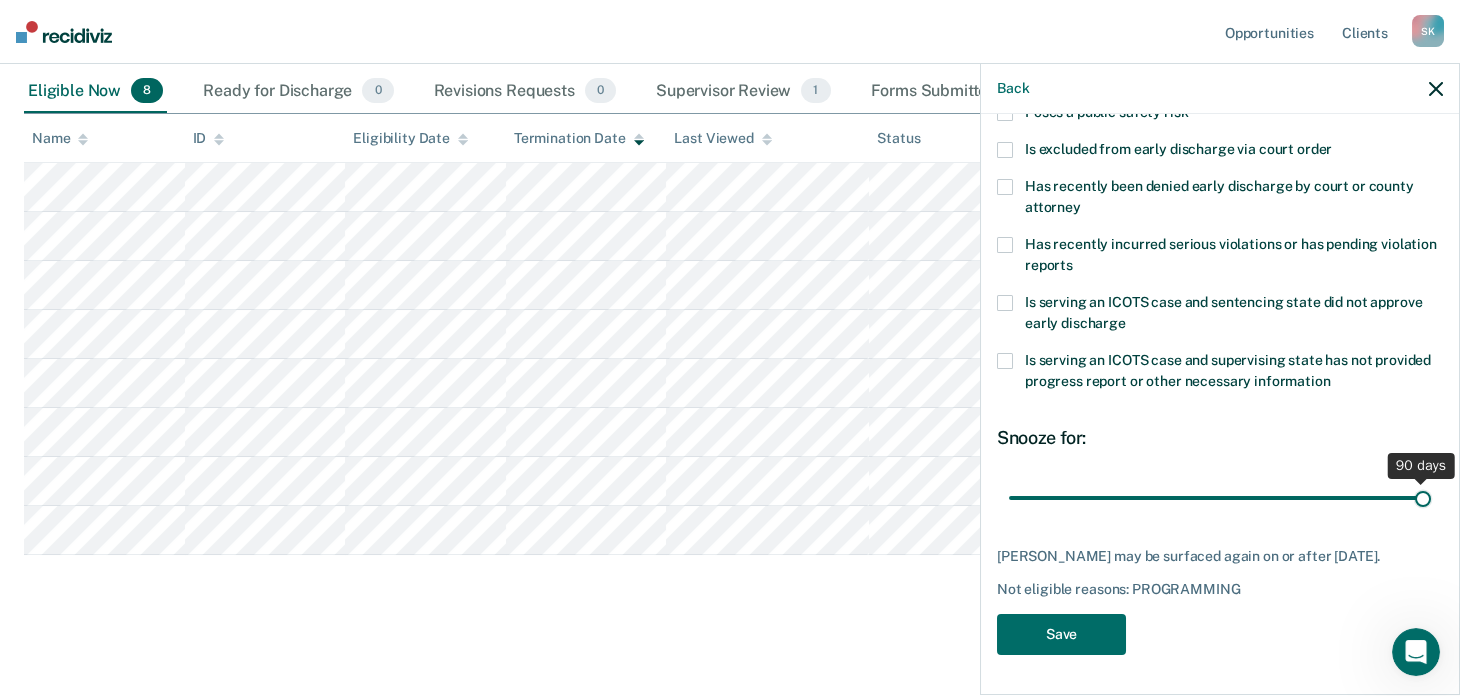 drag, startPoint x: 1145, startPoint y: 479, endPoint x: 1473, endPoint y: 472, distance: 328.07468 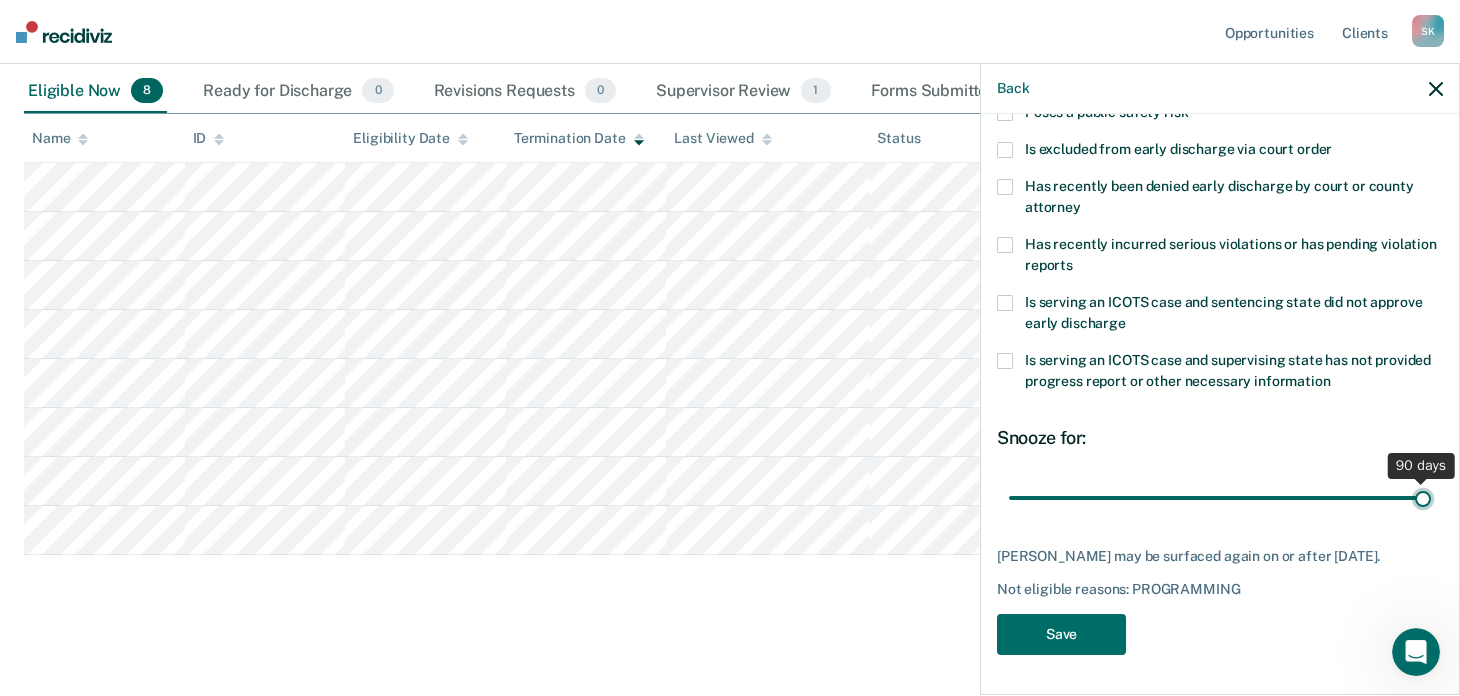 type on "90" 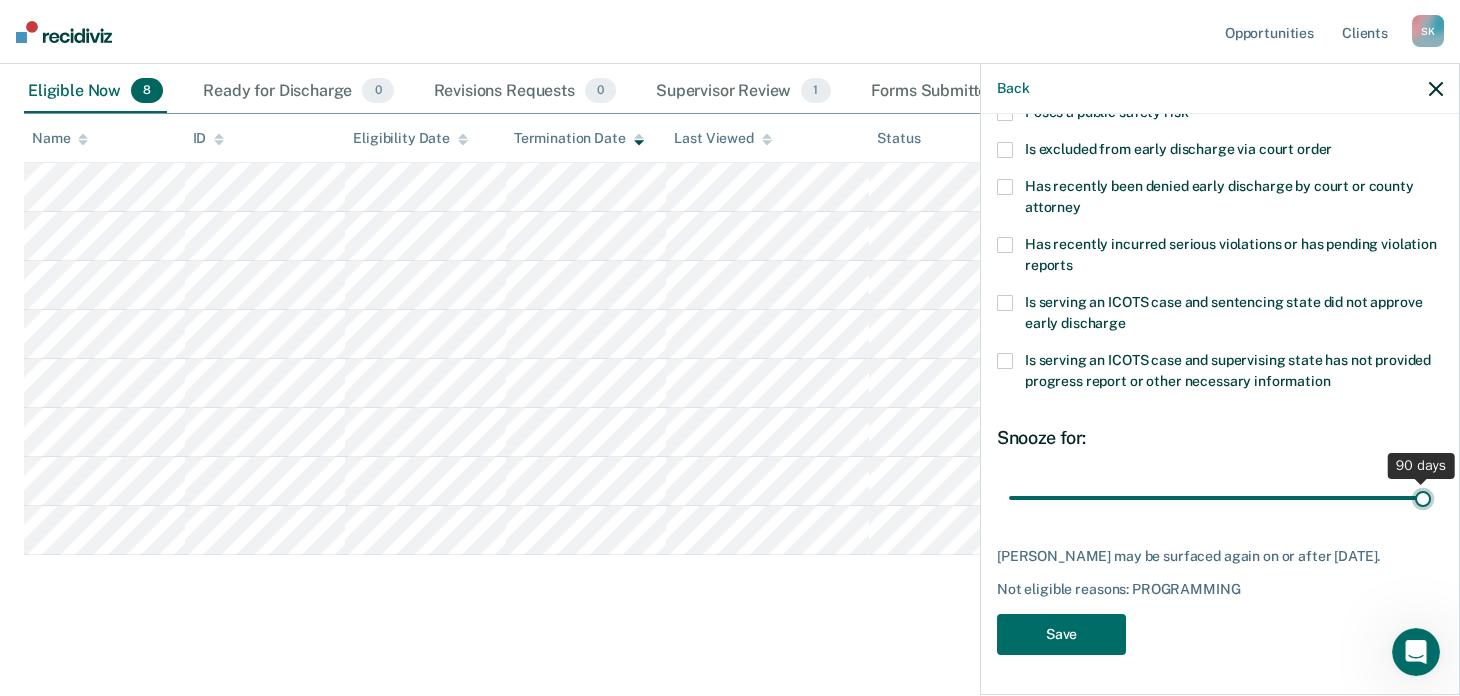 click at bounding box center [1220, 498] 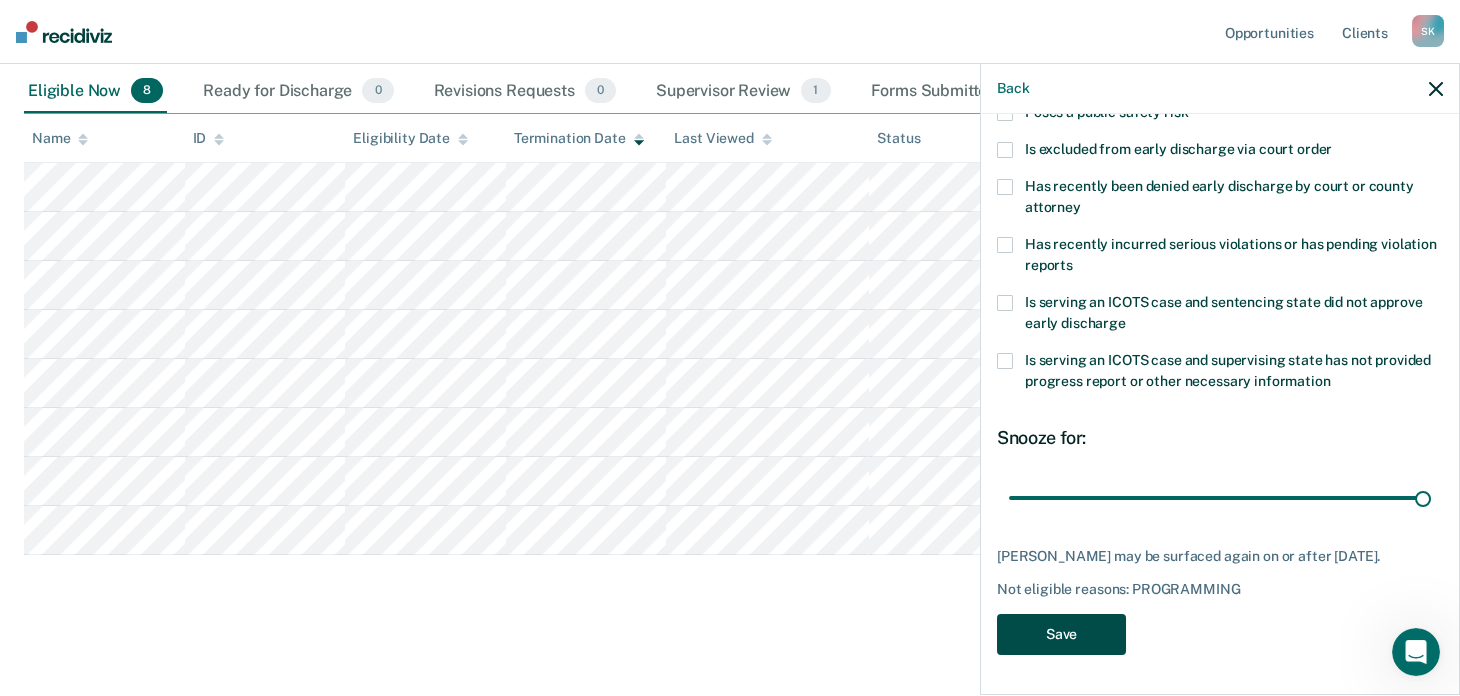 click on "Save" at bounding box center [1061, 634] 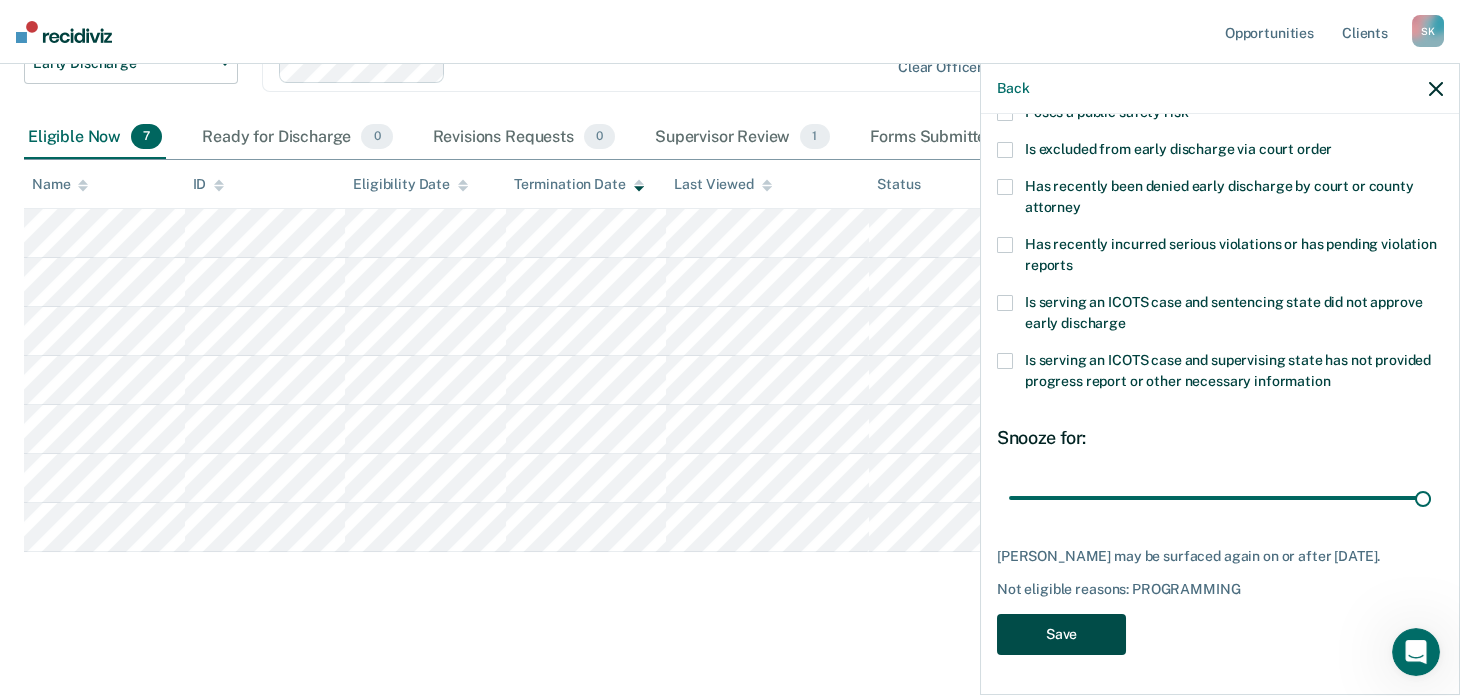 scroll, scrollTop: 165, scrollLeft: 0, axis: vertical 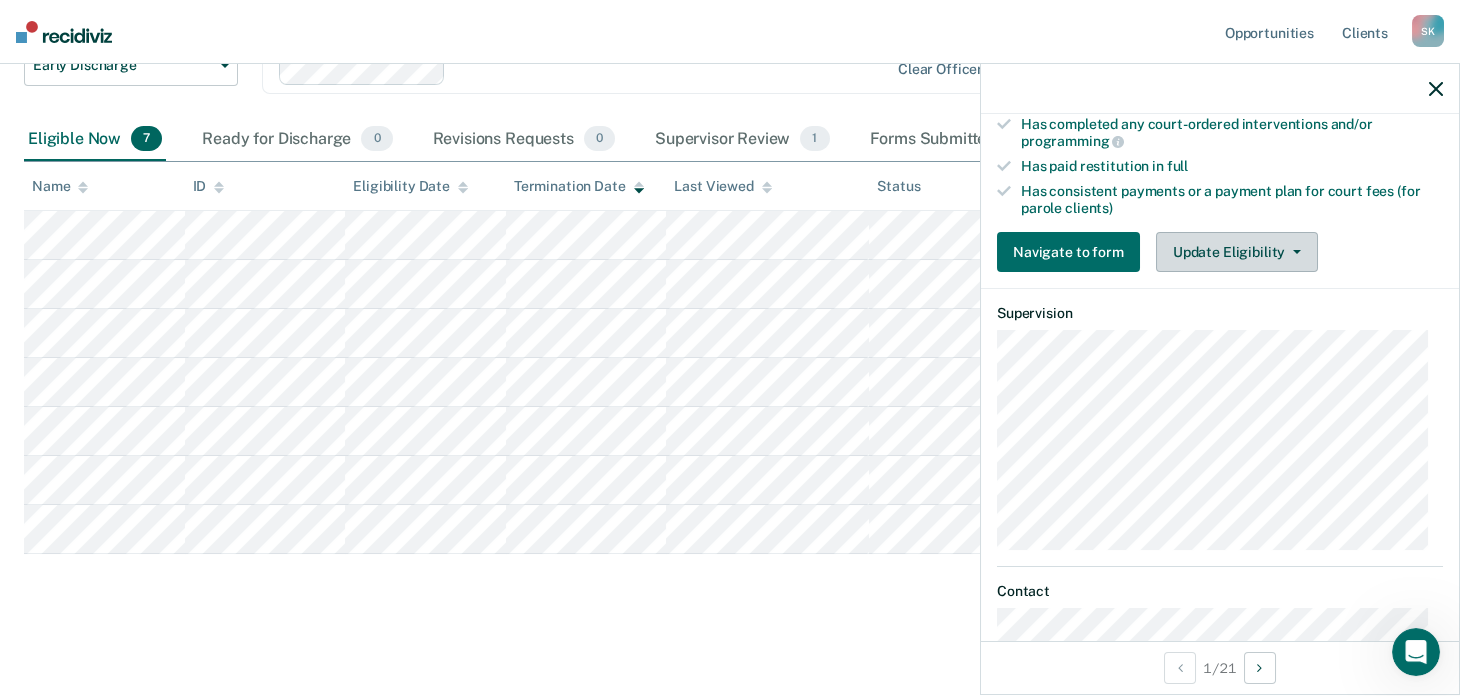 drag, startPoint x: 1215, startPoint y: 240, endPoint x: 1218, endPoint y: 260, distance: 20.22375 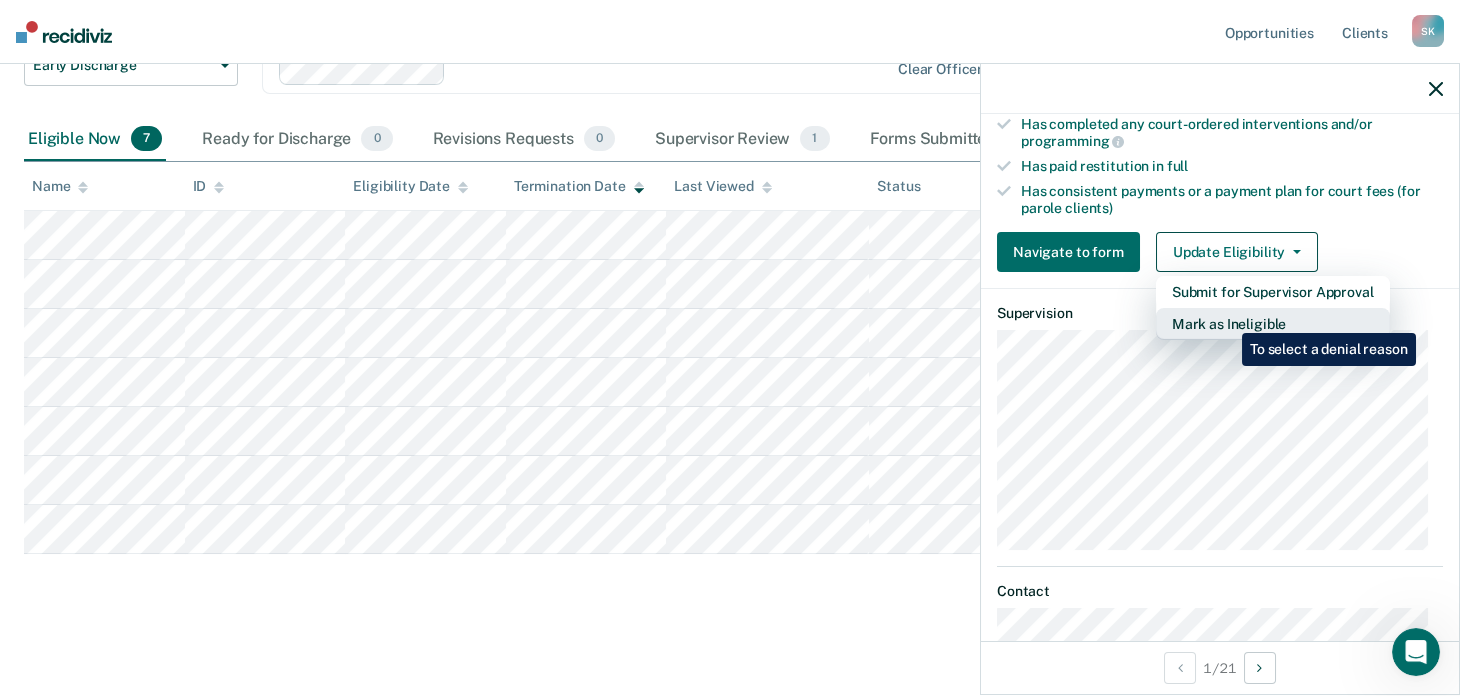 click on "Mark as Ineligible" at bounding box center (1273, 324) 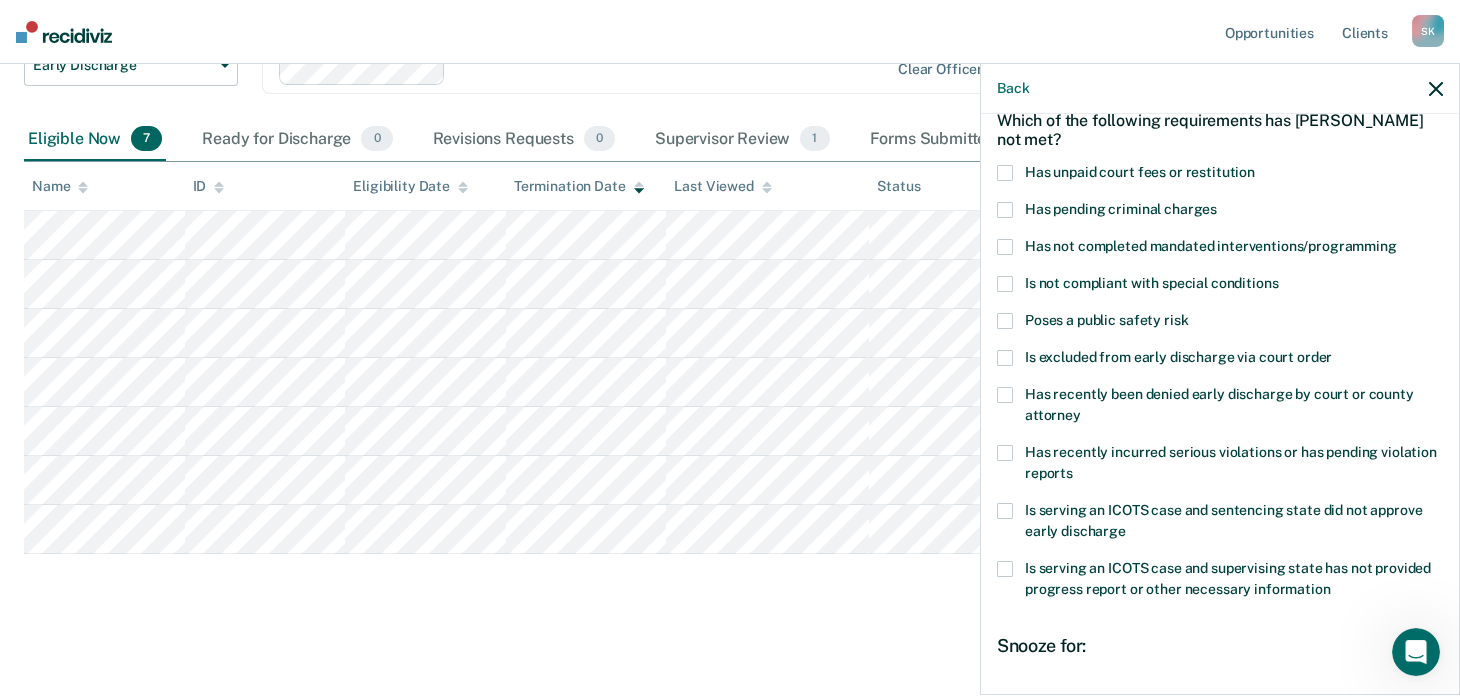scroll, scrollTop: 0, scrollLeft: 0, axis: both 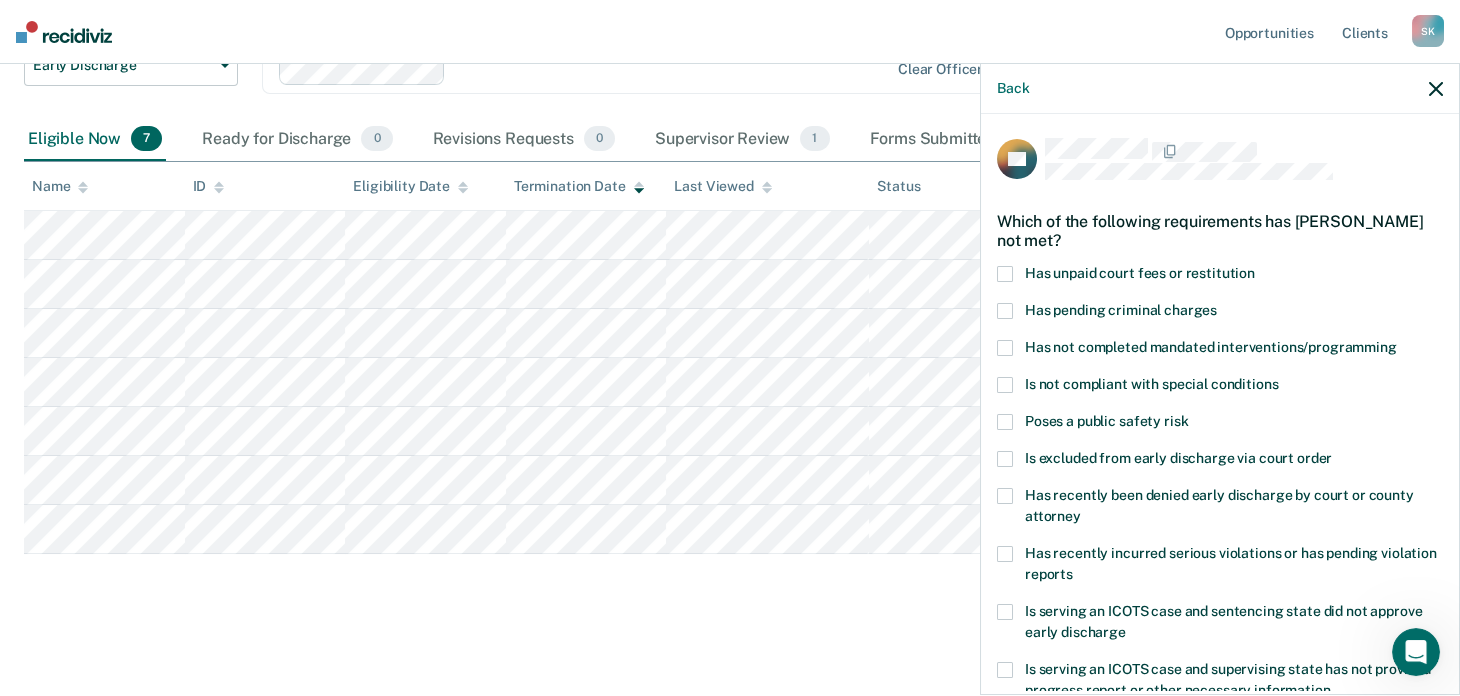 click at bounding box center [1005, 274] 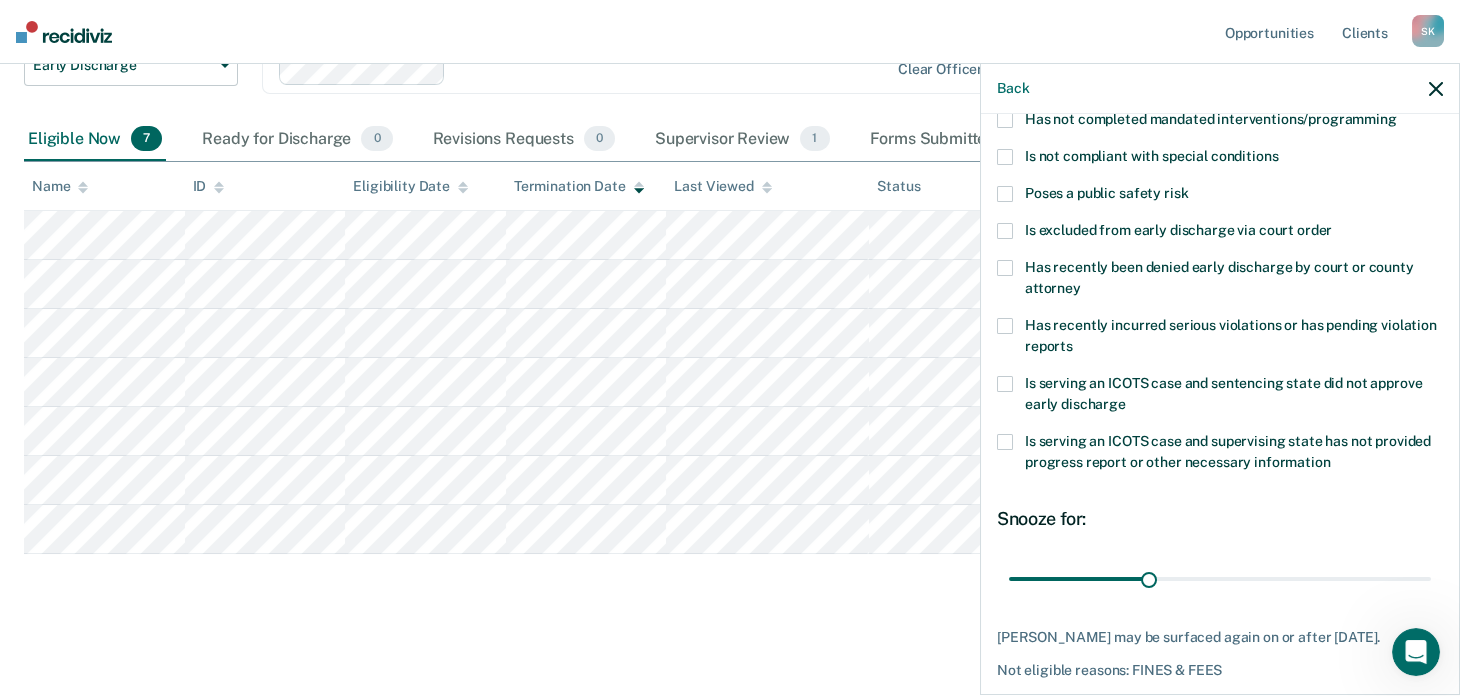 scroll, scrollTop: 305, scrollLeft: 0, axis: vertical 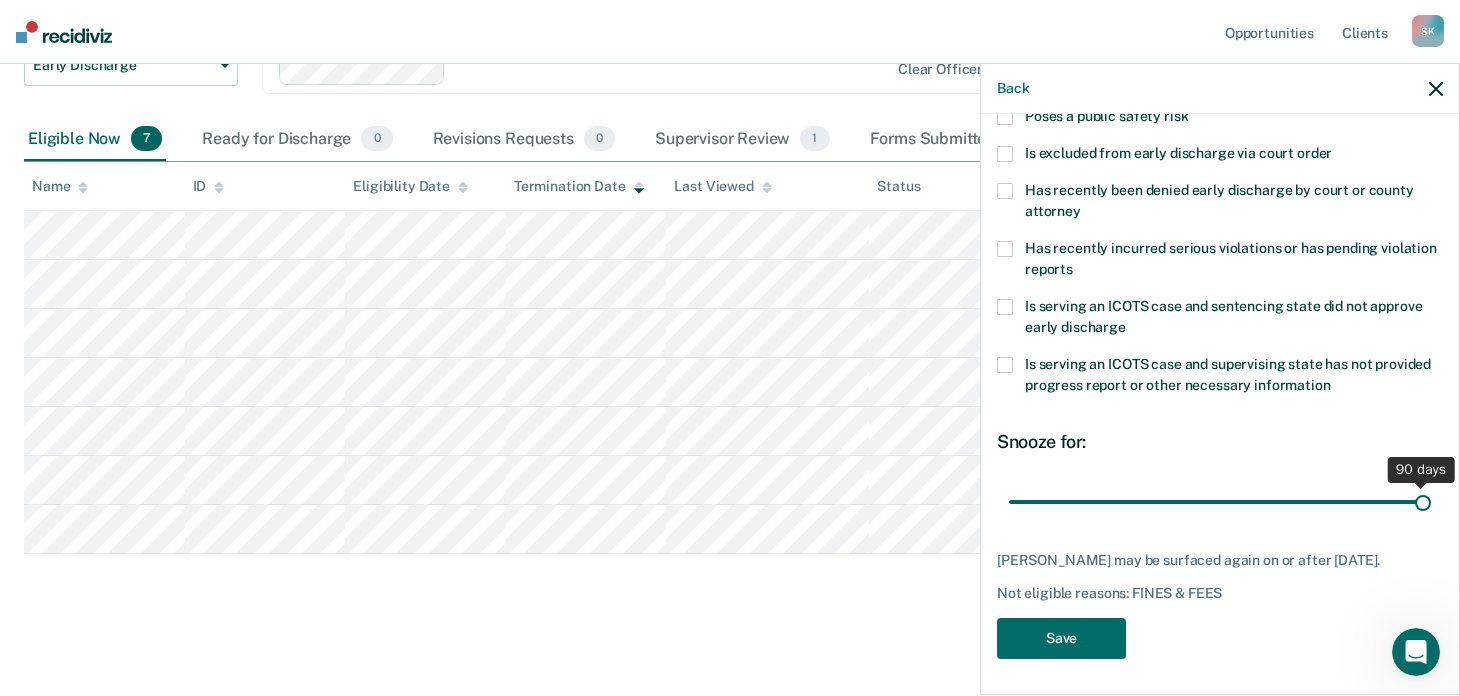 drag, startPoint x: 1142, startPoint y: 497, endPoint x: 1473, endPoint y: 512, distance: 331.3397 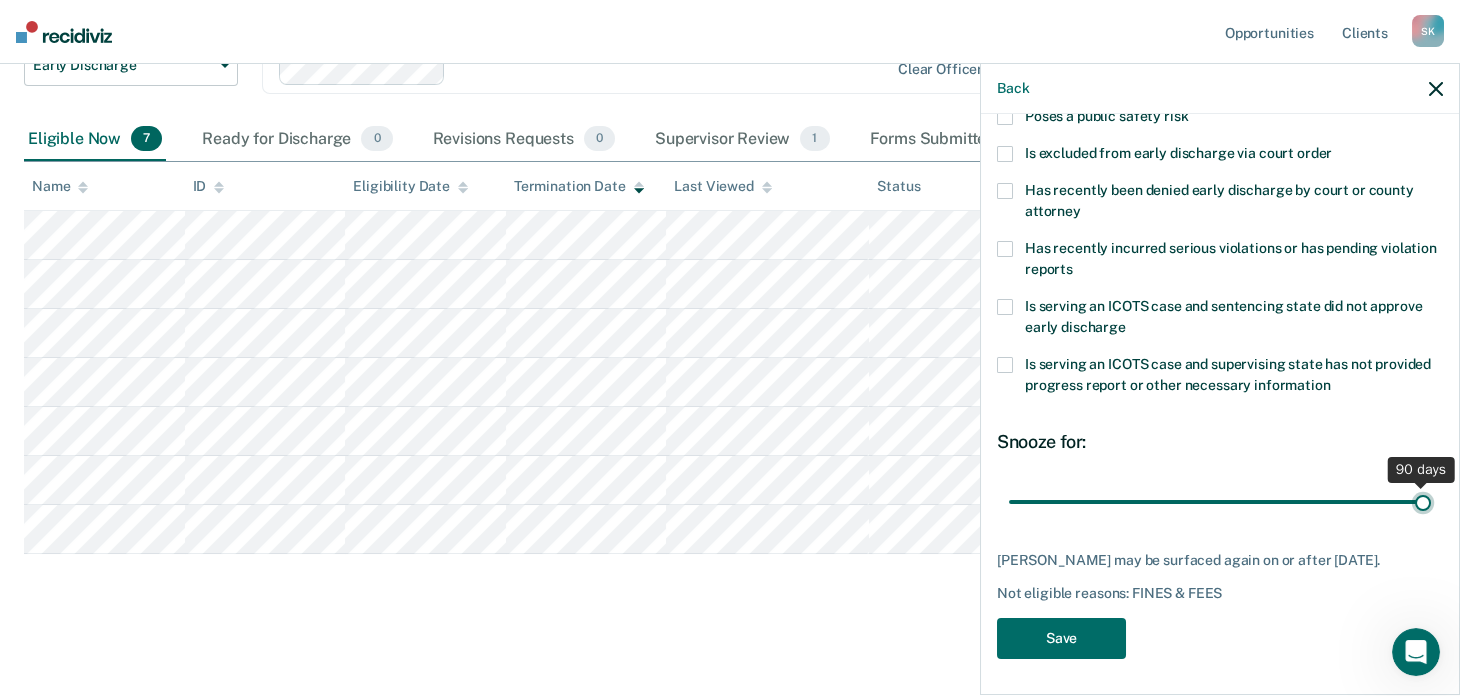 type on "90" 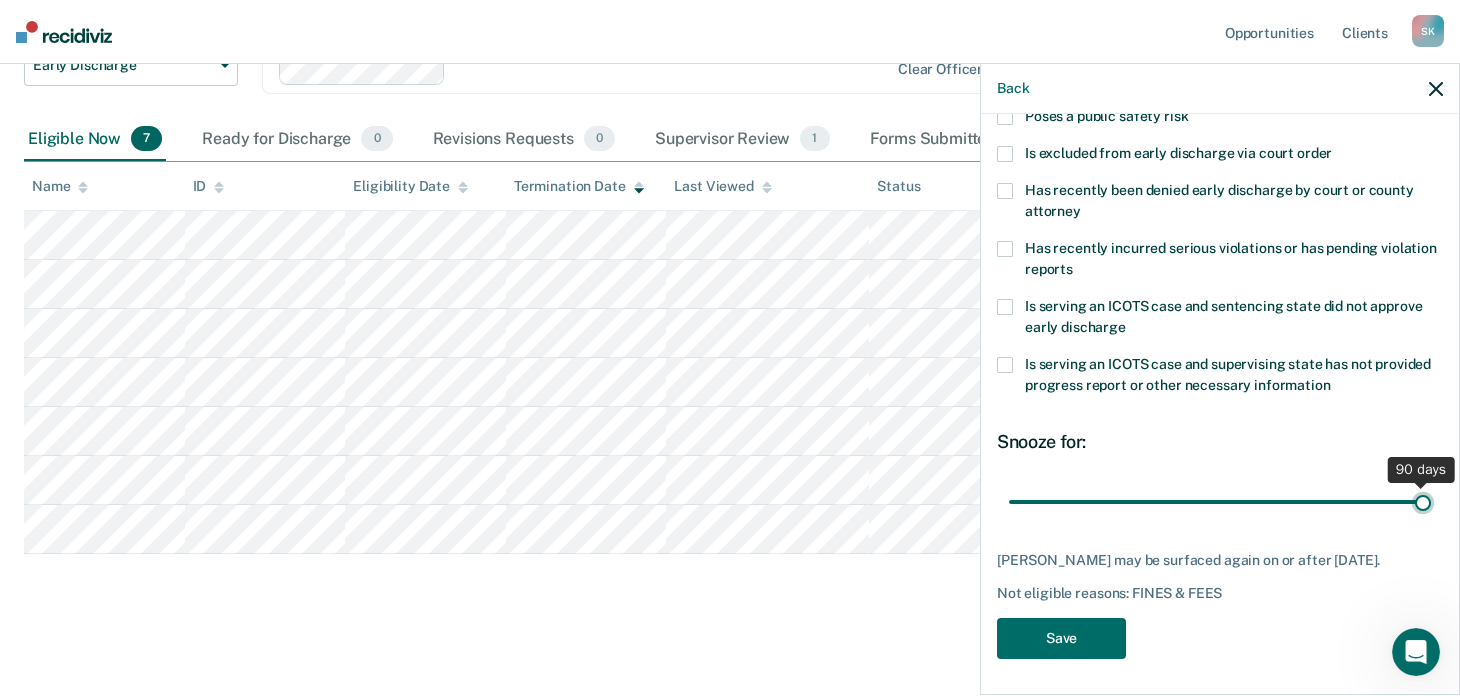 click at bounding box center (1220, 502) 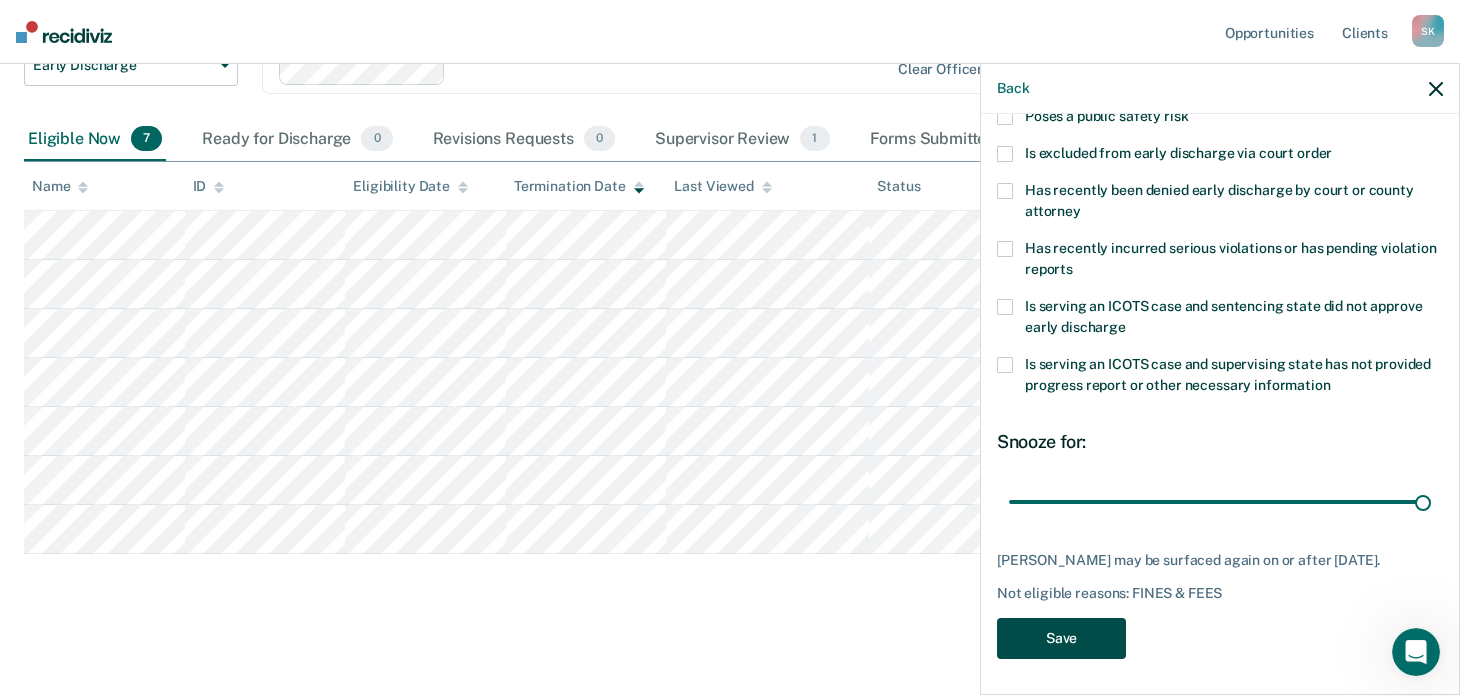 click on "Save" at bounding box center (1061, 638) 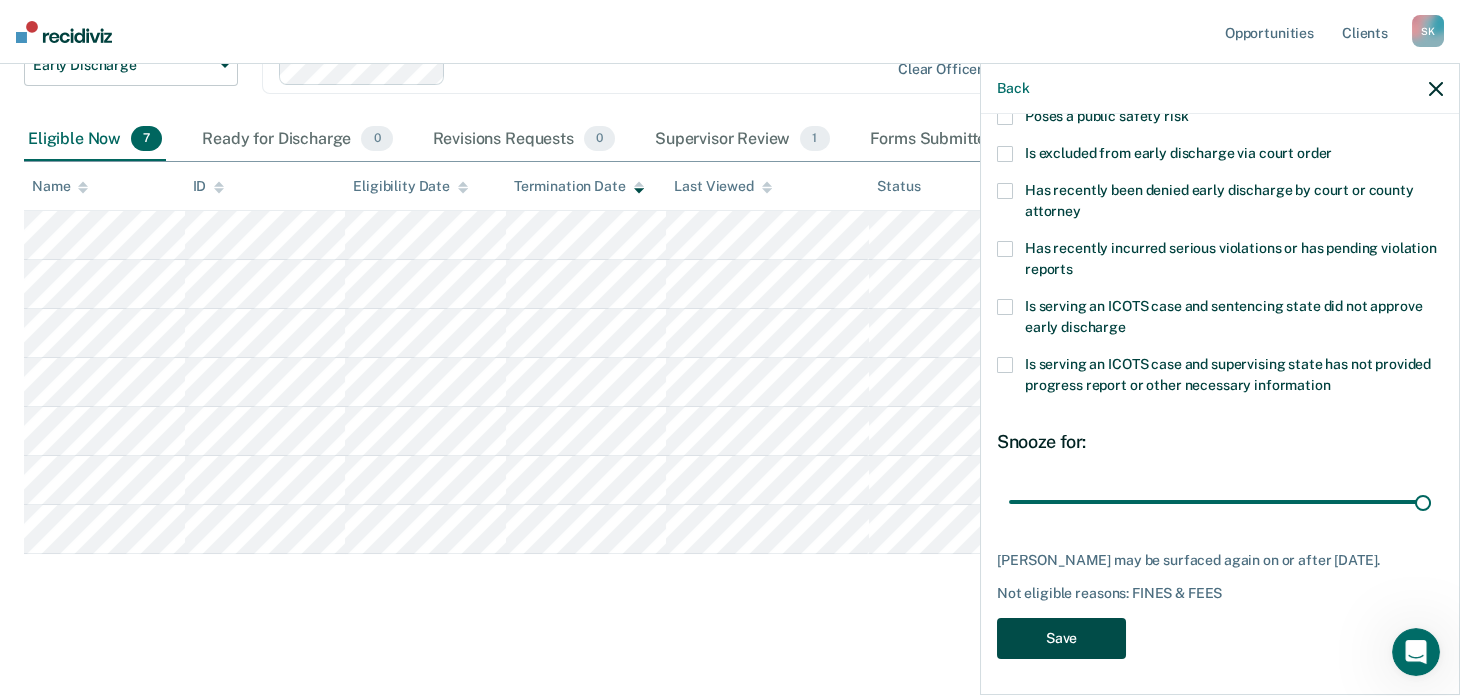 scroll, scrollTop: 115, scrollLeft: 0, axis: vertical 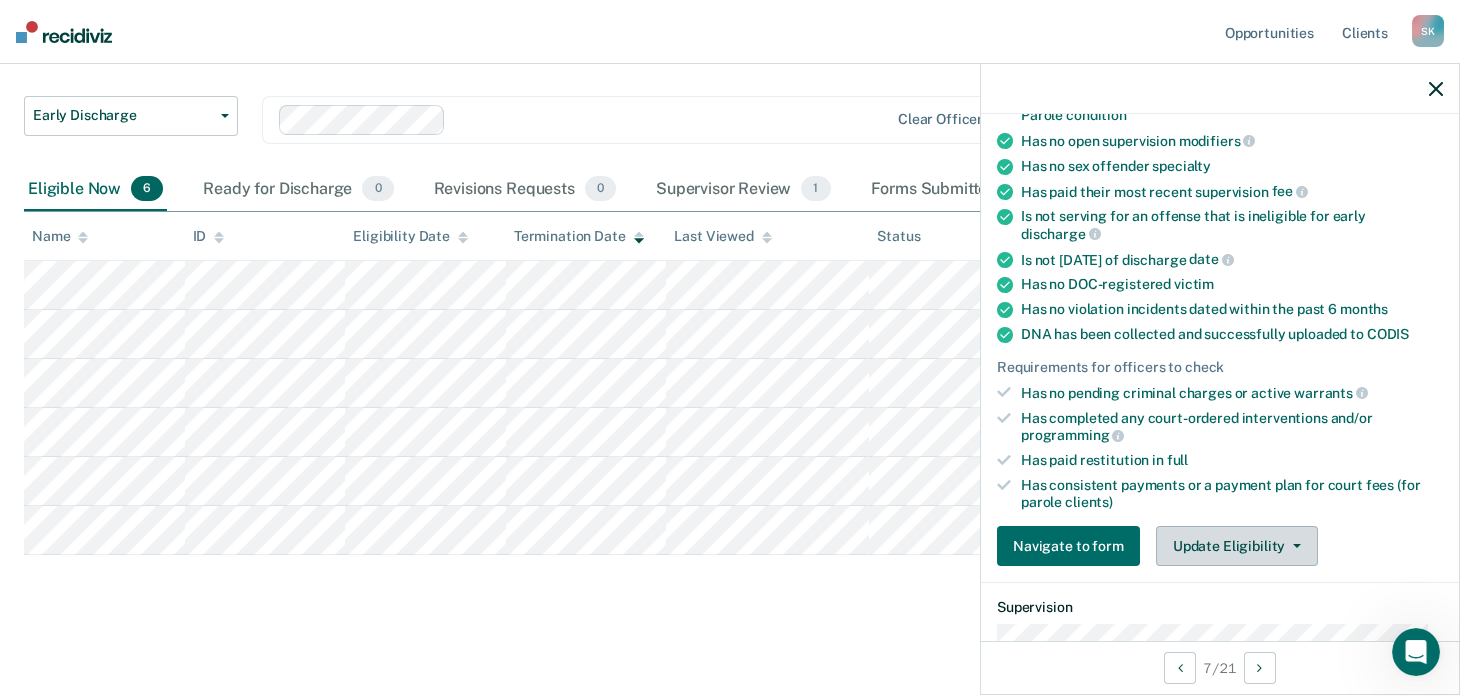 click on "Update Eligibility" at bounding box center (1237, 546) 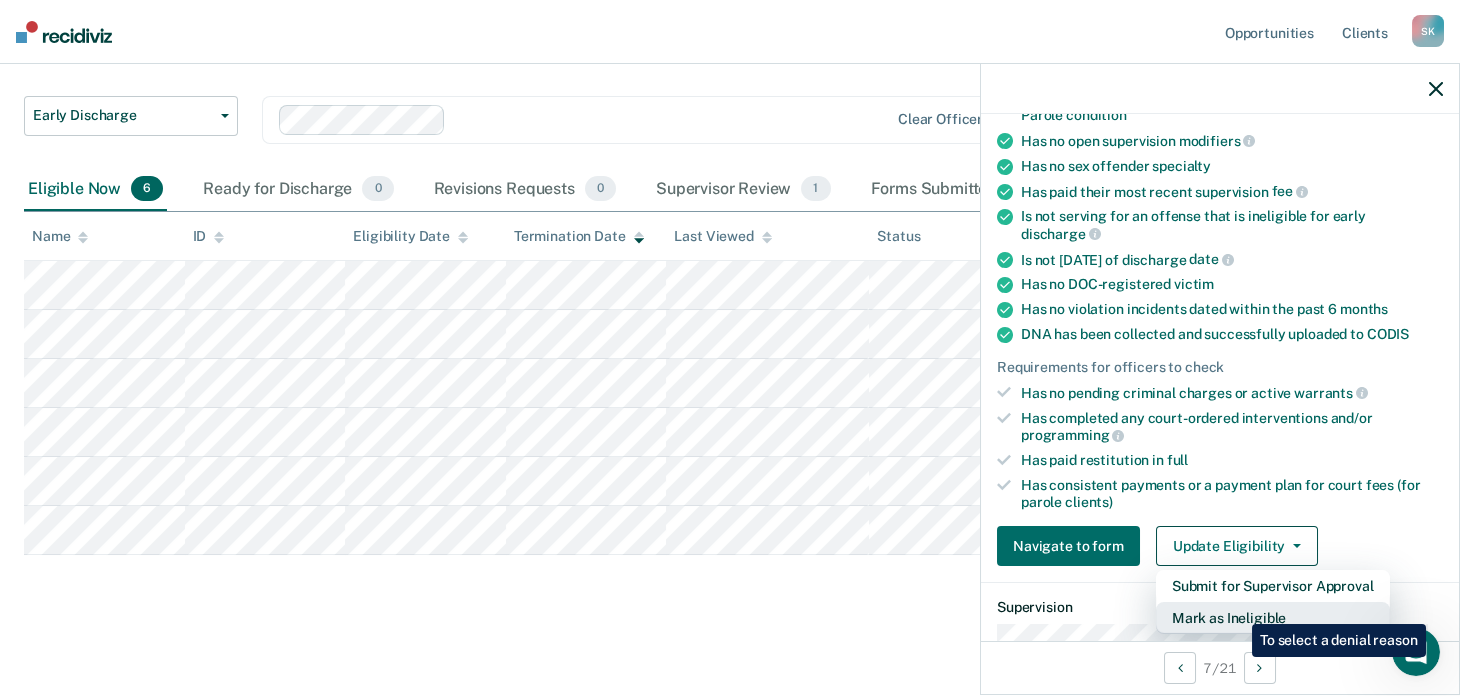 click on "Mark as Ineligible" at bounding box center [1273, 618] 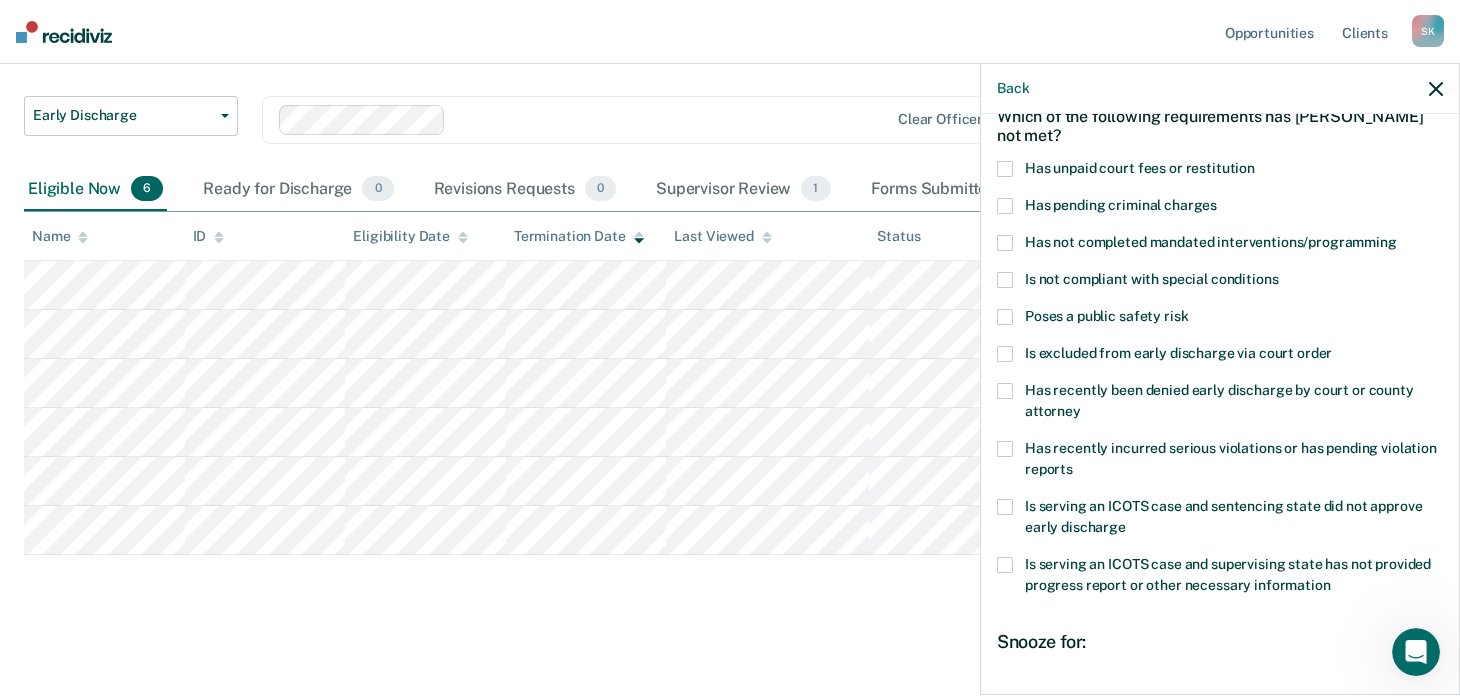 scroll, scrollTop: 0, scrollLeft: 0, axis: both 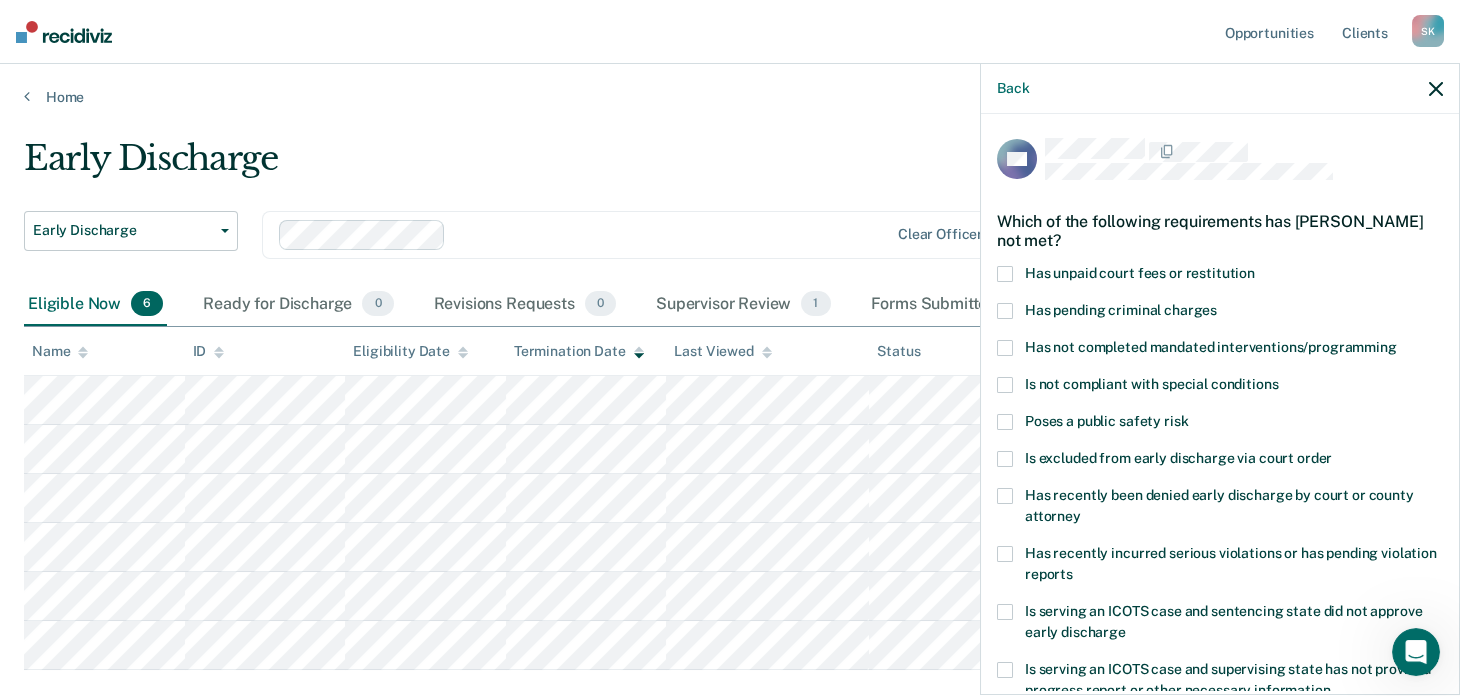 click at bounding box center (1005, 274) 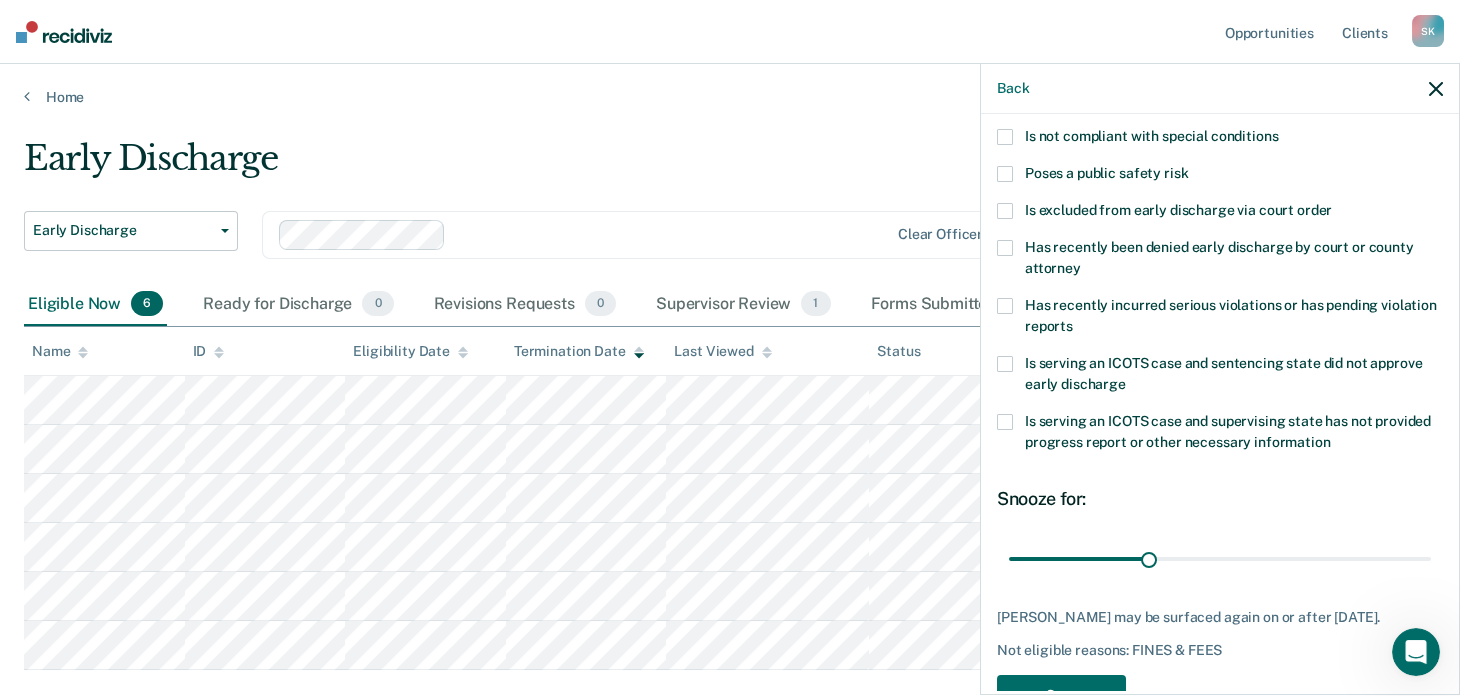 scroll, scrollTop: 305, scrollLeft: 0, axis: vertical 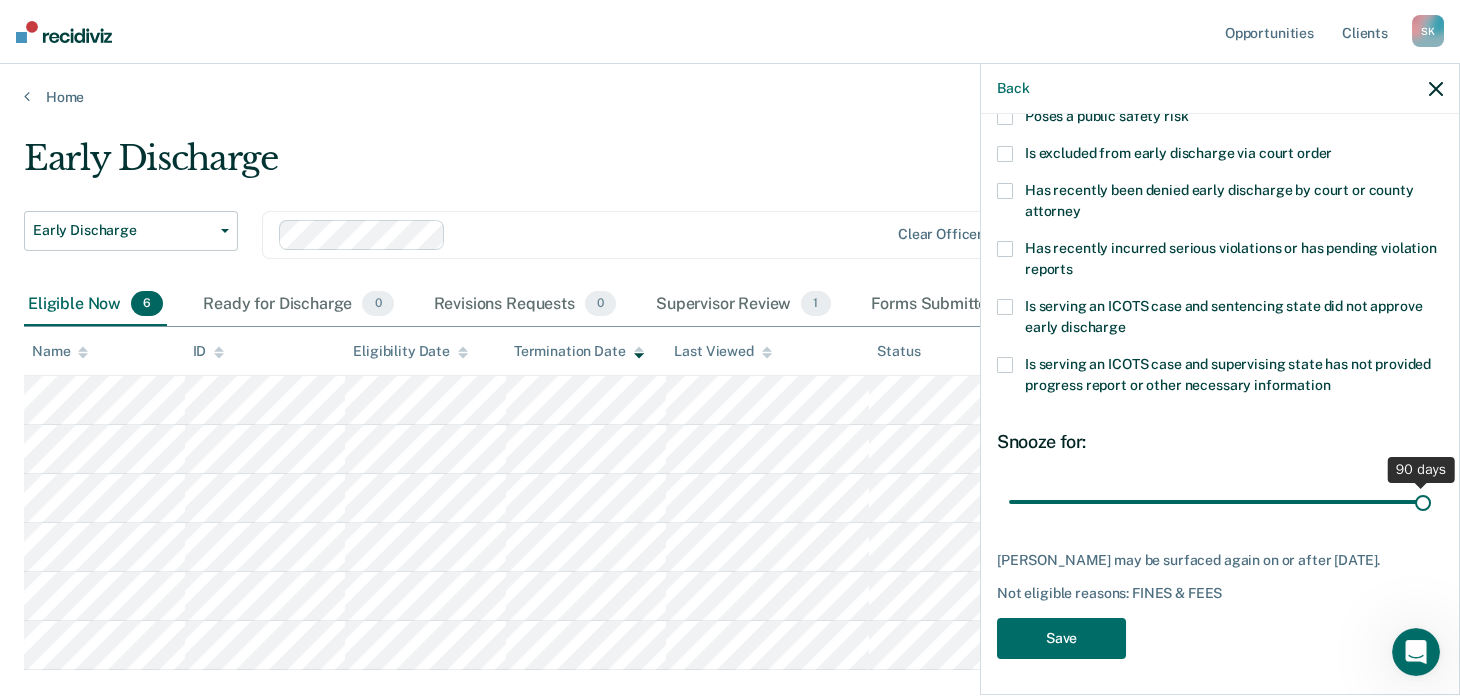 drag, startPoint x: 1222, startPoint y: 494, endPoint x: 1412, endPoint y: 487, distance: 190.1289 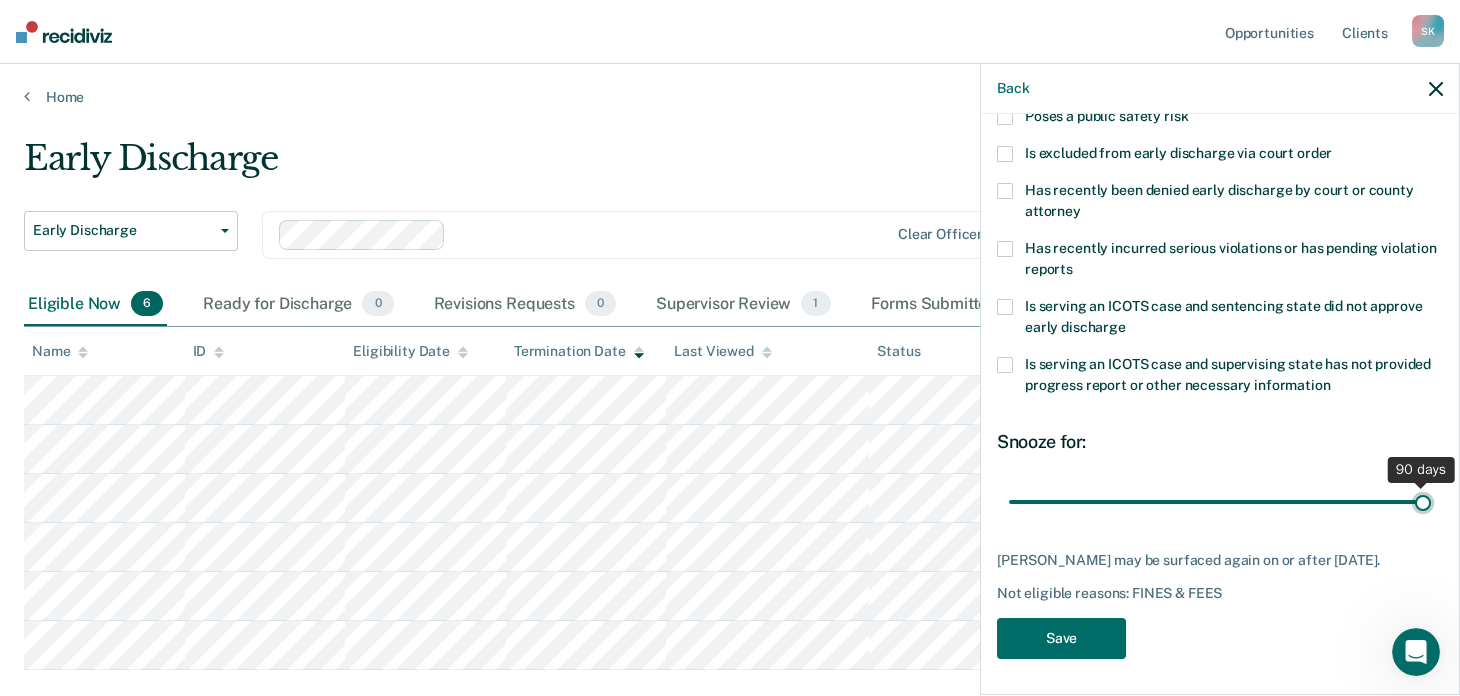 type on "90" 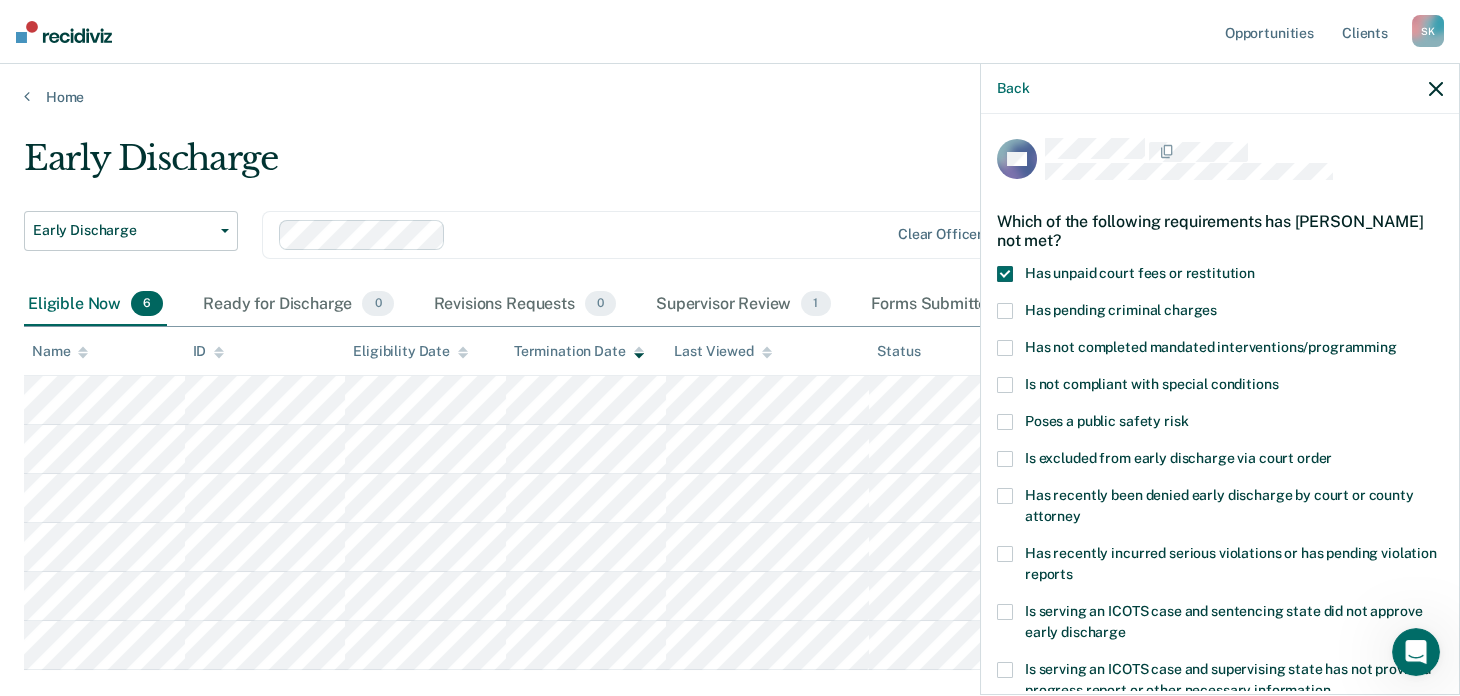 scroll, scrollTop: 305, scrollLeft: 0, axis: vertical 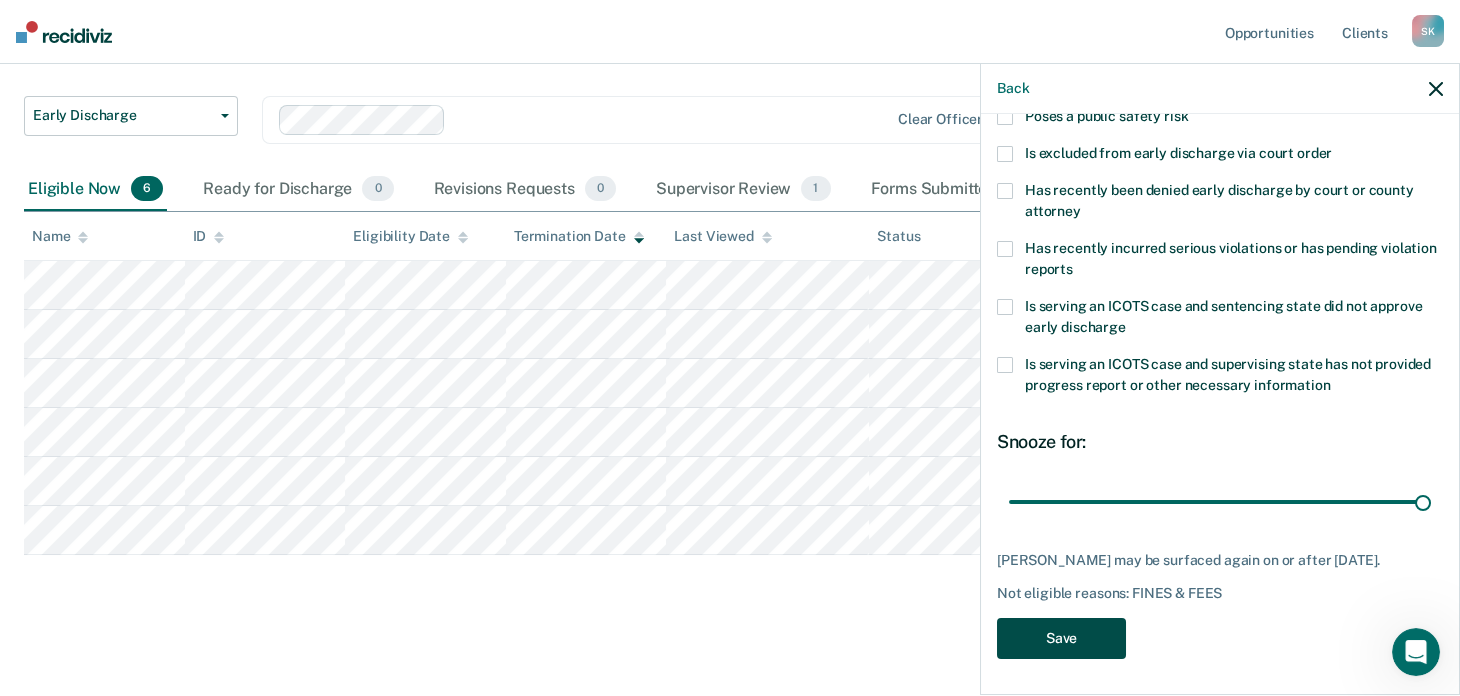 click on "Save" at bounding box center [1061, 638] 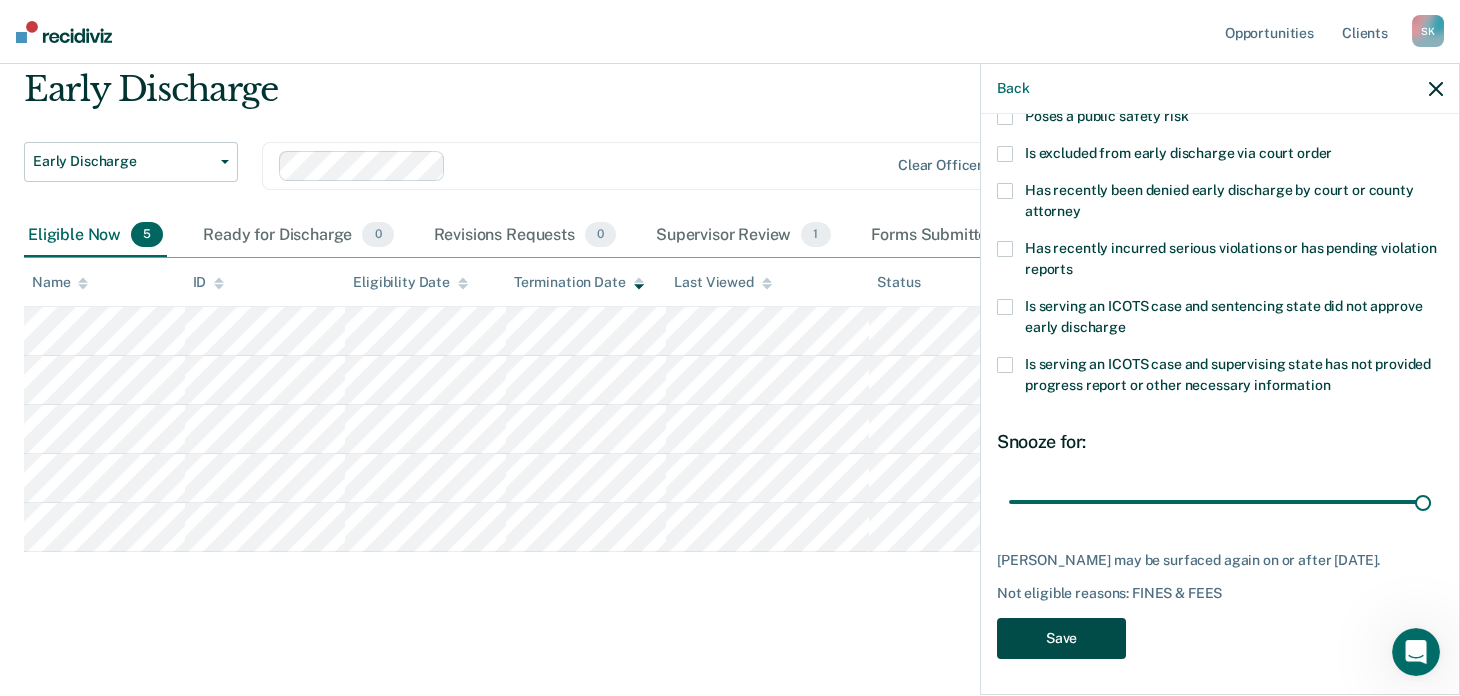 scroll, scrollTop: 66, scrollLeft: 0, axis: vertical 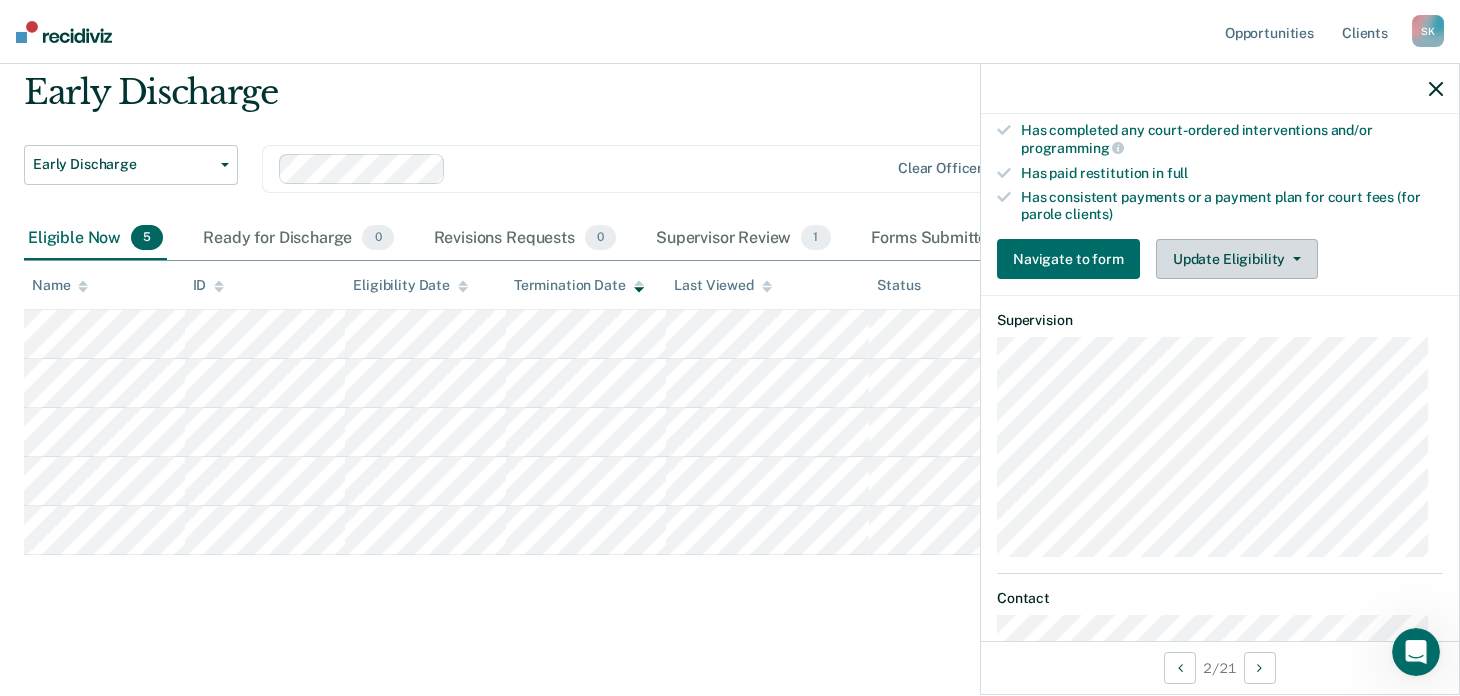 click on "Update Eligibility" at bounding box center [1237, 259] 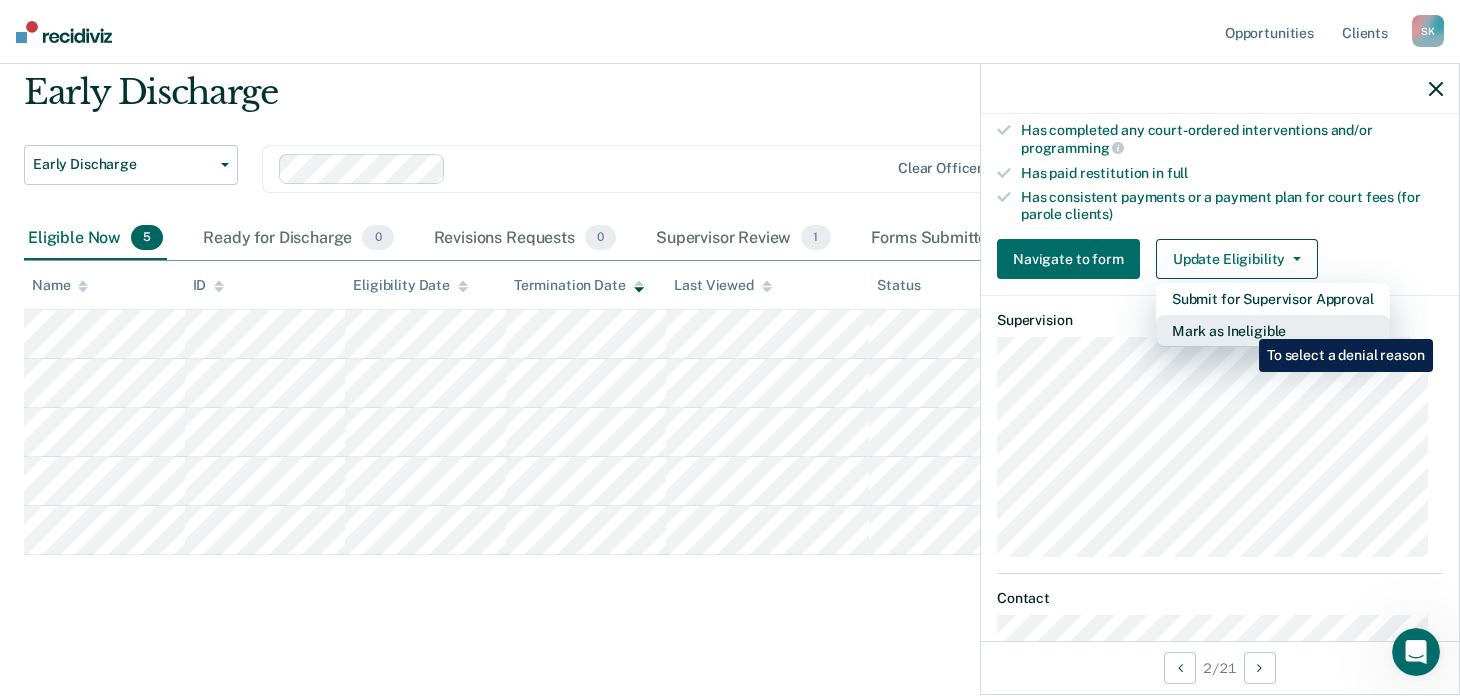click on "Mark as Ineligible" at bounding box center [1273, 331] 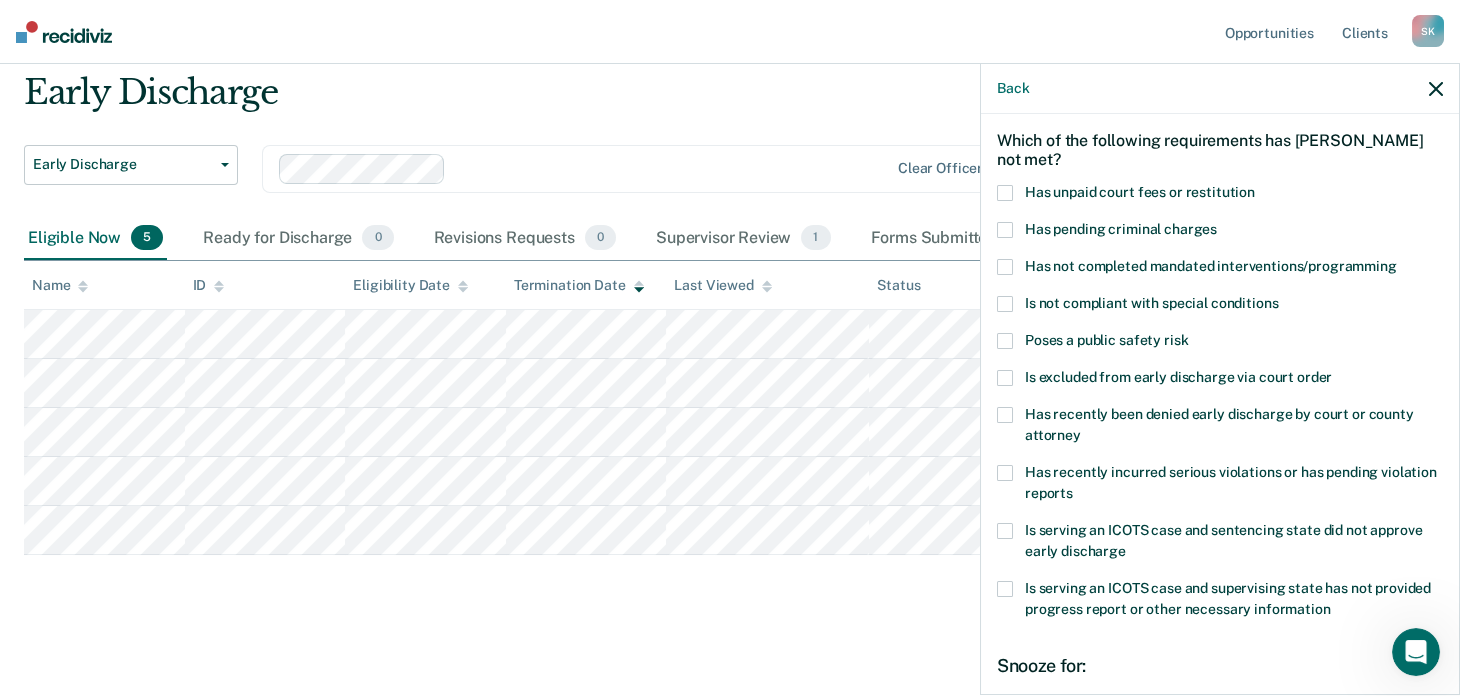scroll, scrollTop: 0, scrollLeft: 0, axis: both 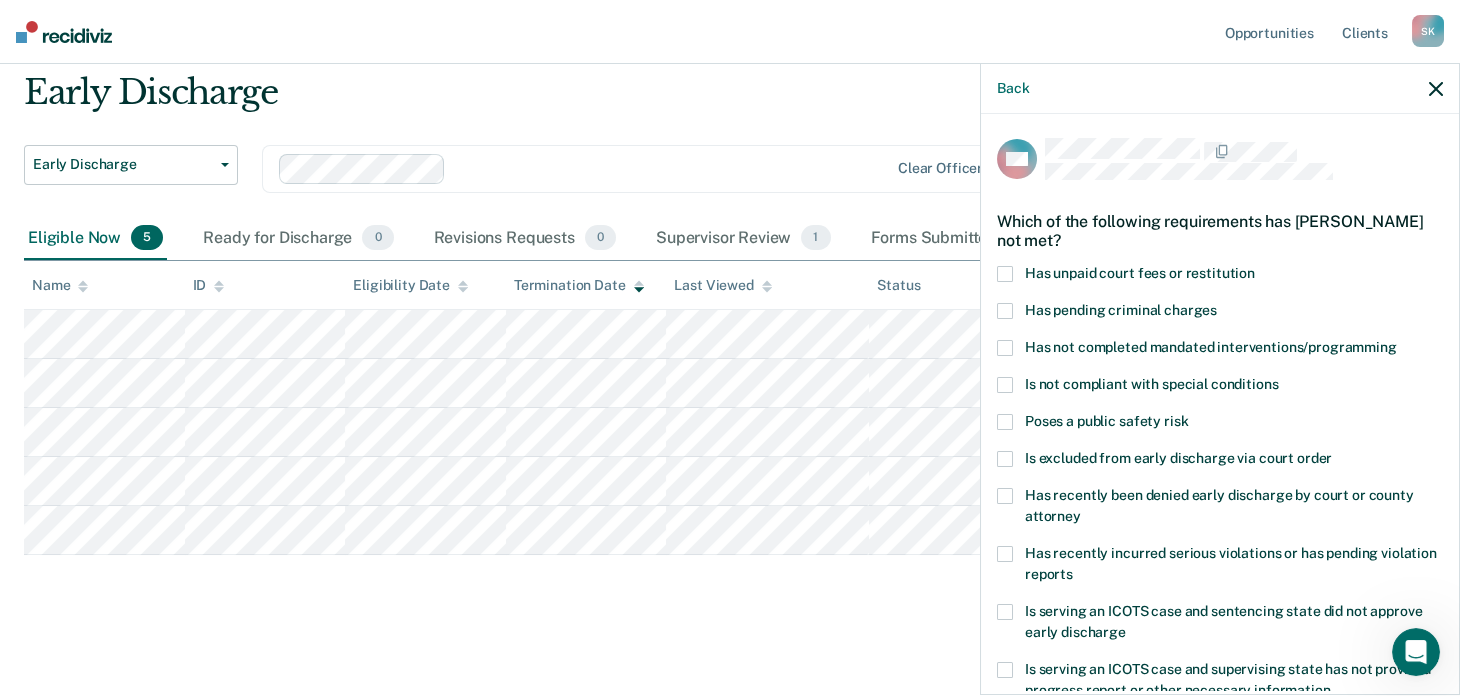 click at bounding box center (1005, 274) 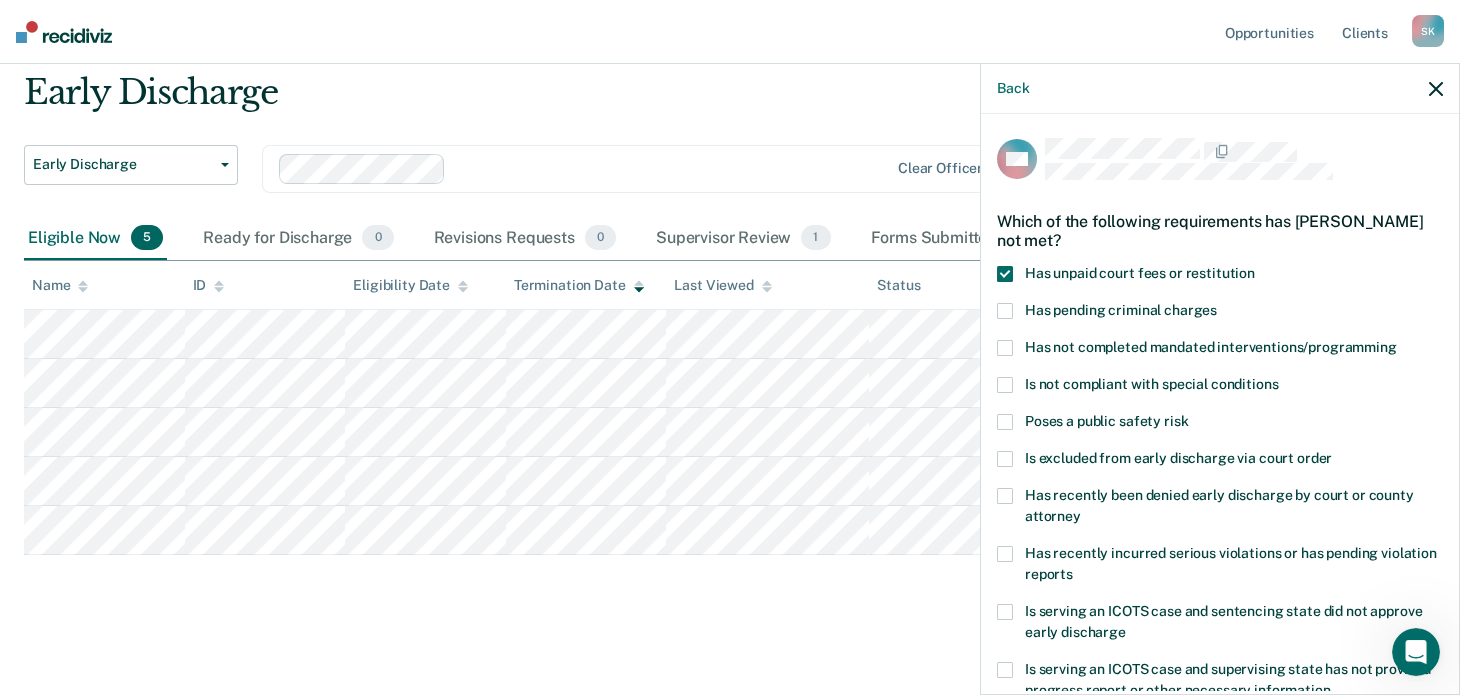 click at bounding box center [1005, 274] 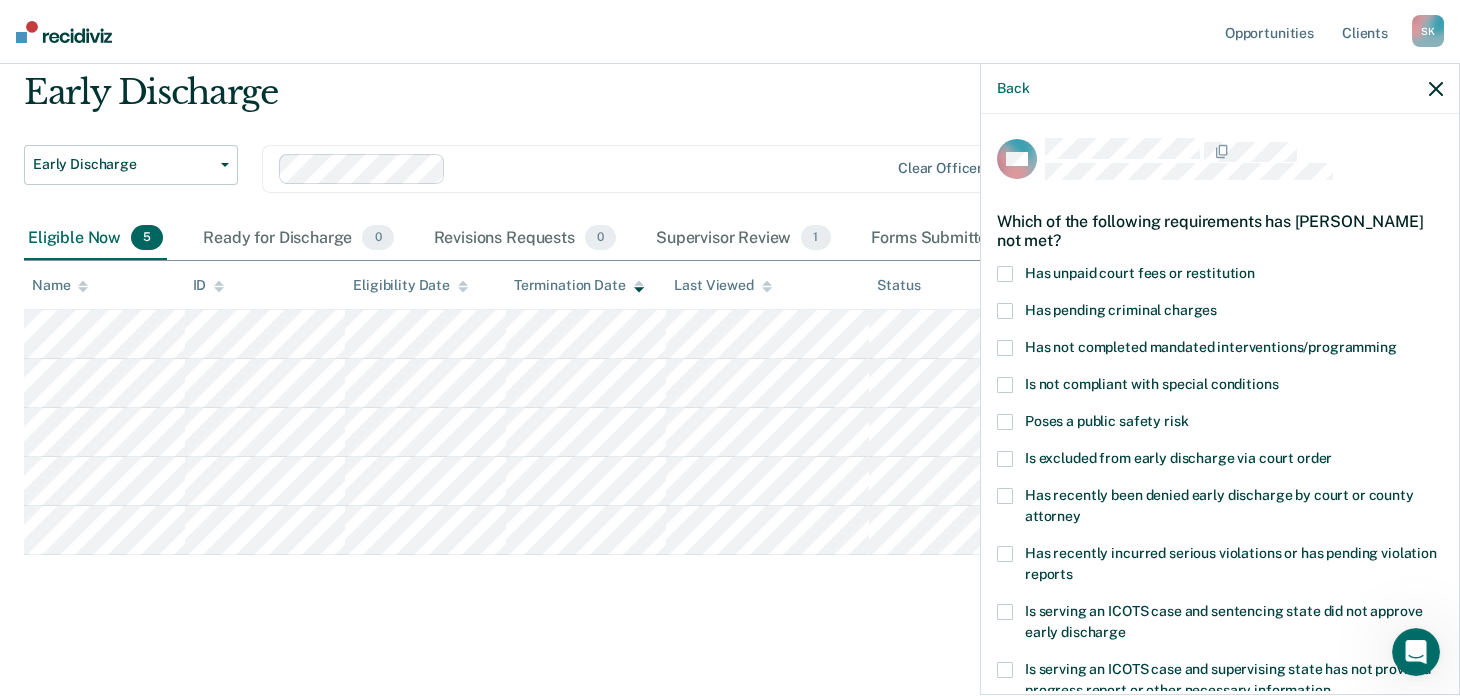click at bounding box center (1005, 348) 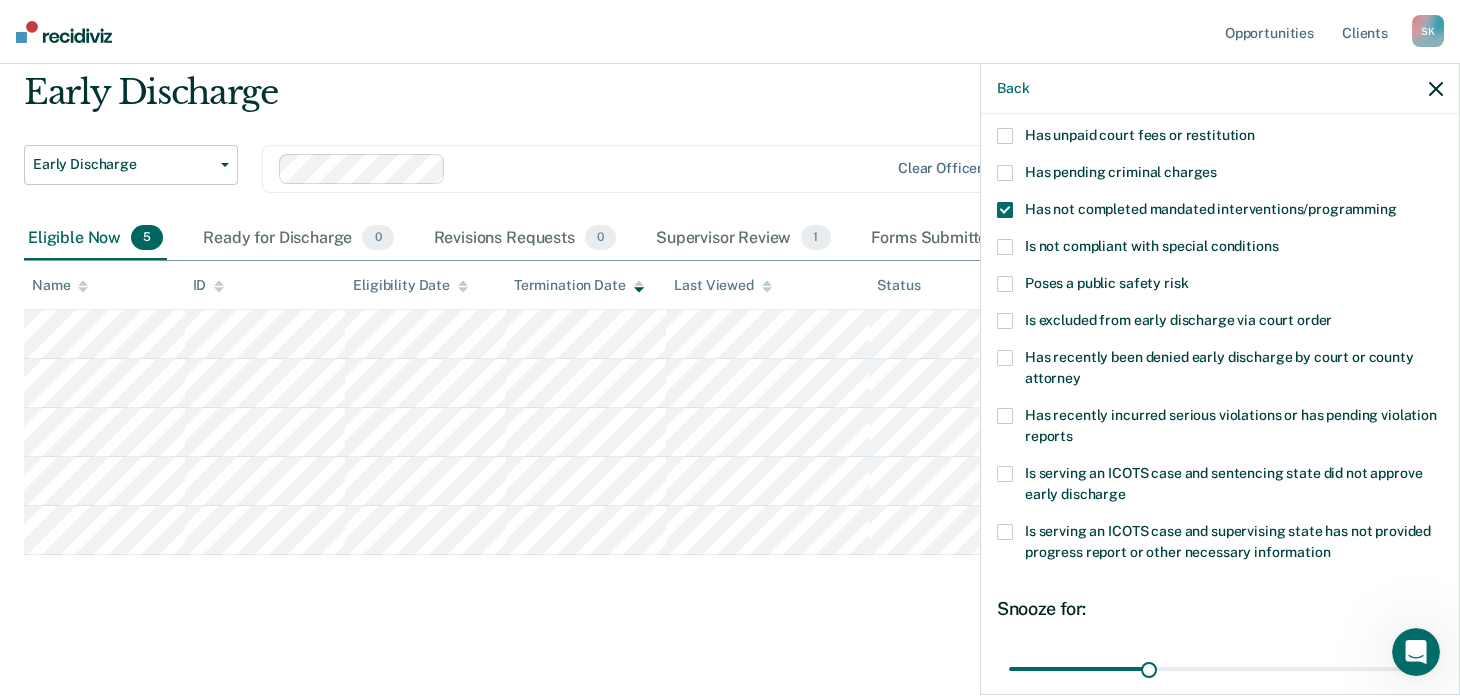 scroll, scrollTop: 322, scrollLeft: 0, axis: vertical 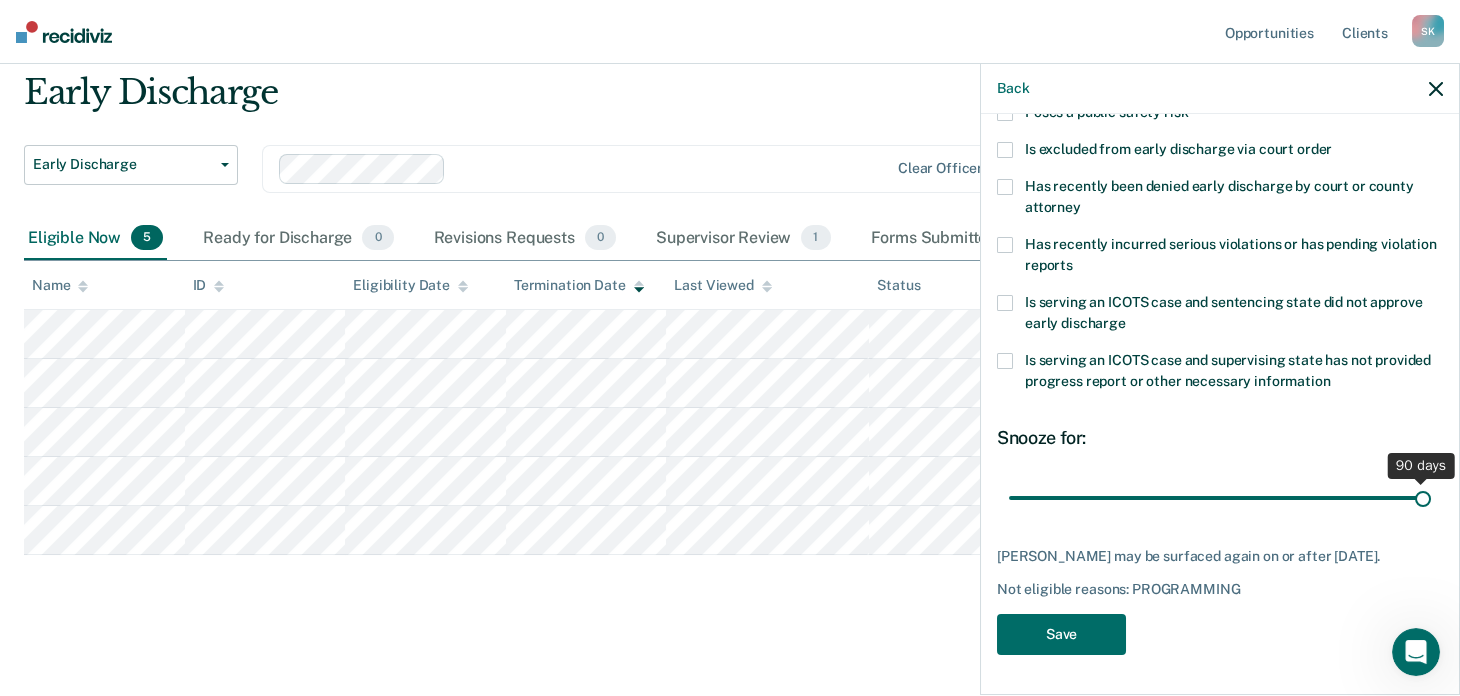 drag, startPoint x: 1148, startPoint y: 478, endPoint x: 1473, endPoint y: 500, distance: 325.74377 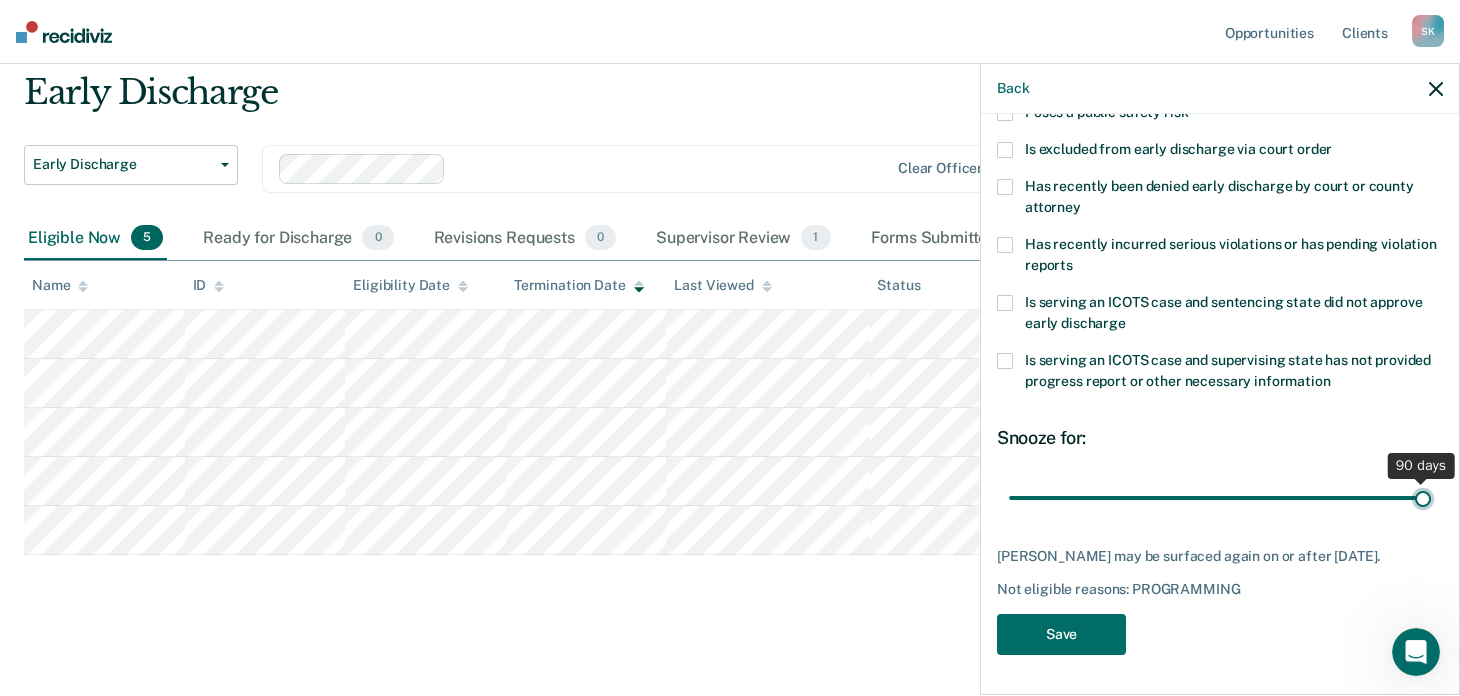 type on "90" 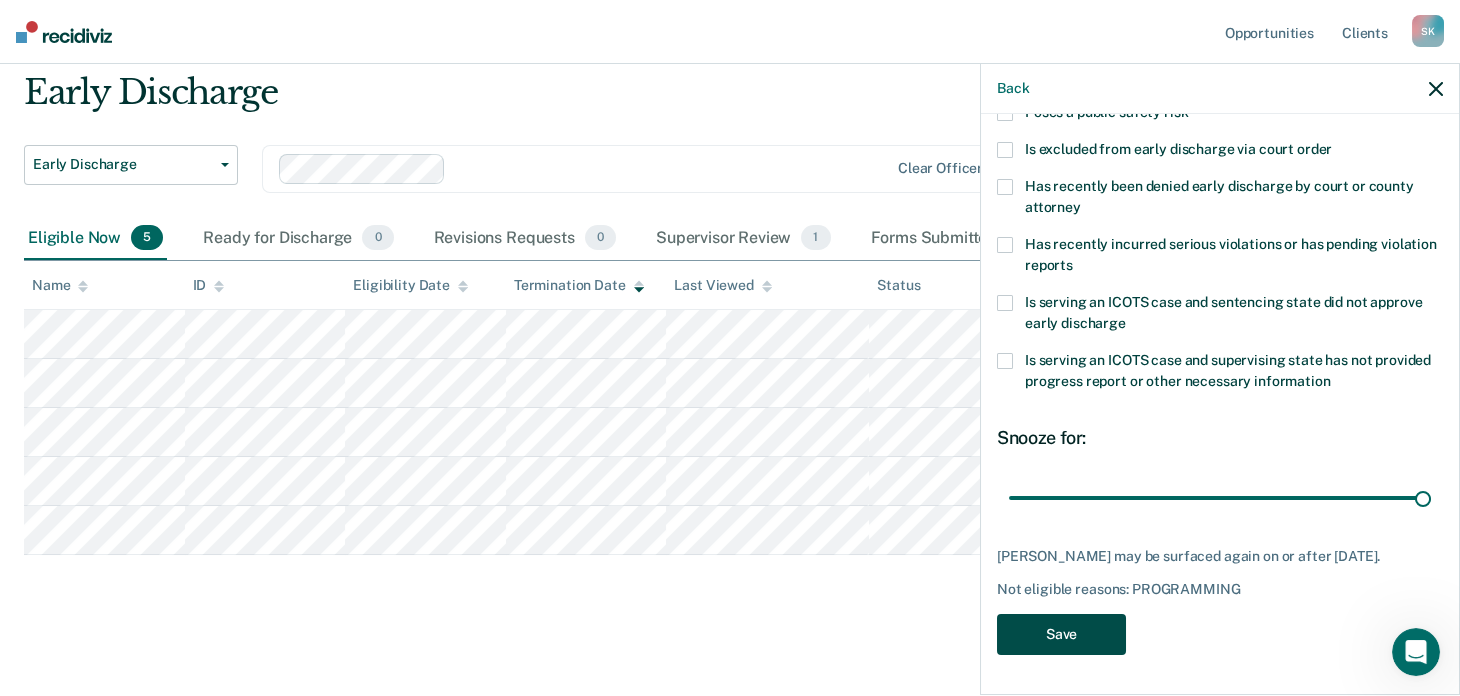 click on "Save" at bounding box center (1061, 634) 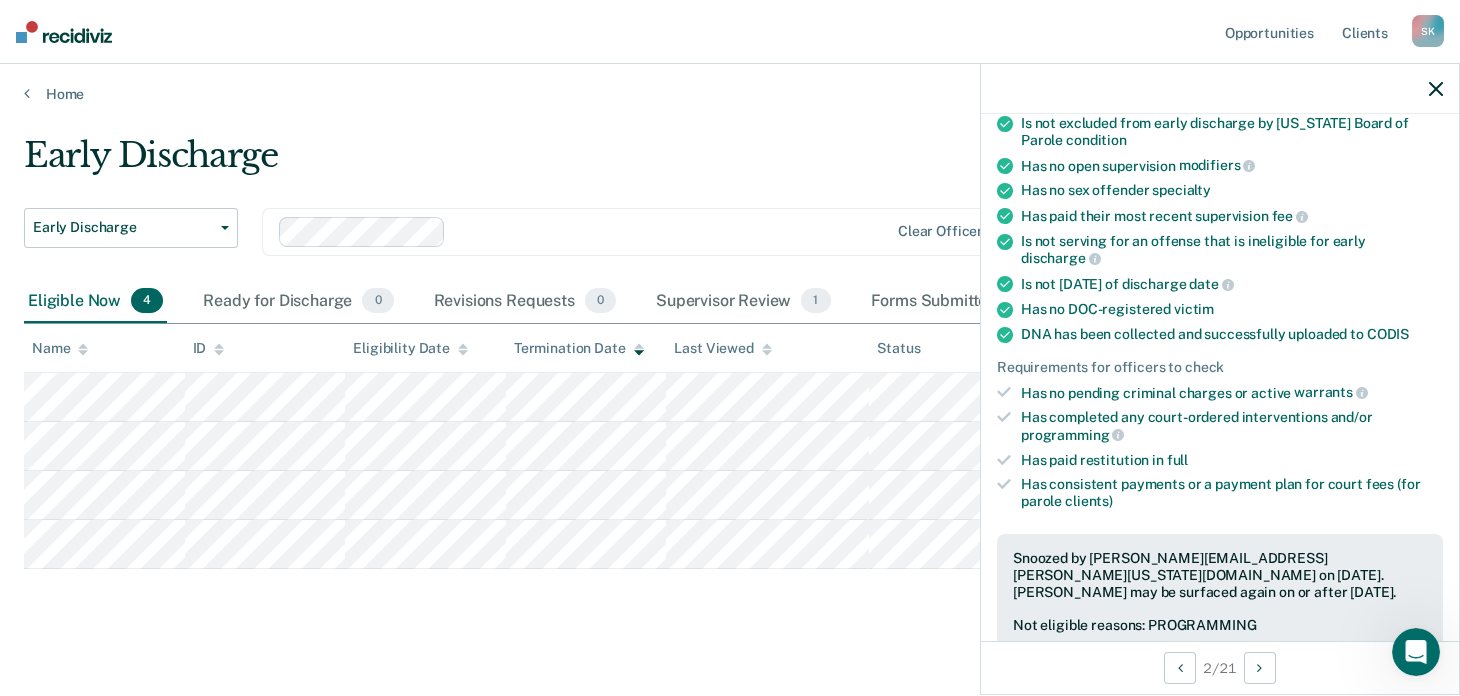 scroll, scrollTop: 0, scrollLeft: 0, axis: both 